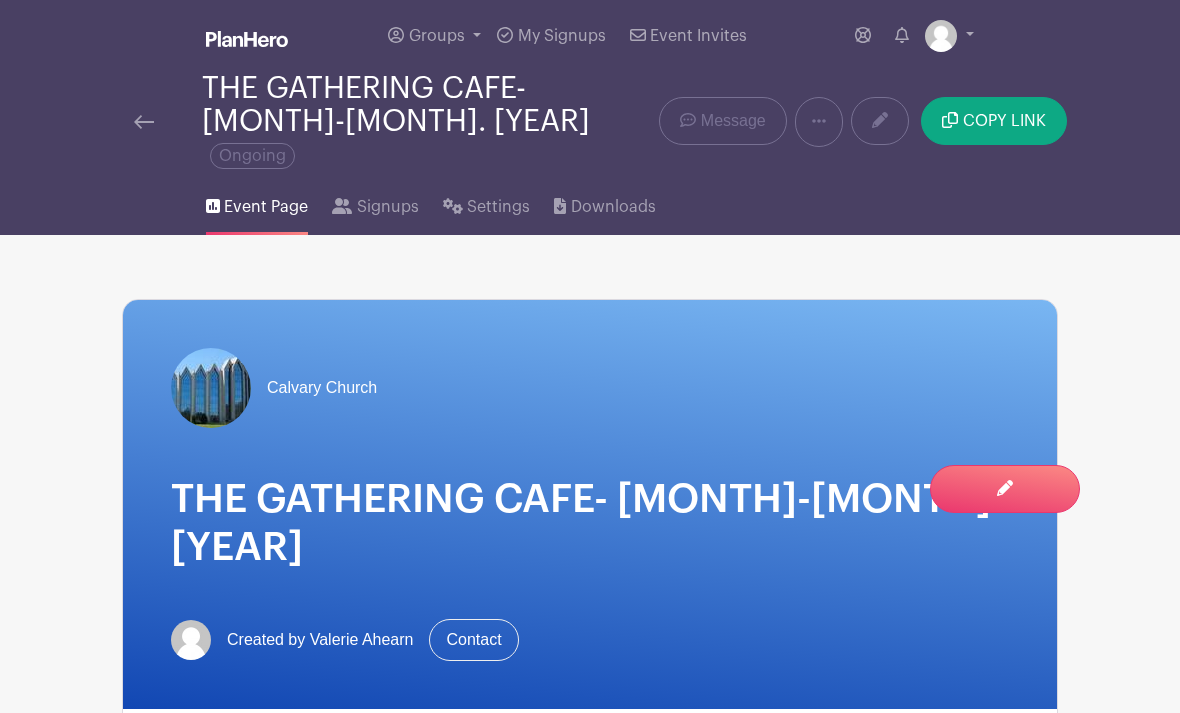 scroll, scrollTop: 1420, scrollLeft: 0, axis: vertical 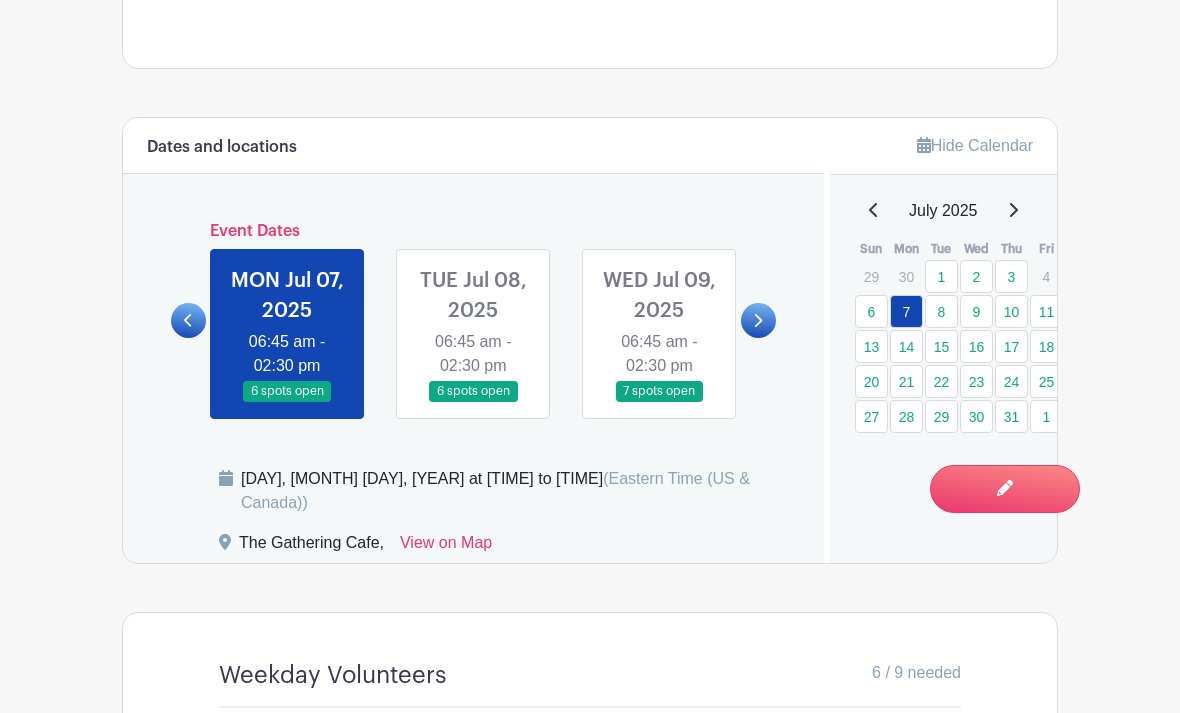 click on "14" at bounding box center [906, 346] 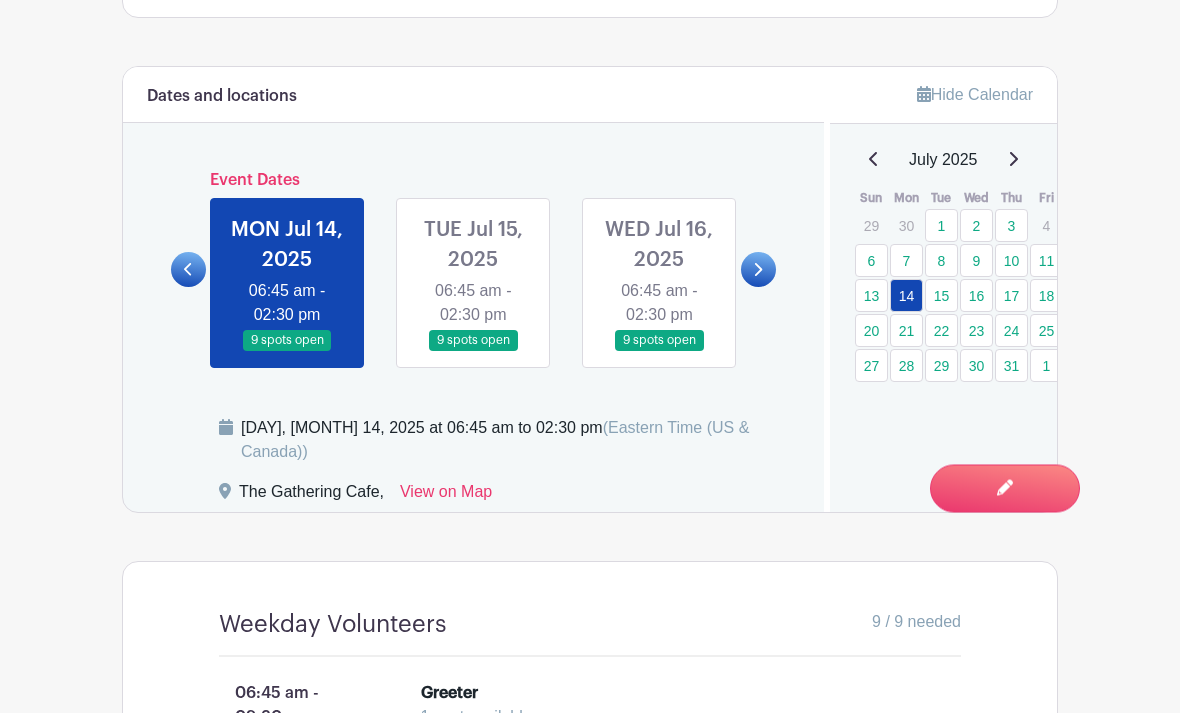 scroll, scrollTop: 1129, scrollLeft: 0, axis: vertical 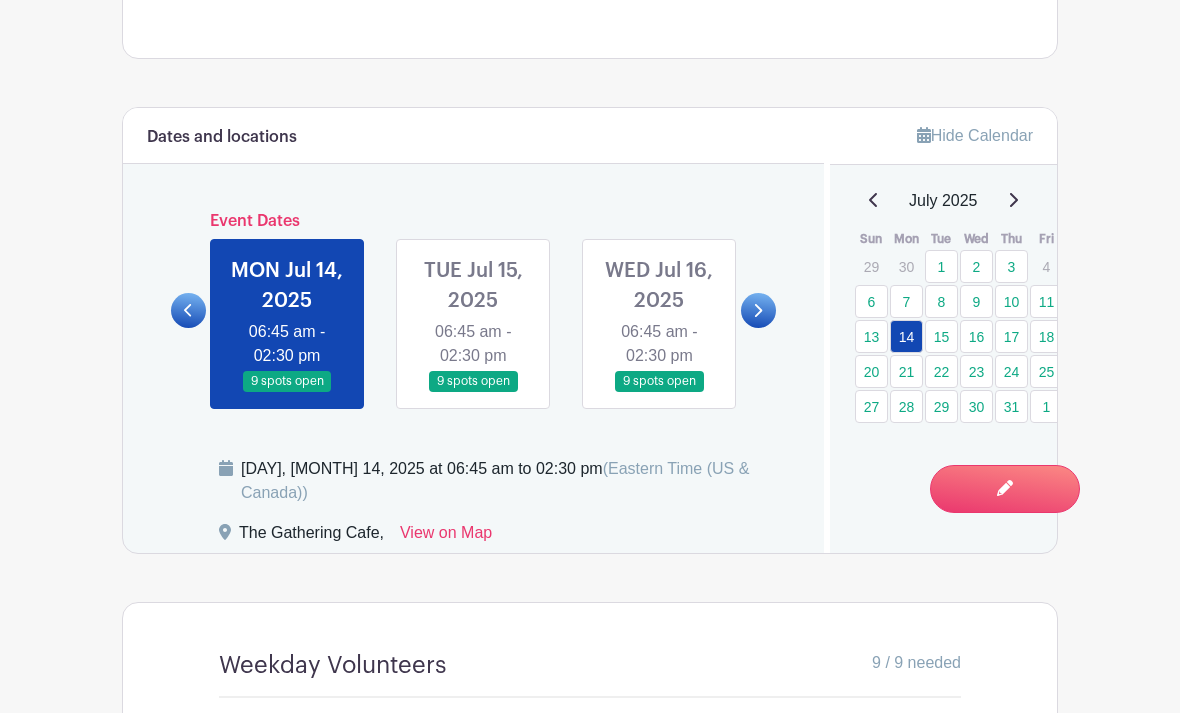 click at bounding box center [188, 310] 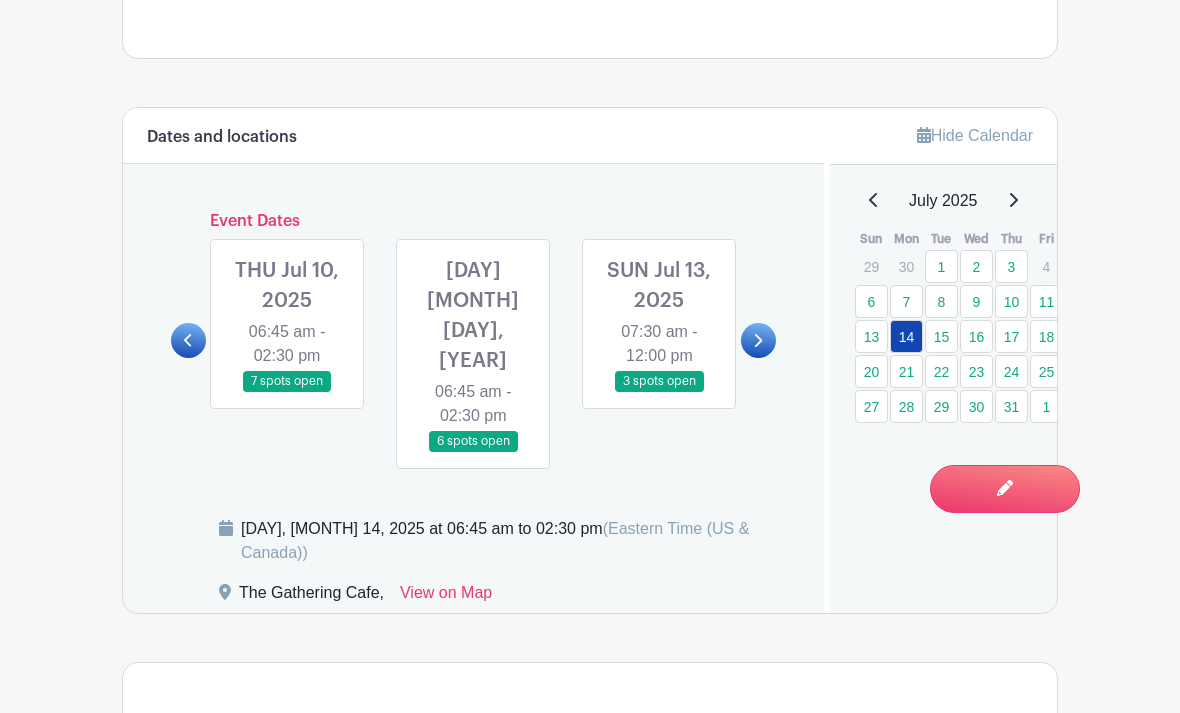 click at bounding box center (188, 340) 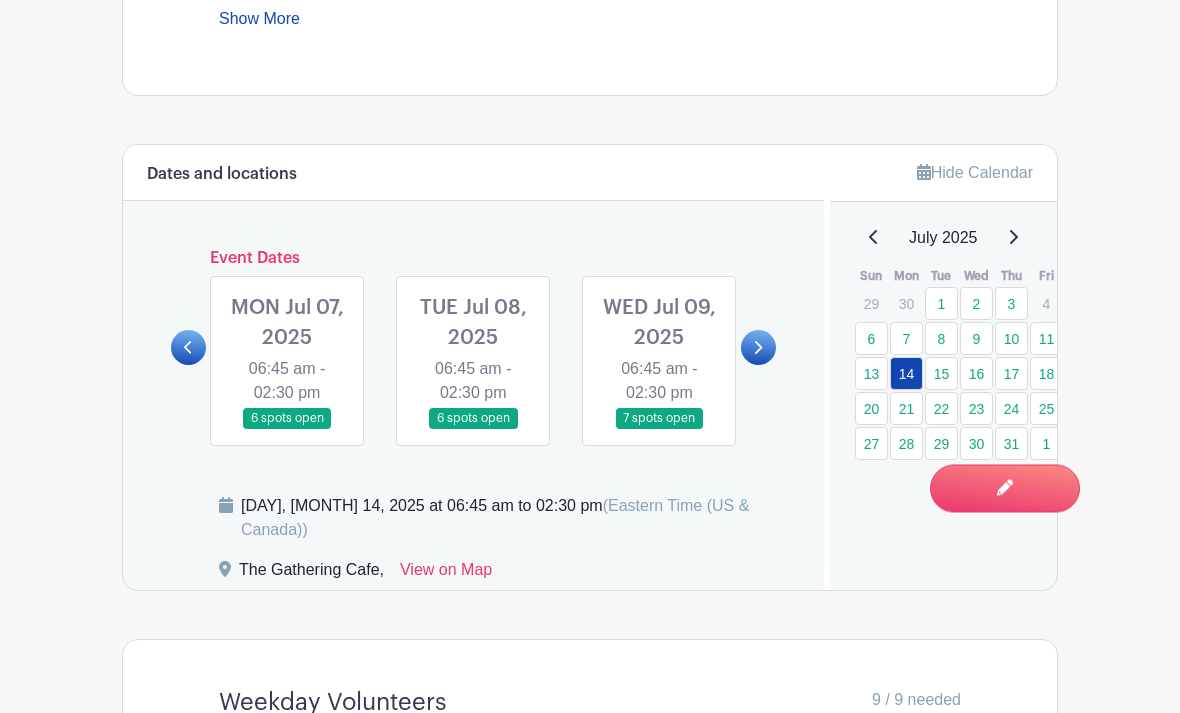 scroll, scrollTop: 1051, scrollLeft: 0, axis: vertical 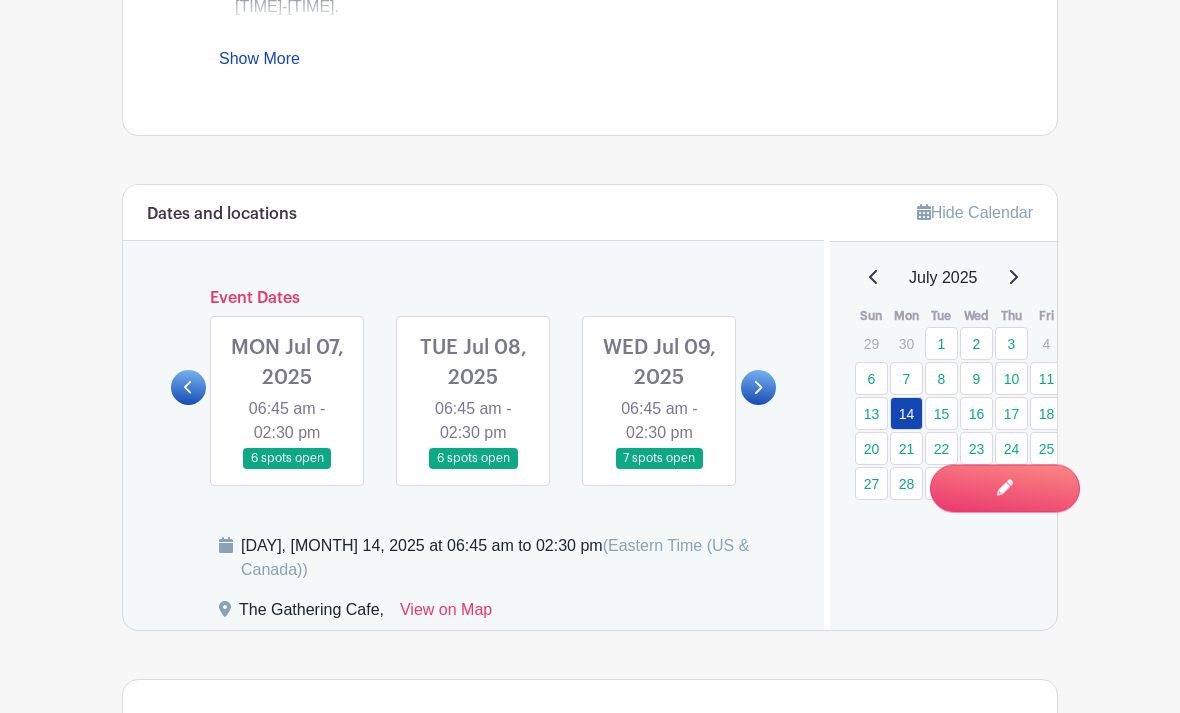 click at bounding box center (287, 470) 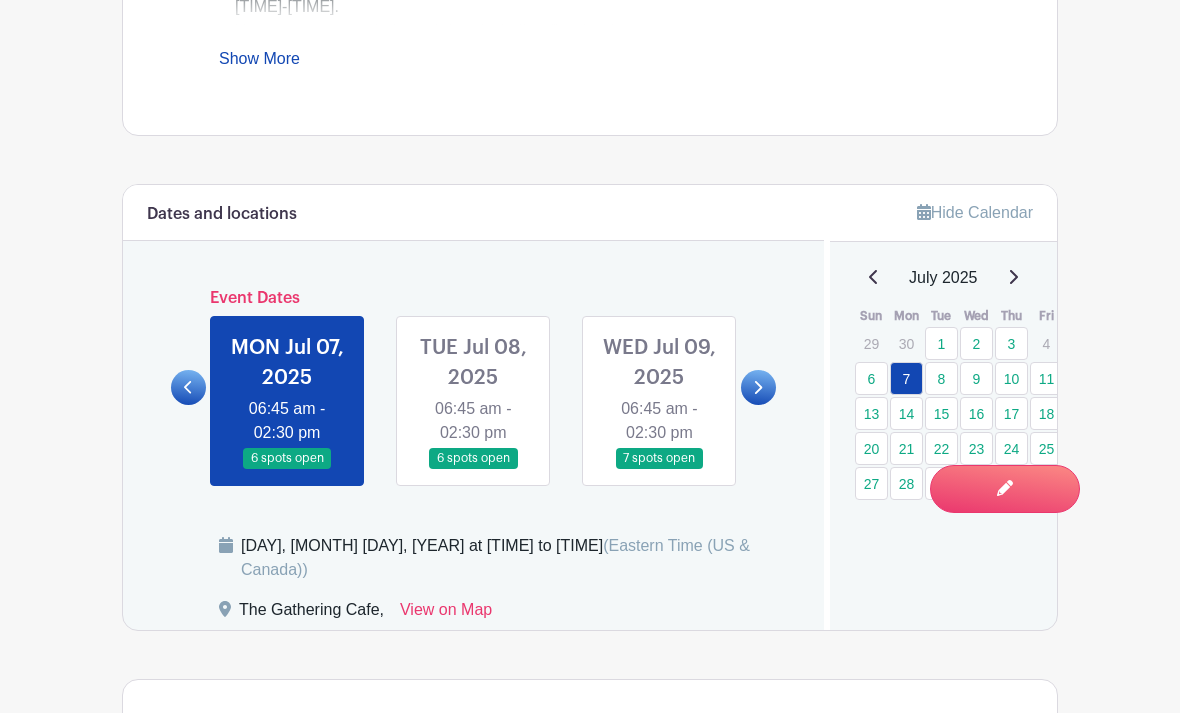 click at bounding box center (287, 469) 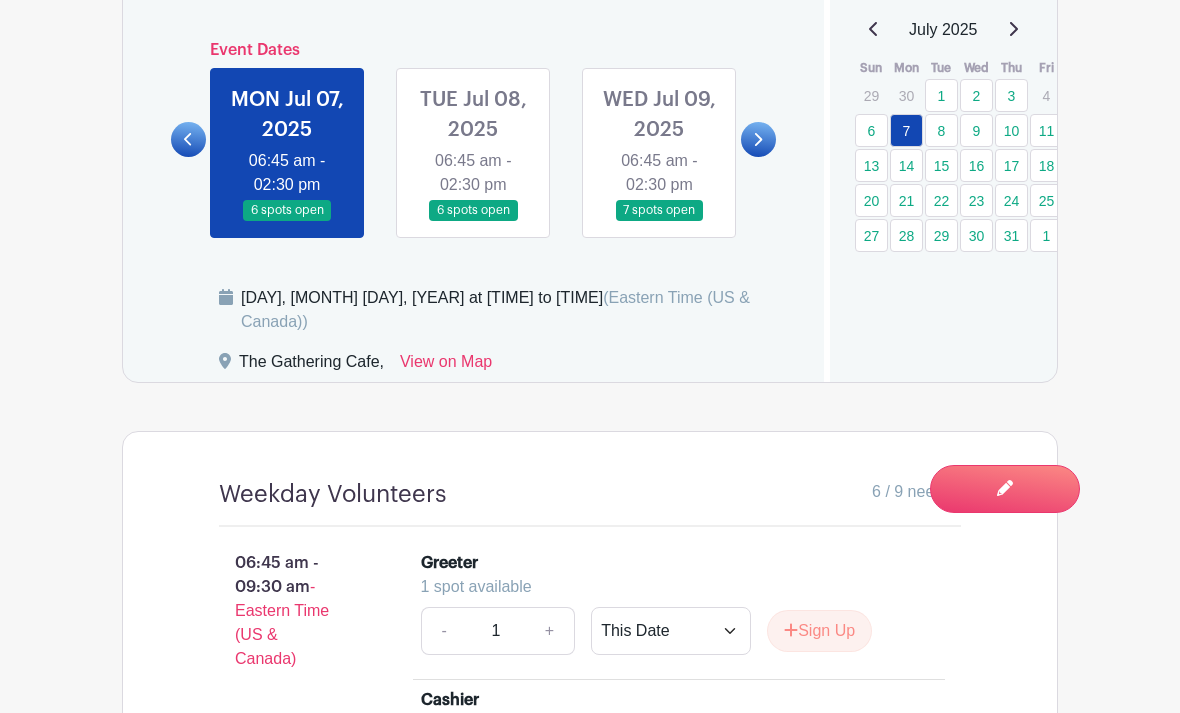scroll, scrollTop: 1301, scrollLeft: 0, axis: vertical 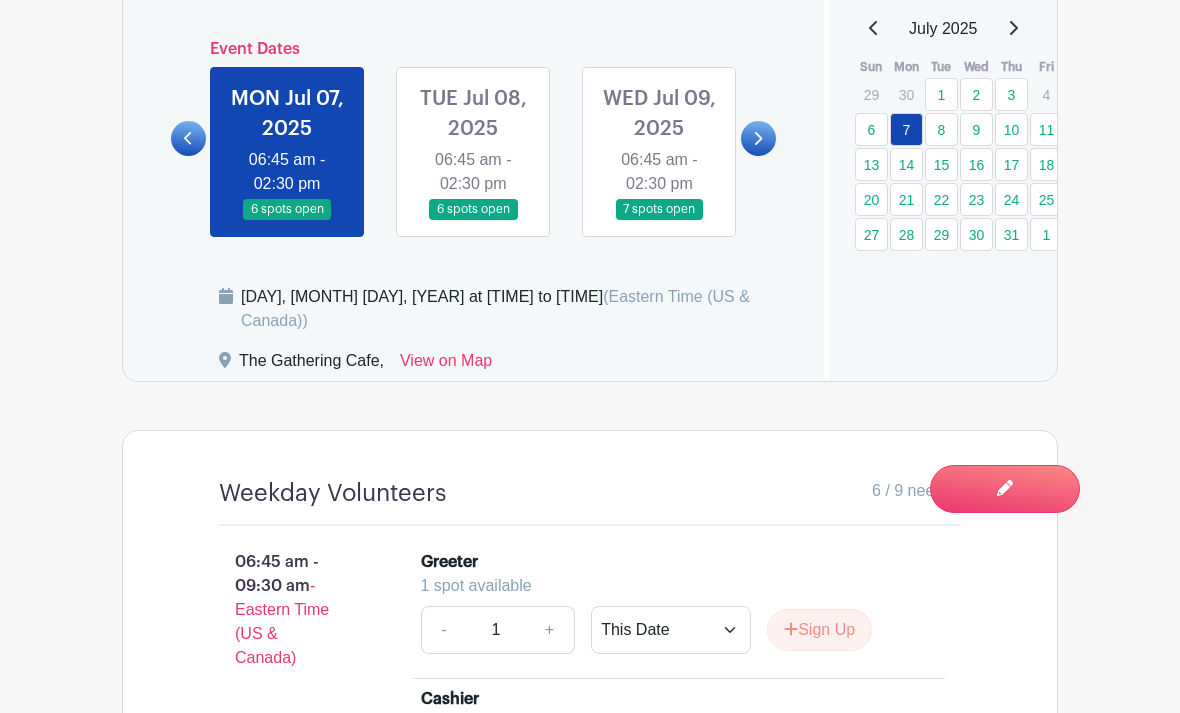 click at bounding box center (473, 220) 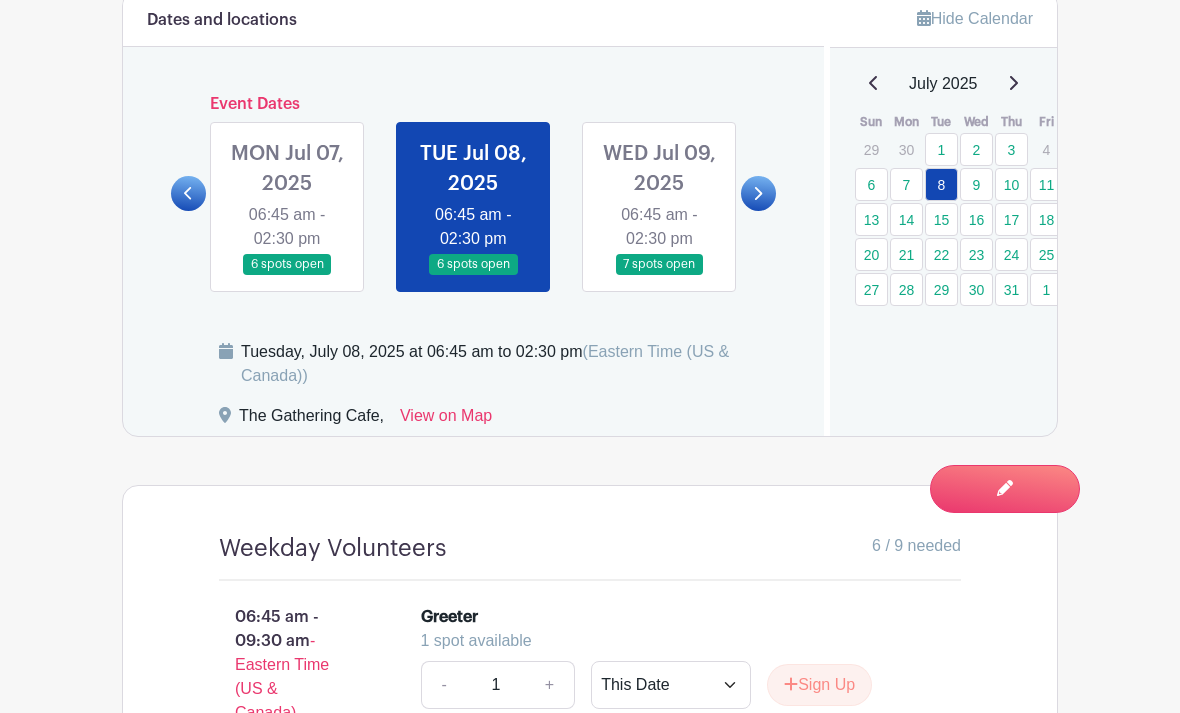 scroll, scrollTop: 1237, scrollLeft: 0, axis: vertical 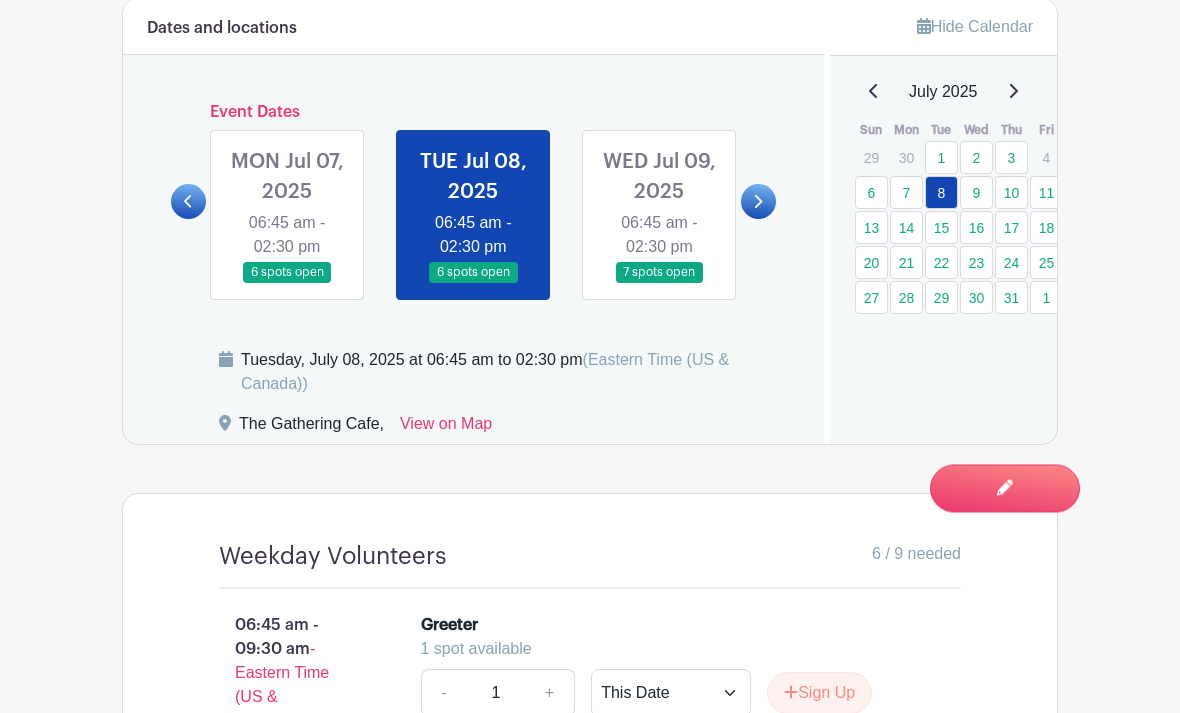 click at bounding box center [659, 284] 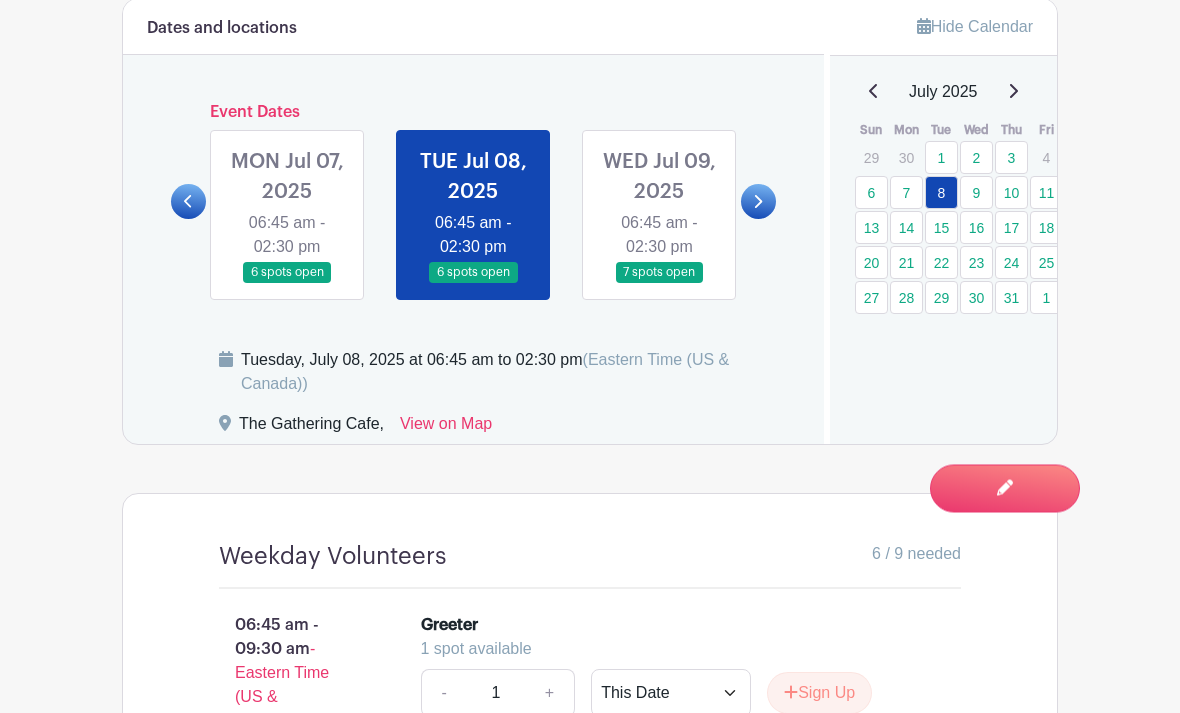 click at bounding box center (659, 284) 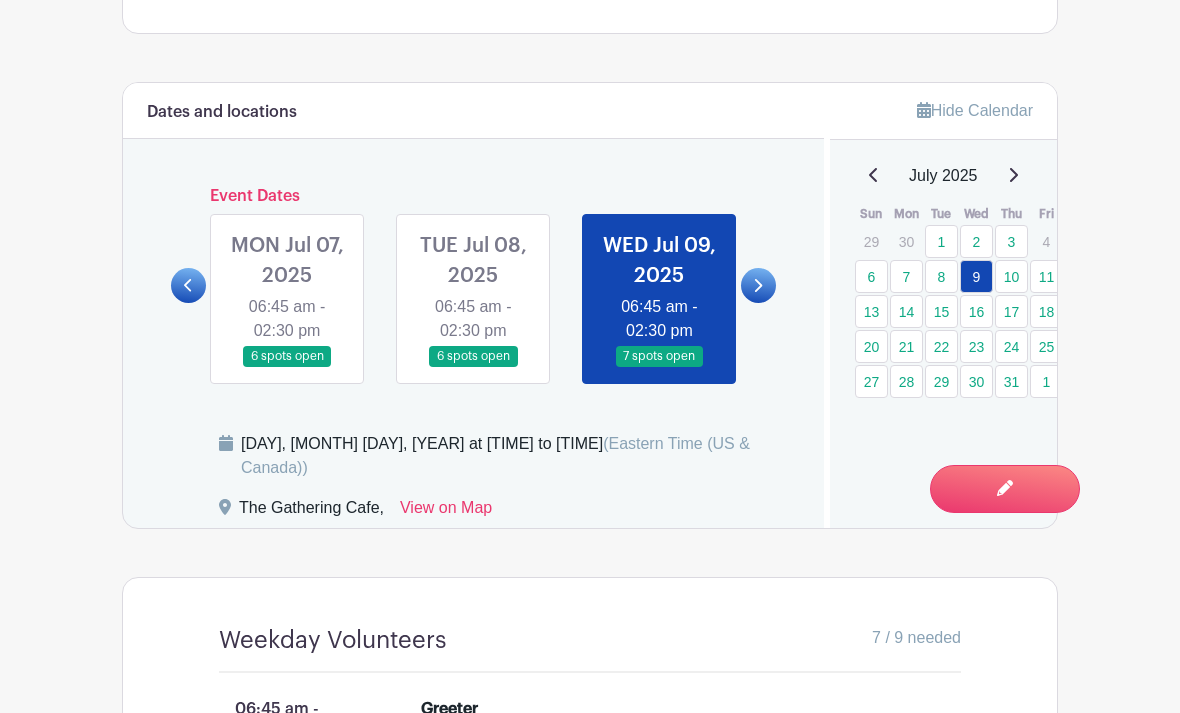 scroll, scrollTop: 1152, scrollLeft: 0, axis: vertical 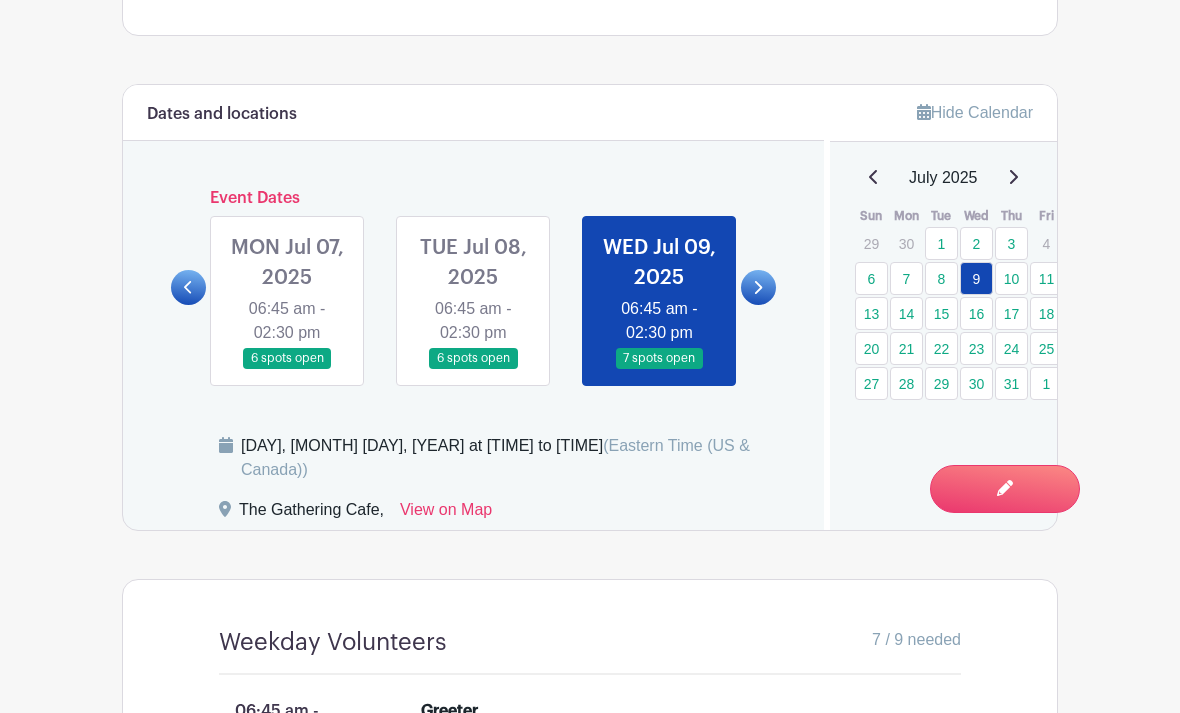 click on "10" at bounding box center (1011, 278) 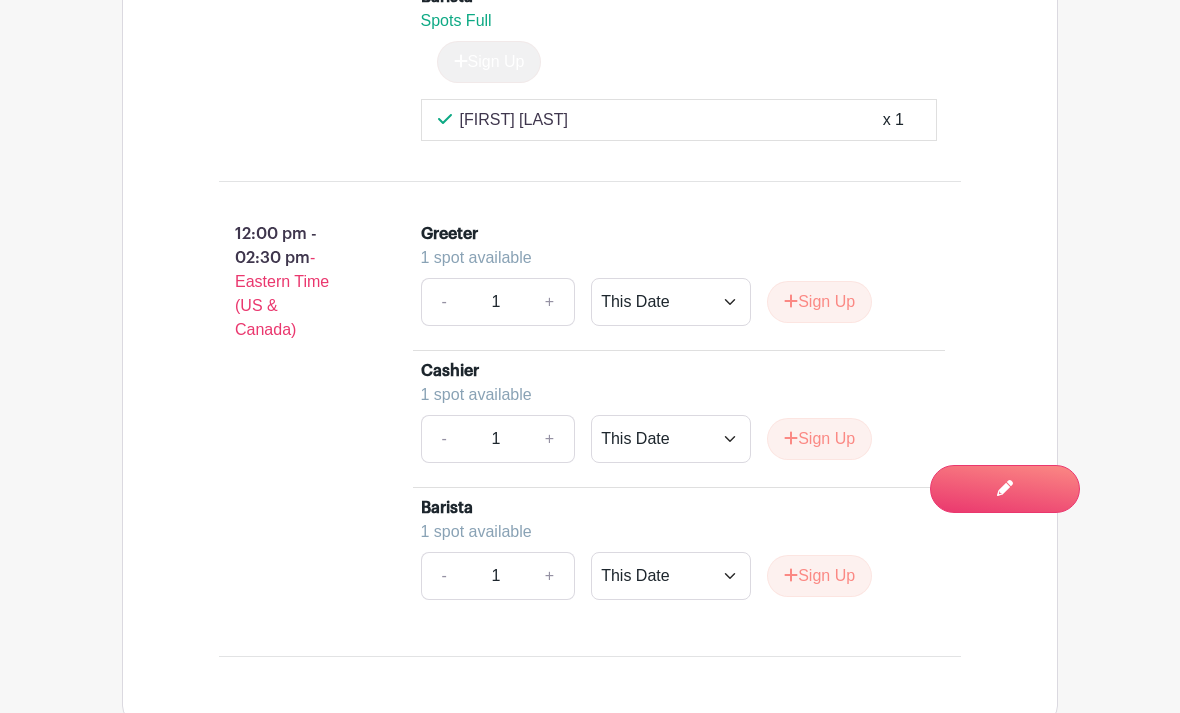 scroll, scrollTop: 2722, scrollLeft: 0, axis: vertical 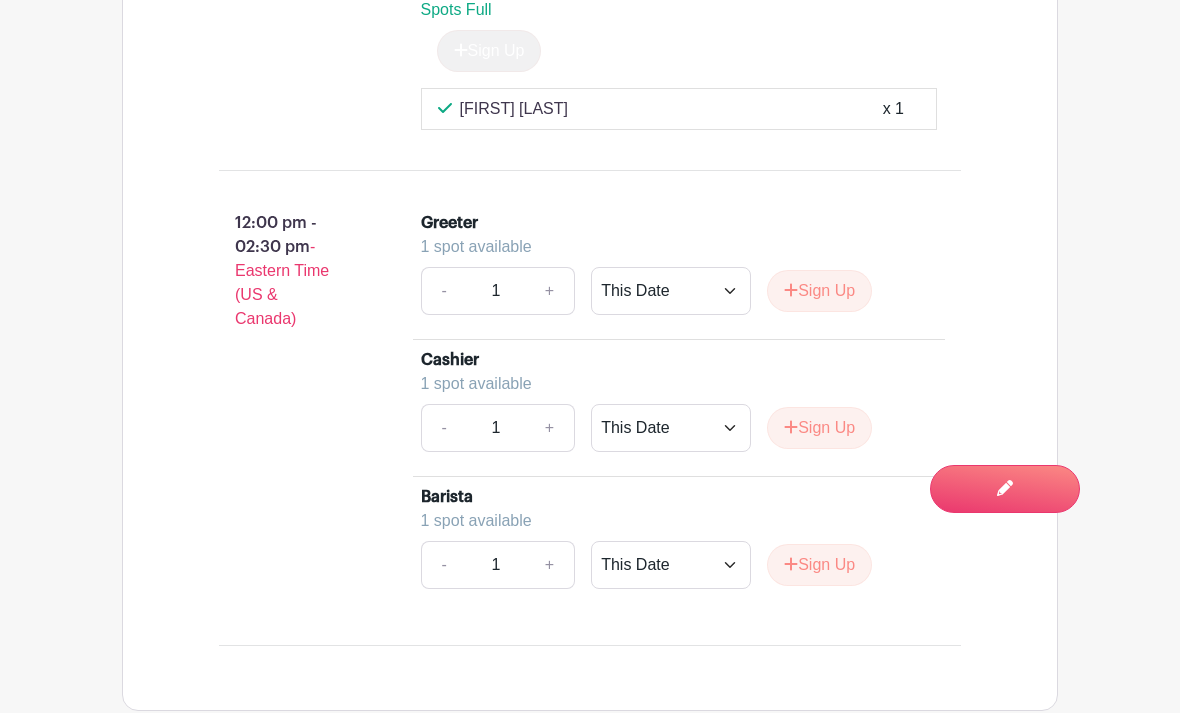 click on "Groups
All Groups
Calvary Church
My Signups
Event Invites
My account
Logout
THE GATHERING CAFE- [MONTH]-[YEAR]  Ongoing" at bounding box center [590, -943] 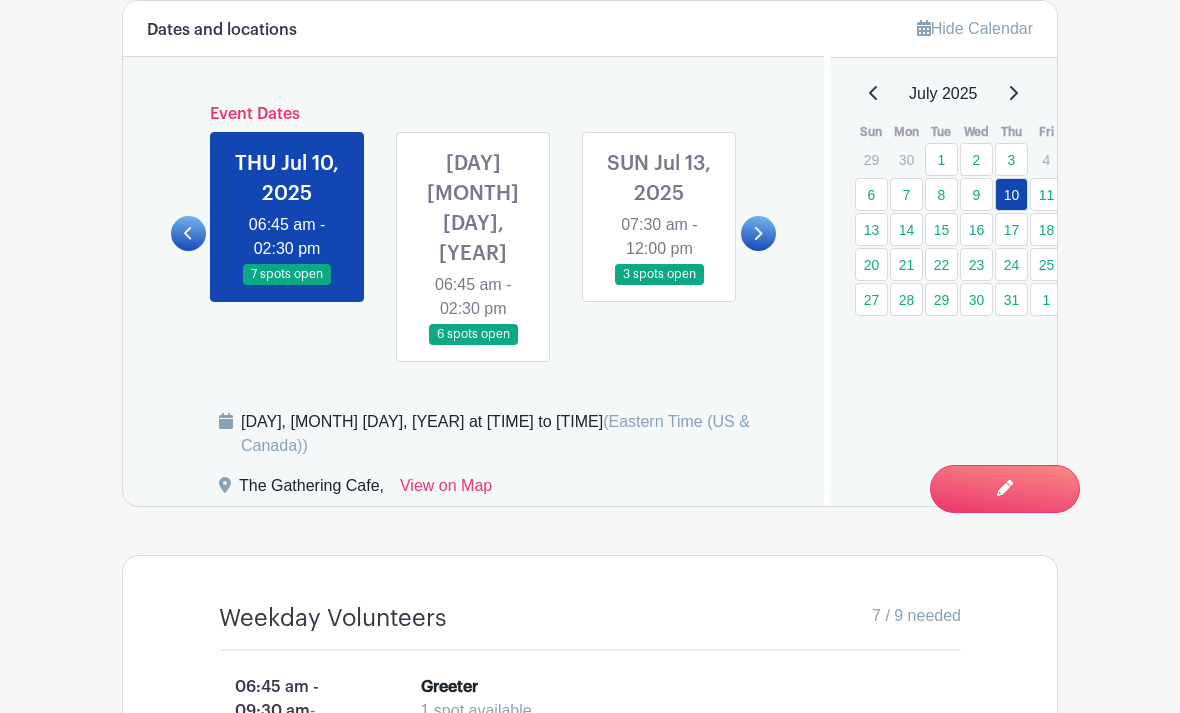 scroll, scrollTop: 1235, scrollLeft: 0, axis: vertical 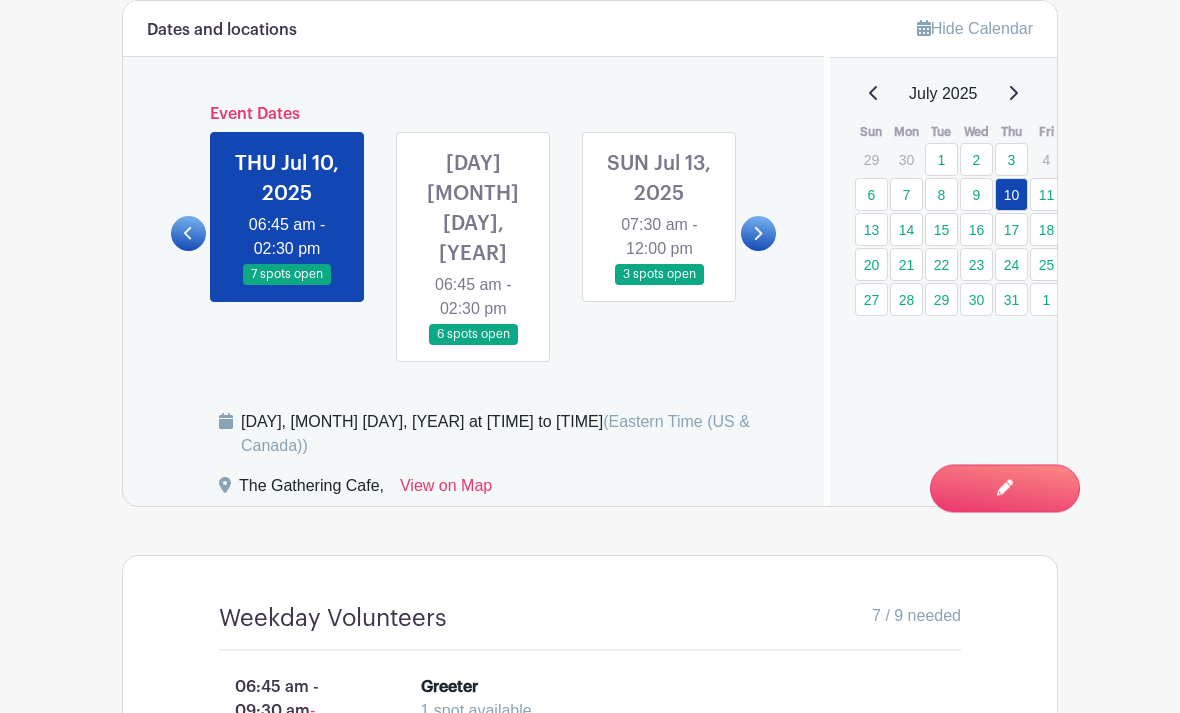 click at bounding box center (473, 346) 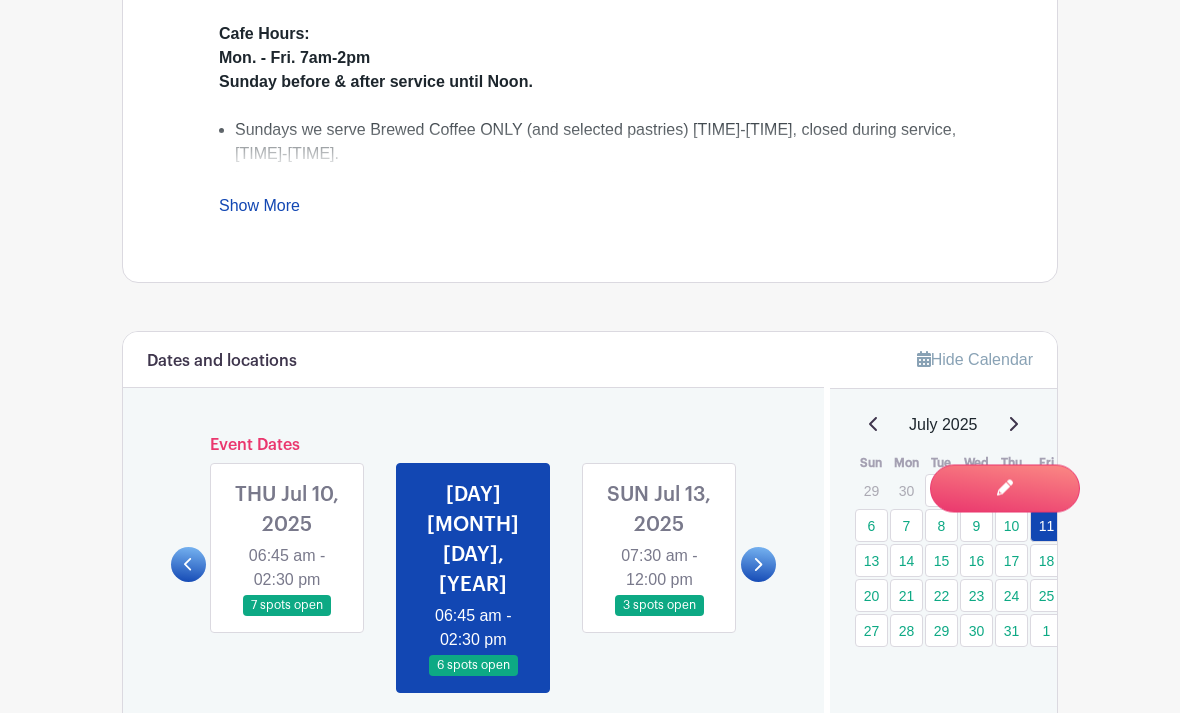 scroll, scrollTop: 905, scrollLeft: 0, axis: vertical 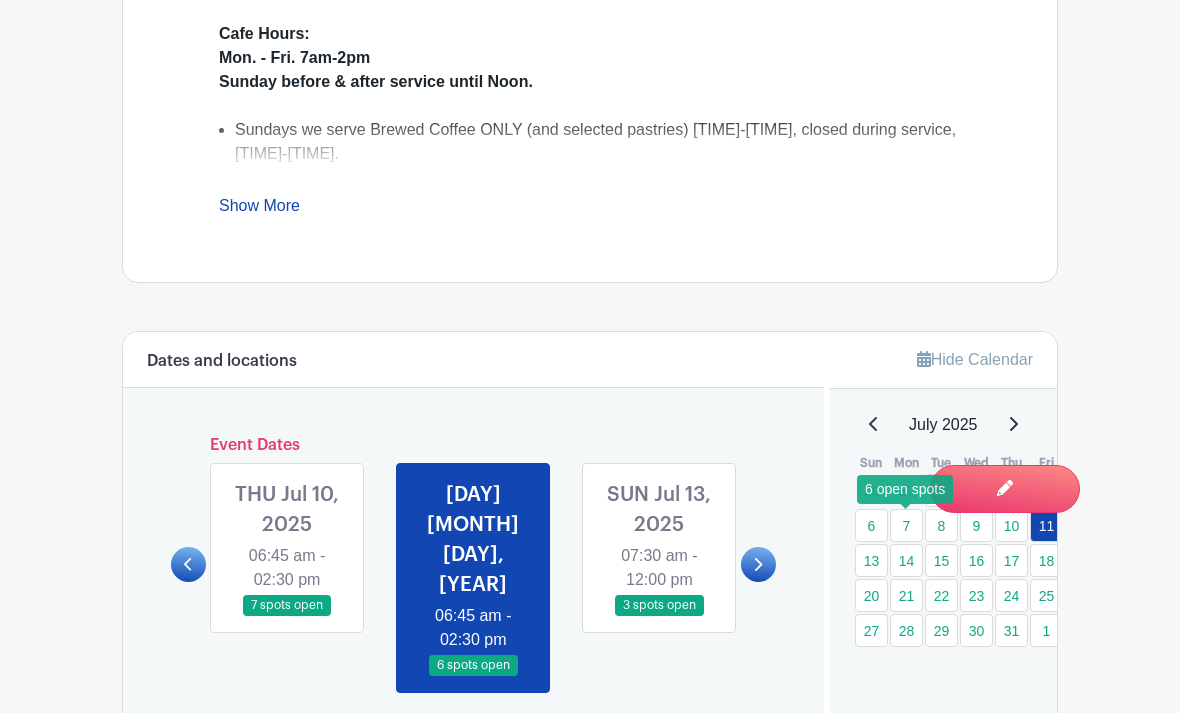 click on "7" at bounding box center [906, 525] 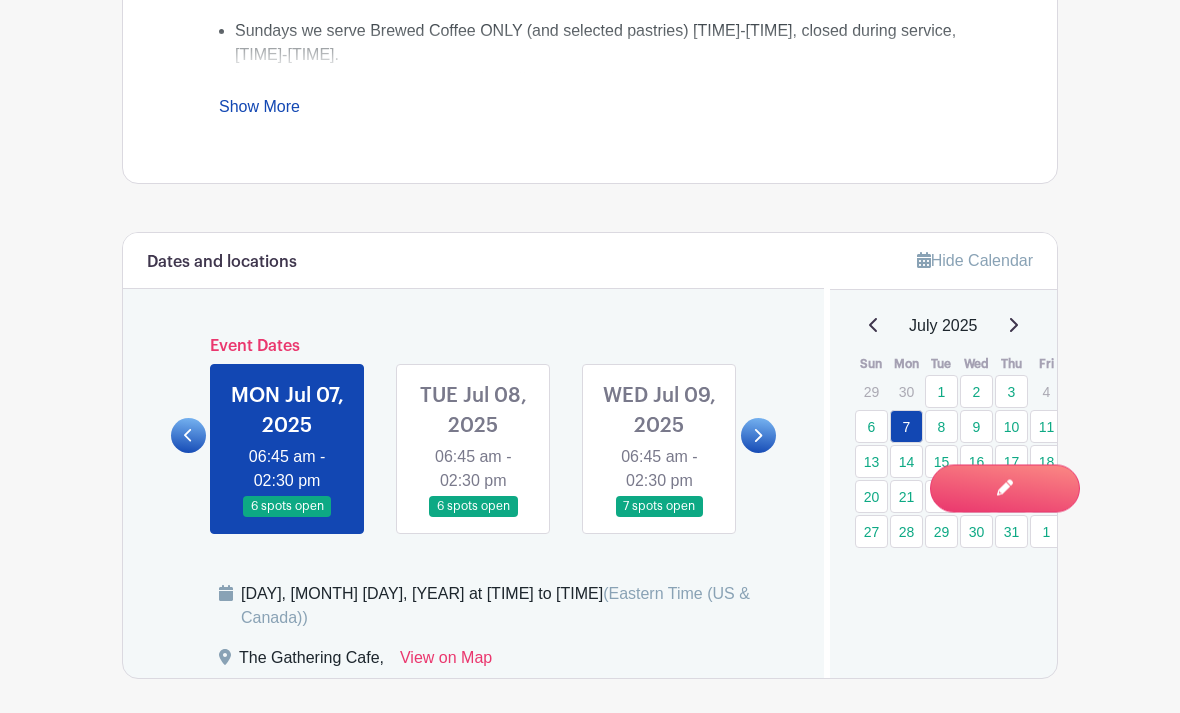 scroll, scrollTop: 1008, scrollLeft: 0, axis: vertical 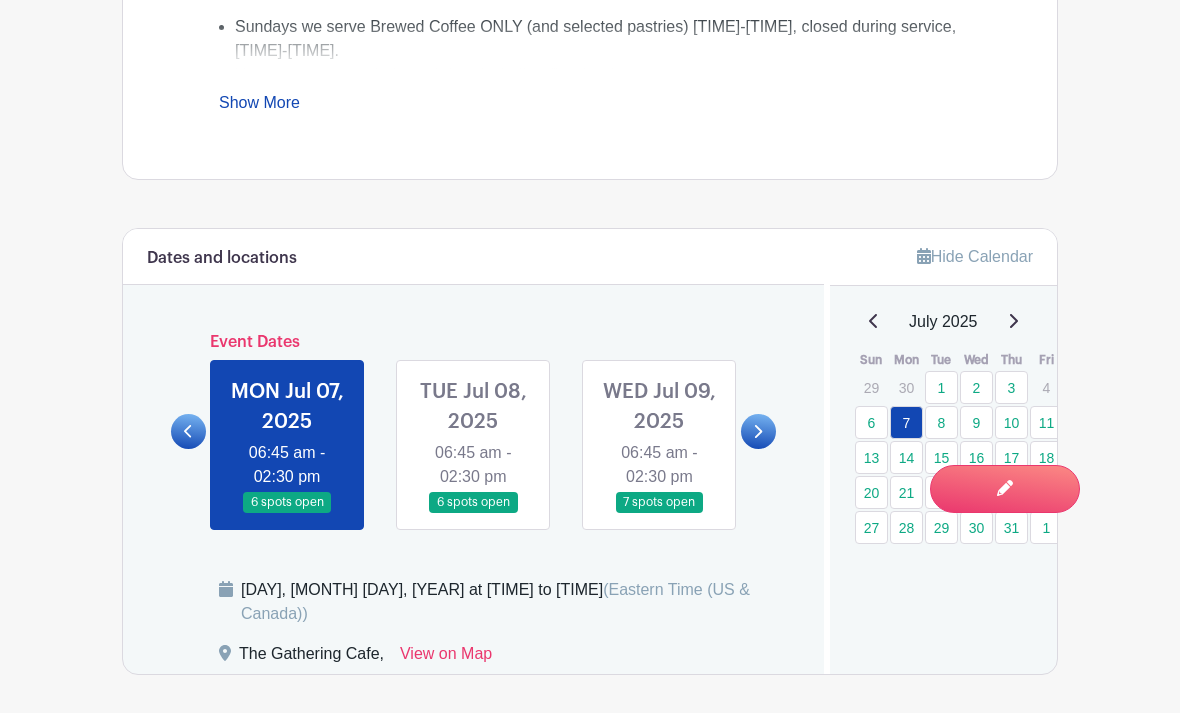 click on "Switch to Edit Mode" at bounding box center [0, 0] 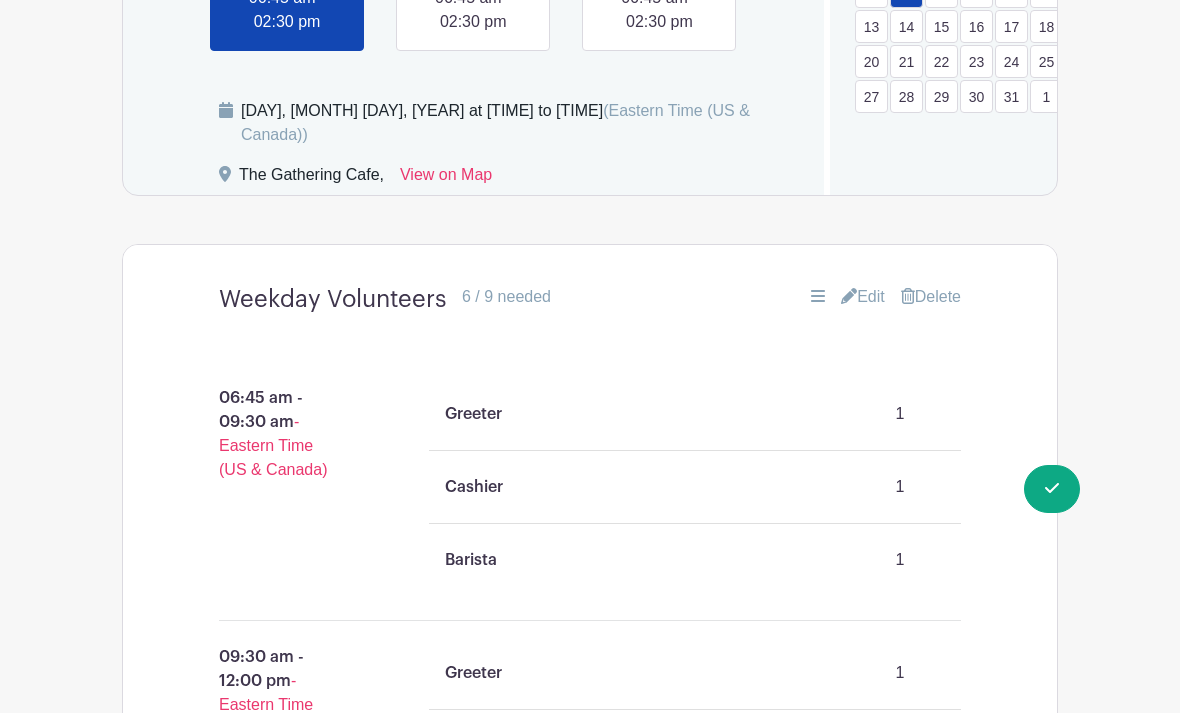 scroll, scrollTop: 1512, scrollLeft: 0, axis: vertical 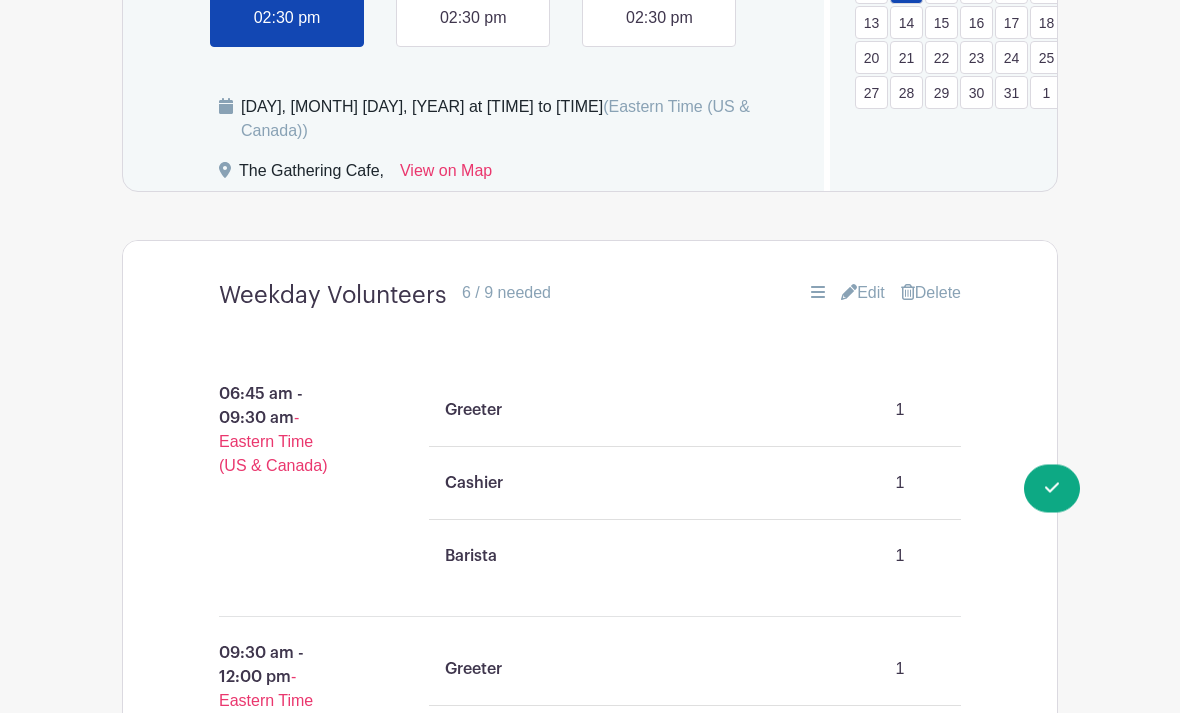 click on "Cashier
1" at bounding box center (695, 411) 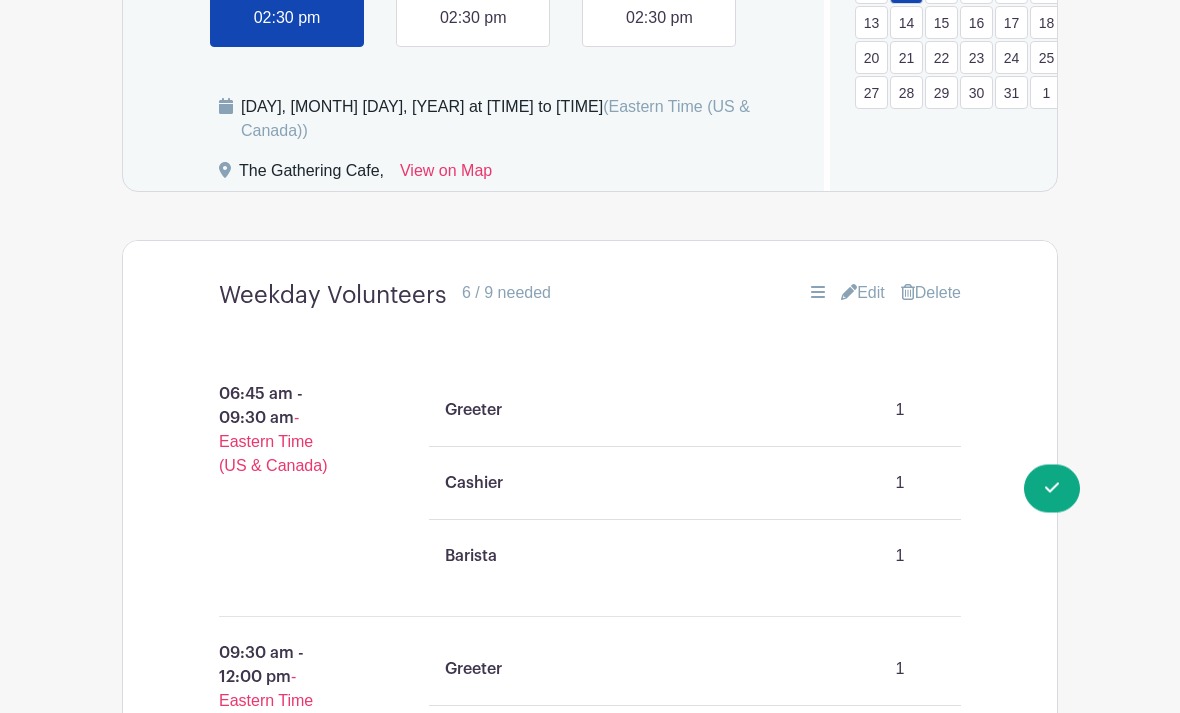 click on "Greeter
1" at bounding box center [695, 411] 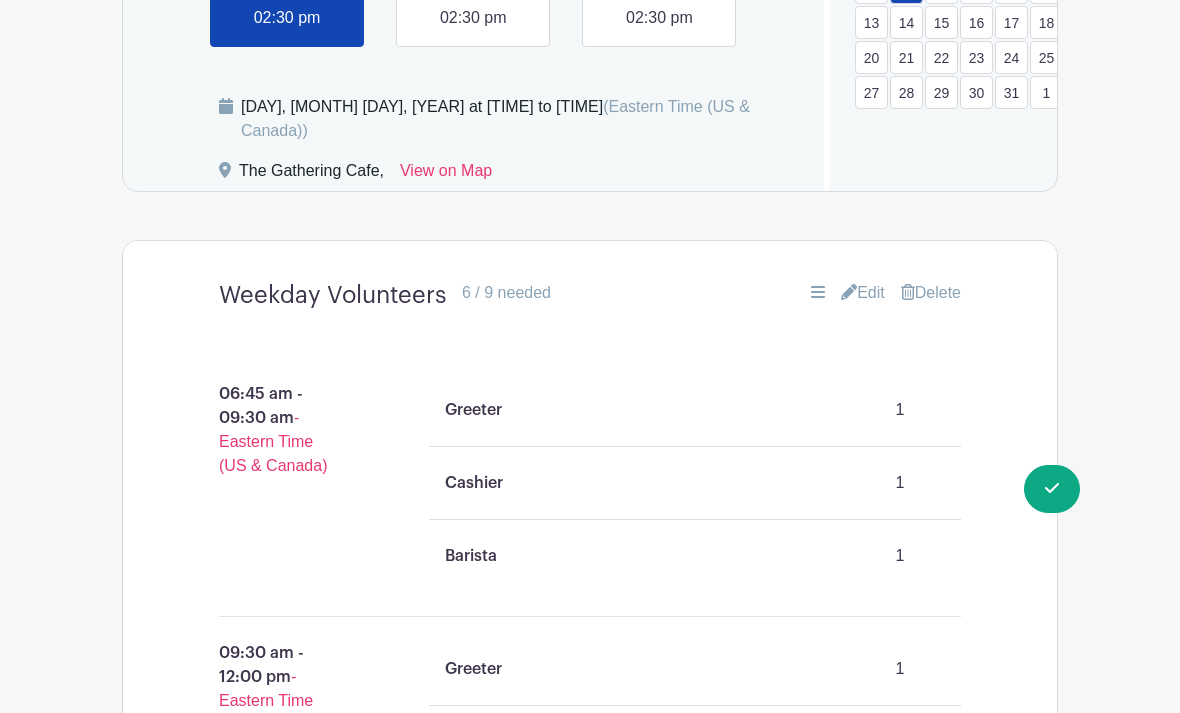 click on "Switch to Signup Mode" at bounding box center [0, 0] 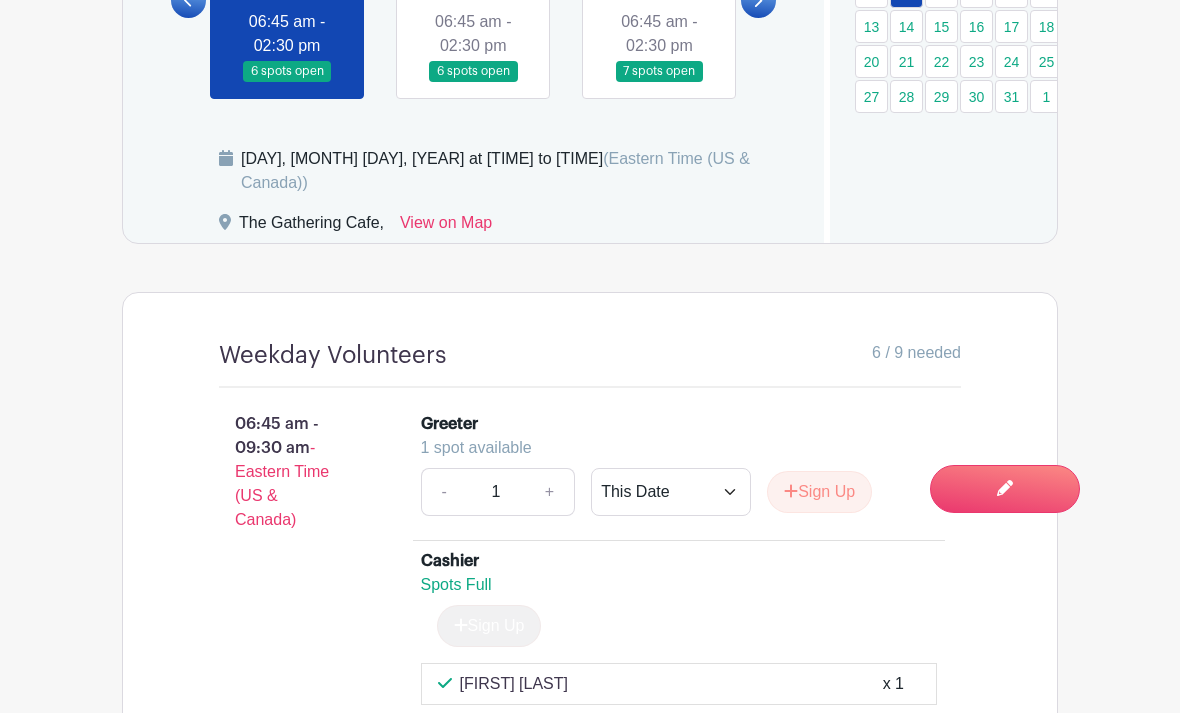 scroll, scrollTop: 1441, scrollLeft: 0, axis: vertical 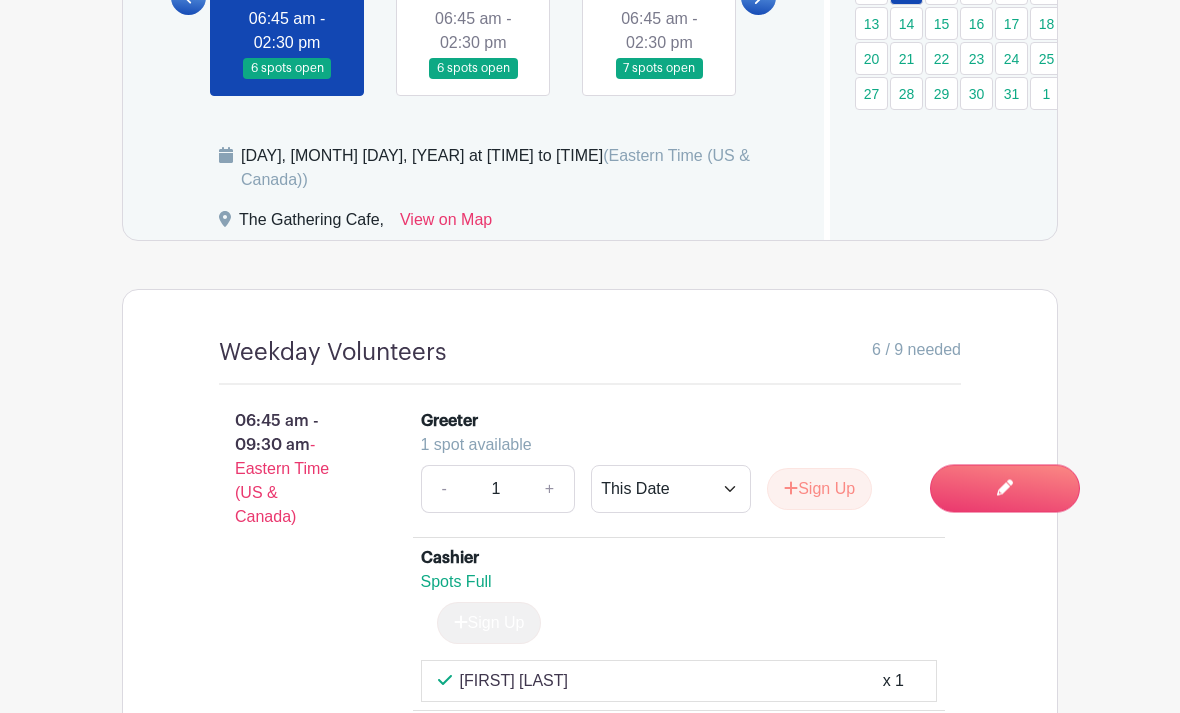 click on "Sign Up" at bounding box center [819, 490] 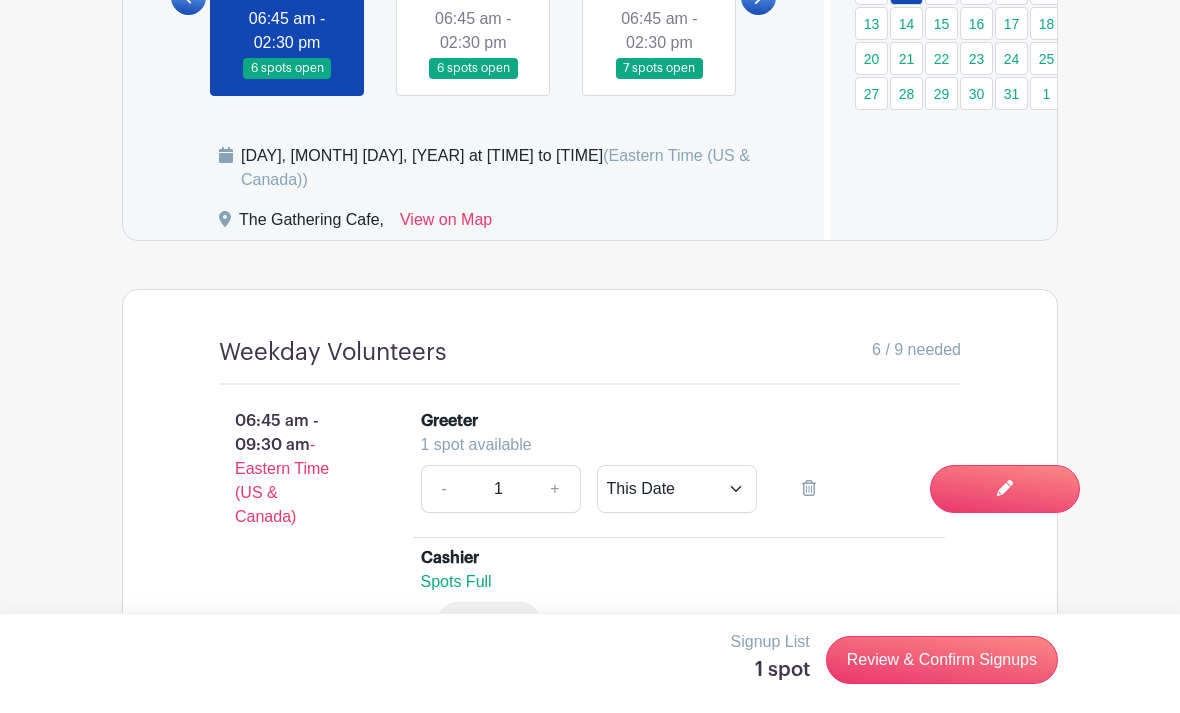 click on "Review & Confirm Signups" at bounding box center (942, 660) 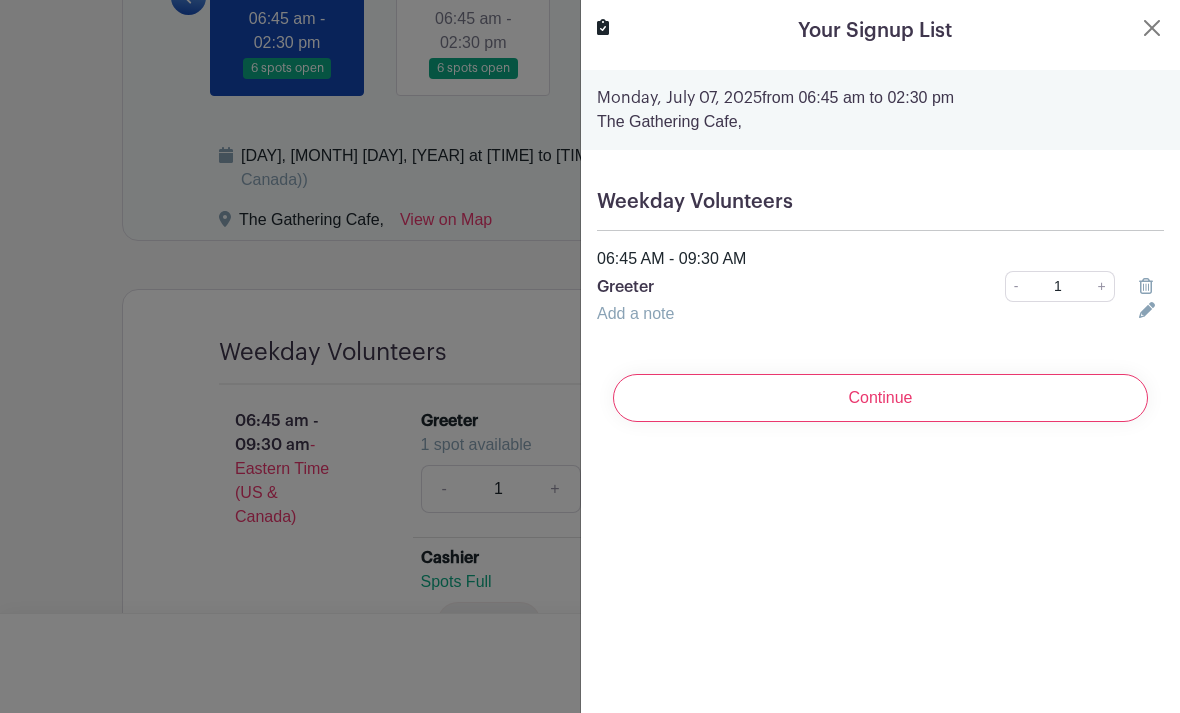 click on "Continue" at bounding box center (880, 398) 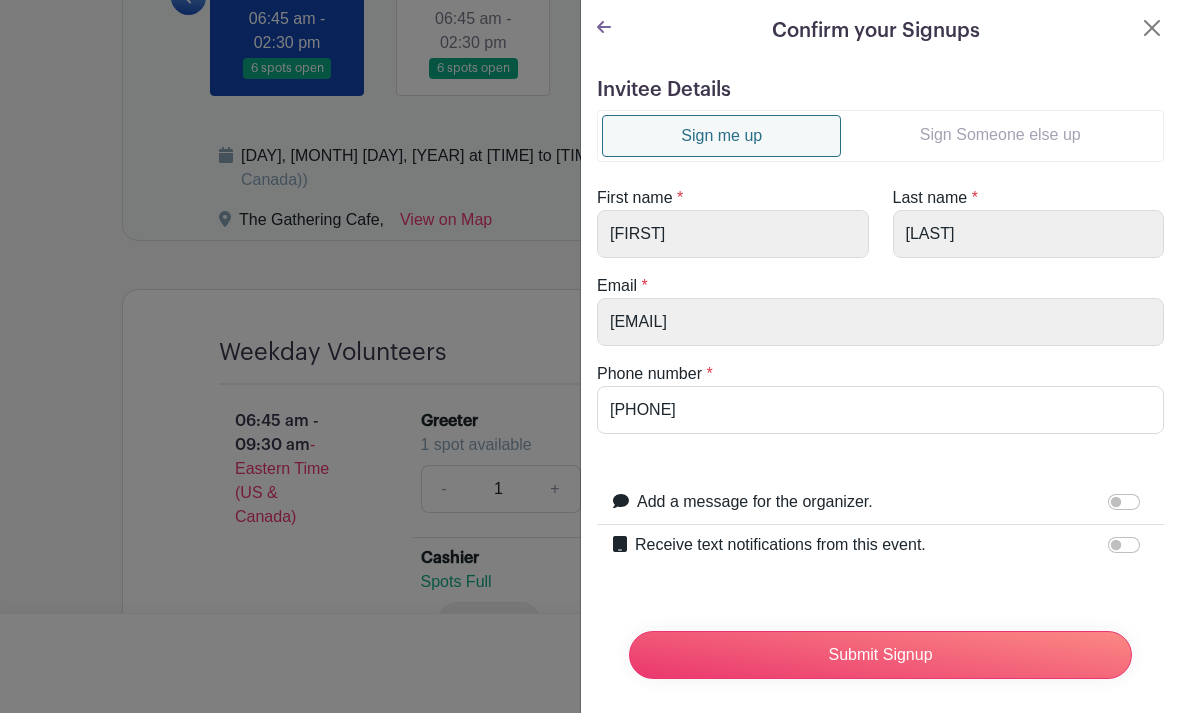 click on "Sign Someone else up" at bounding box center [1000, 135] 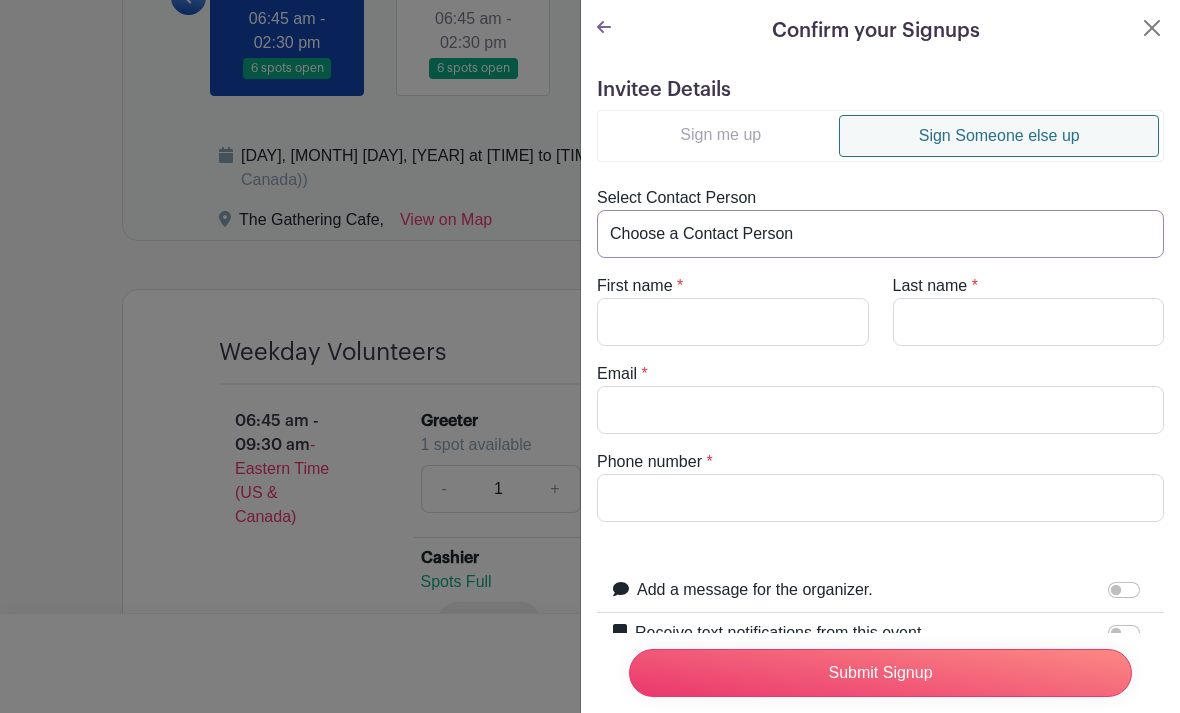 click on "Choose a Contact Person [FIRST] [LAST] ([EMAIL])
[FIRST] [LAST] ([EMAIL])
[FIRST] [LAST] ([EMAIL])
[FIRST] [LAST] ([EMAIL])
[FIRST] [LAST] ([EMAIL])
[FIRST] [LAST] ([EMAIL])
[FIRST] [LAST] ([EMAIL])
[FIRST] [LAST] ([EMAIL])
[FIRST] [LAST] ([EMAIL])
[FIRST] [LAST] ([EMAIL])
[FIRST] [LAST] ([EMAIL])
[FIRST] [LAST] ([EMAIL])
[FIRST] [LAST] ([EMAIL])
[FIRST] [LAST] ([EMAIL])
[FIRST] [LAST] ([EMAIL])
[FIRST] [LAST] ([EMAIL])
[FIRST] [LAST] ([EMAIL])
[FIRST] [LAST] ([EMAIL])
[FIRST] [LAST] ([EMAIL])
[FIRST] [LAST] ([EMAIL])
[FIRST] [LAST] ([EMAIL])
[FIRST] [LAST] ([EMAIL])
[FIRST] [LAST] ([EMAIL])
[FIRST] [LAST] ([EMAIL])" at bounding box center (880, 234) 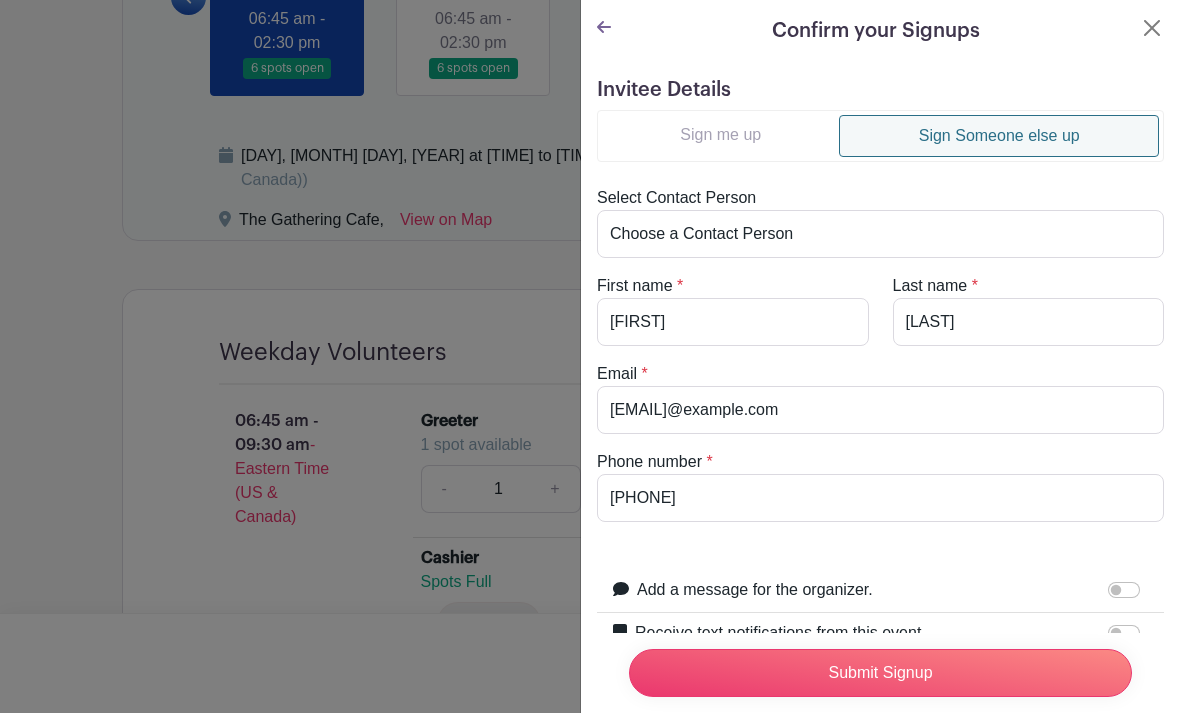 click on "Submit Signup" at bounding box center (880, 673) 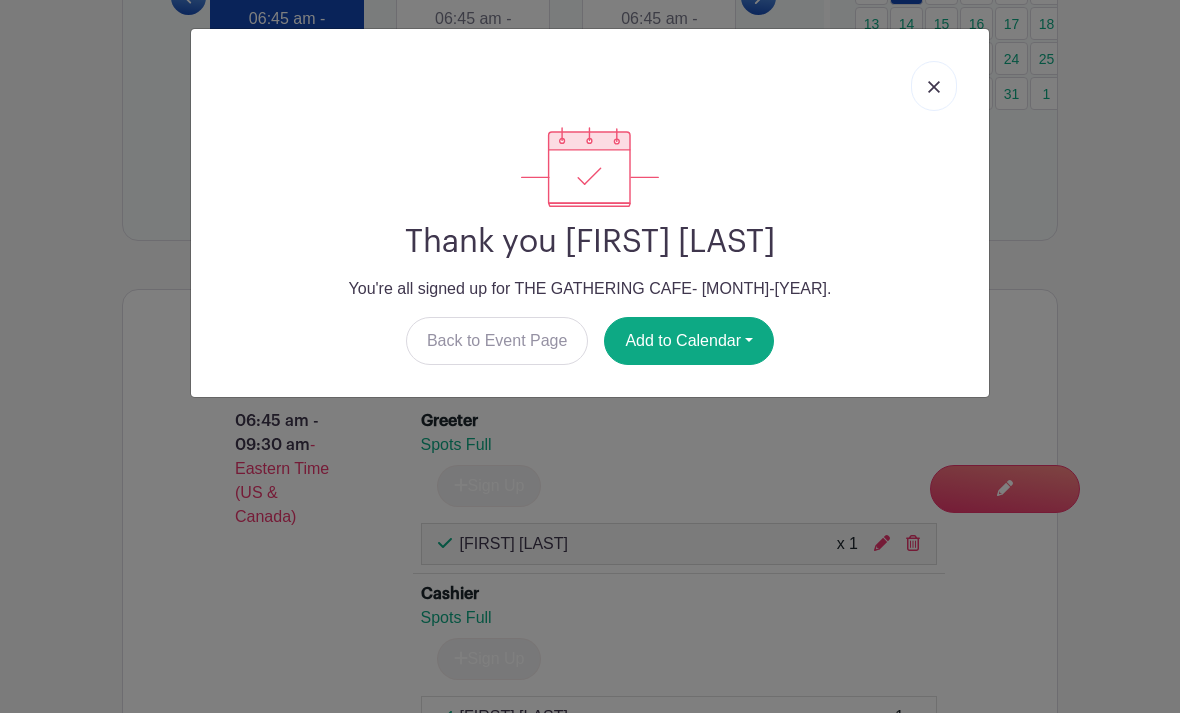 click at bounding box center [934, 86] 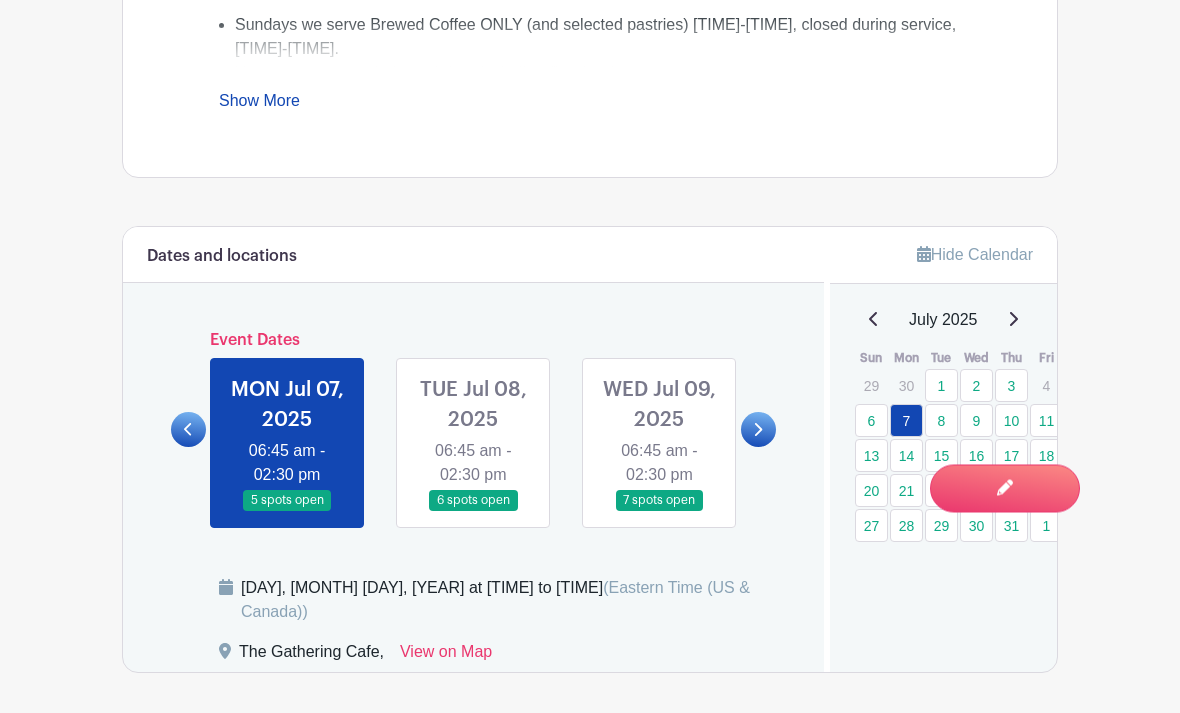 scroll, scrollTop: 1008, scrollLeft: 0, axis: vertical 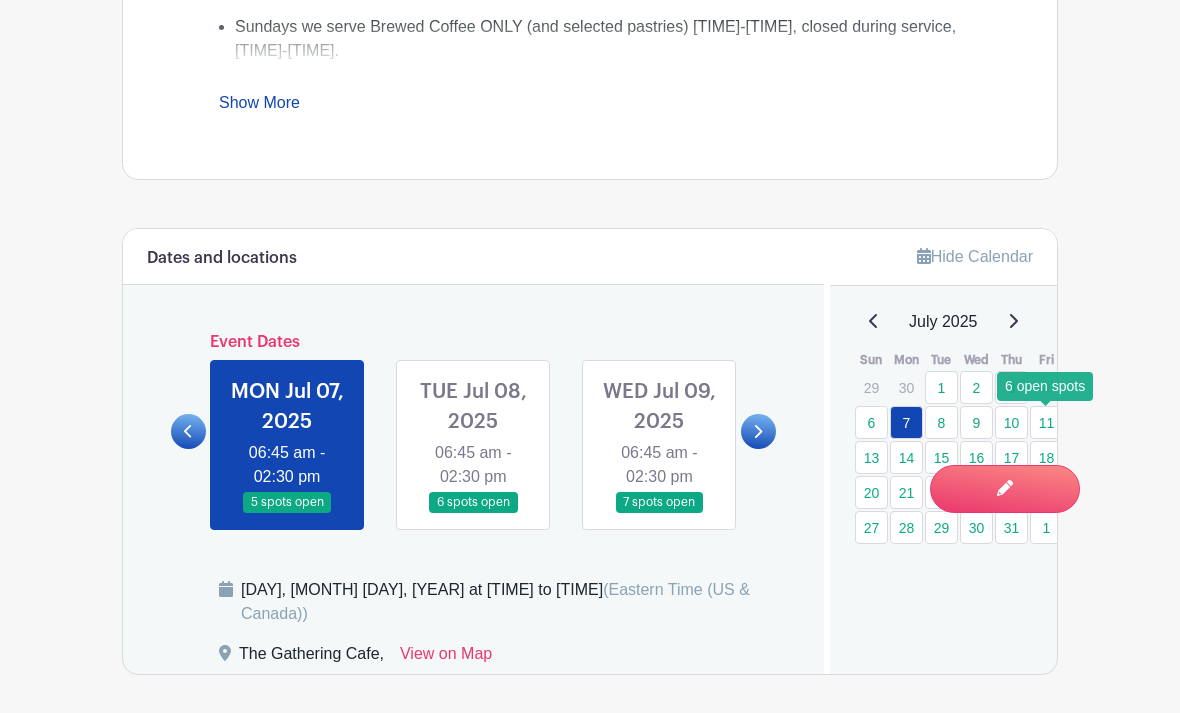 click on "11" at bounding box center [1046, 422] 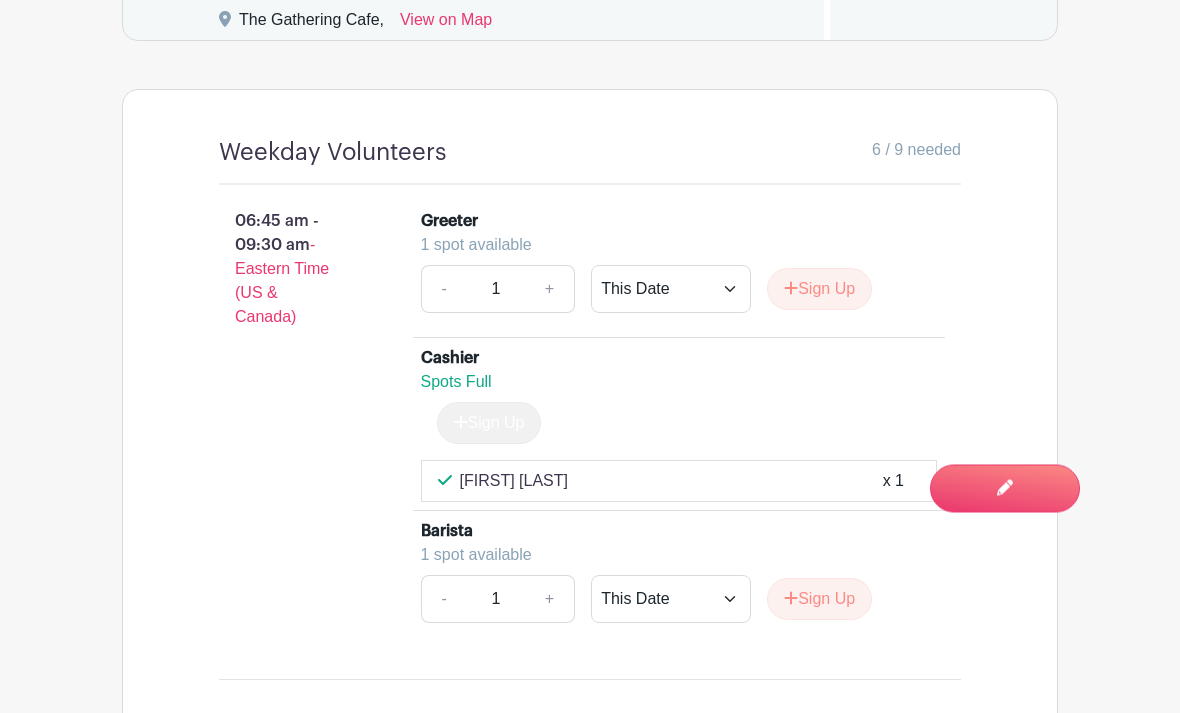 click on "Sign Up" at bounding box center [819, 290] 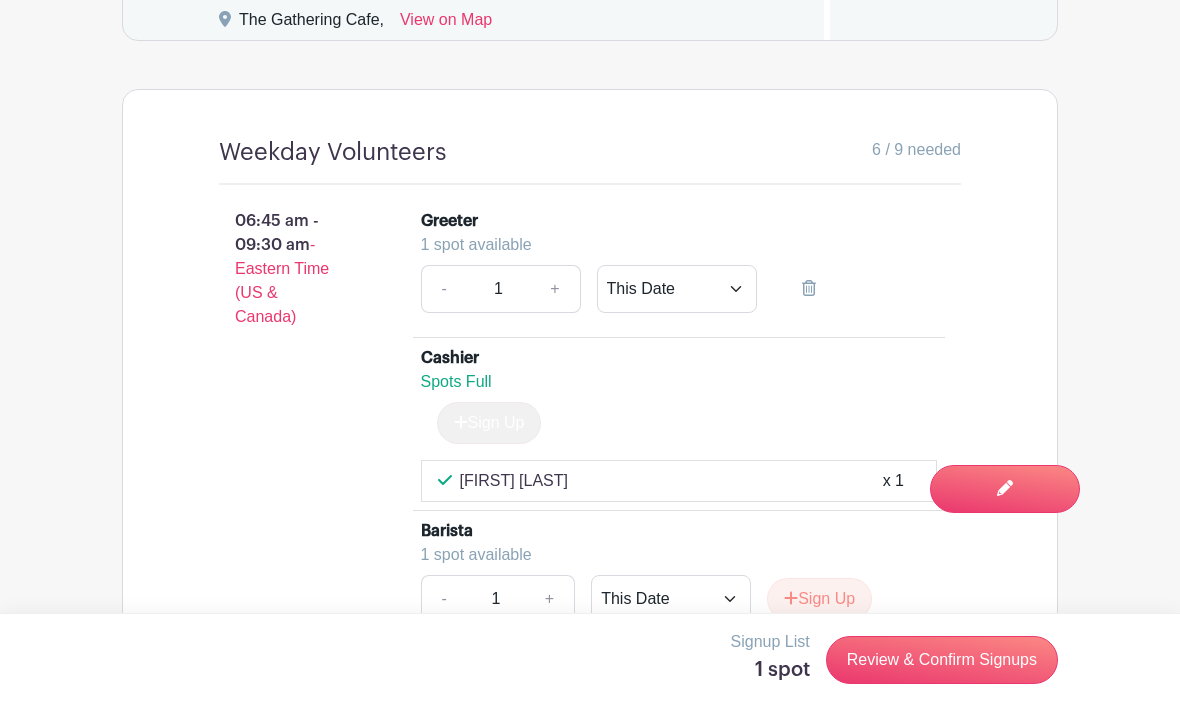 click on "Review & Confirm Signups" at bounding box center (942, 660) 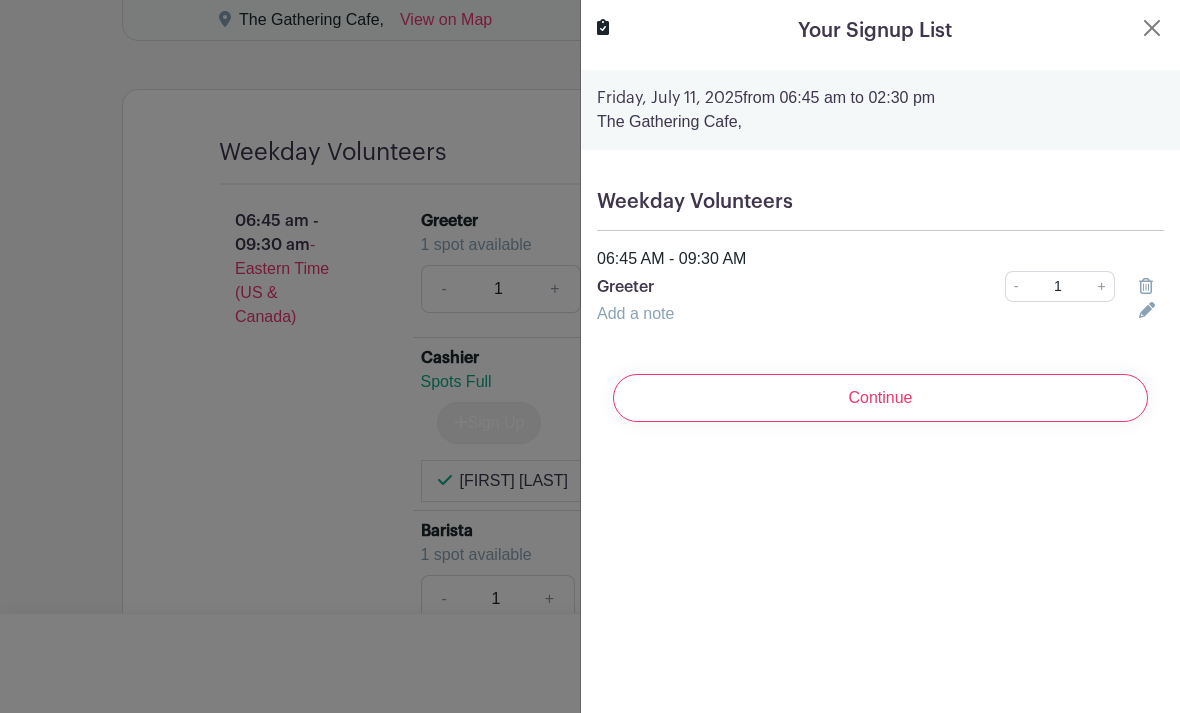 click on "Continue" at bounding box center [880, 398] 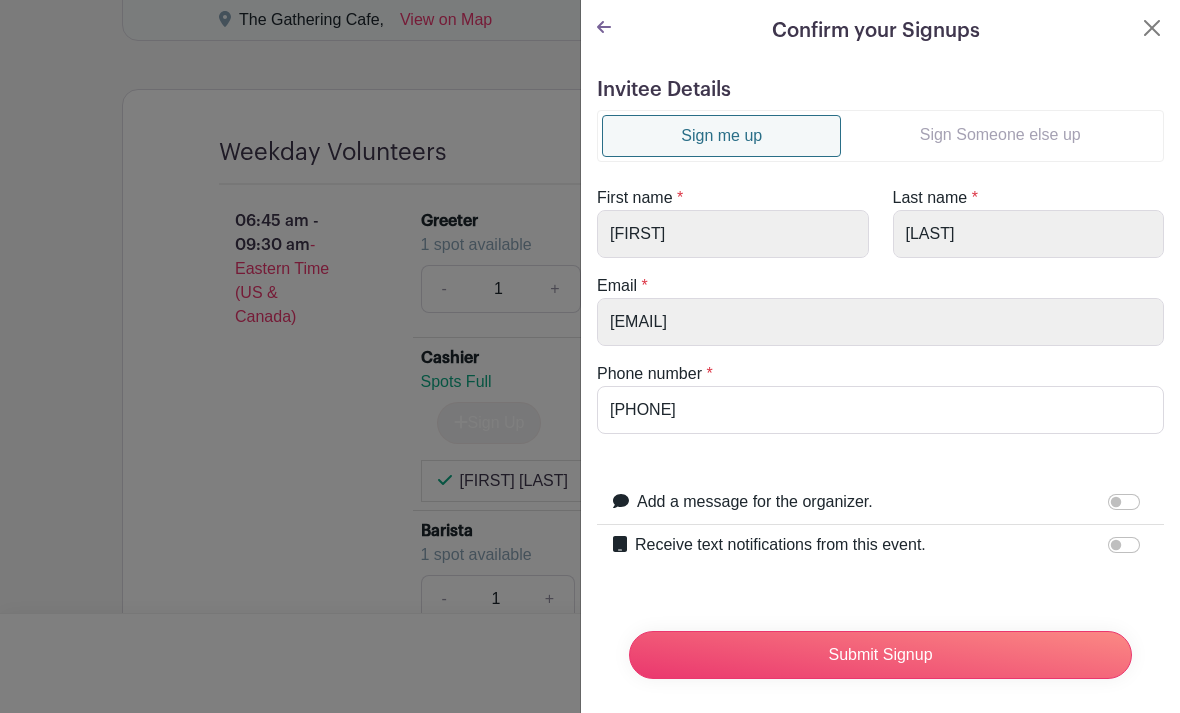 click on "Sign Someone else up" at bounding box center (1000, 135) 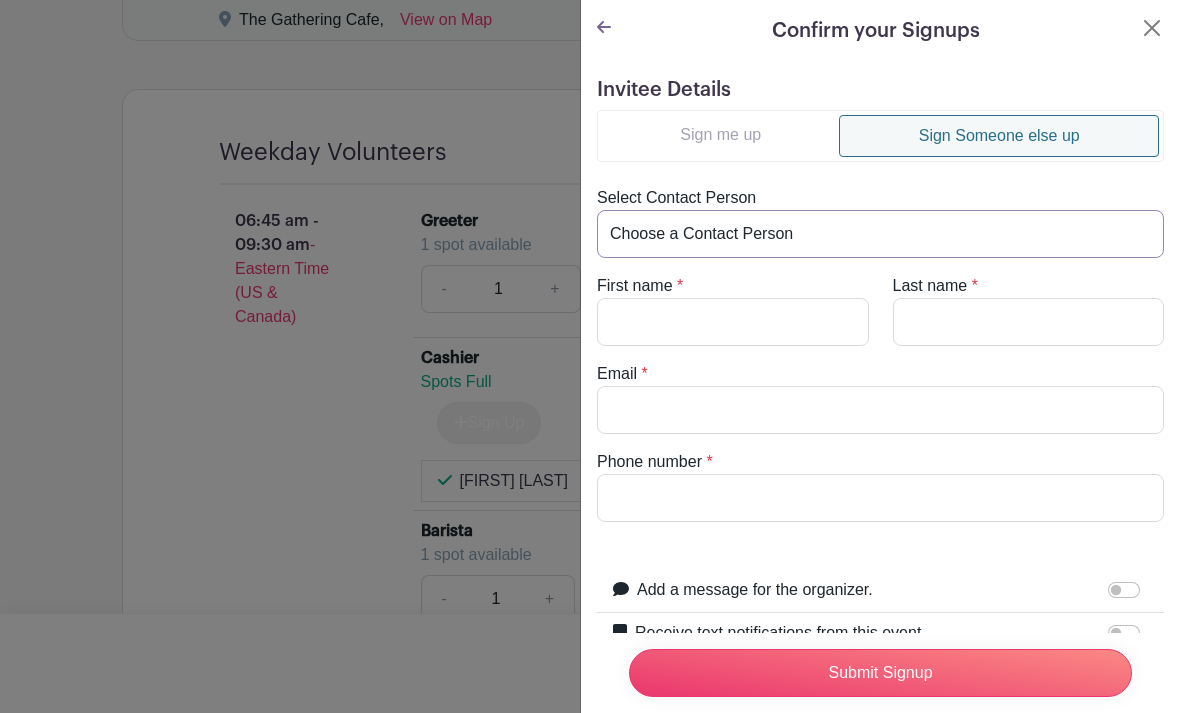click on "Choose a Contact Person [FIRST] [LAST] ([EMAIL])
[FIRST] [LAST] ([EMAIL])
[FIRST] [LAST] ([EMAIL])
[FIRST] [LAST] ([EMAIL])
[FIRST] [LAST] ([EMAIL])
[FIRST] [LAST] ([EMAIL])
[FIRST] [LAST] ([EMAIL])
[FIRST] [LAST] ([EMAIL])
[FIRST] [LAST] ([EMAIL])
[FIRST] [LAST] ([EMAIL])
[FIRST] [LAST] ([EMAIL])
[FIRST] [LAST] ([EMAIL])
[FIRST] [LAST] ([EMAIL])
[FIRST] [LAST] ([EMAIL])
[FIRST] [LAST] ([EMAIL])
[FIRST] [LAST] ([EMAIL])
[FIRST] [LAST] ([EMAIL])
[FIRST] [LAST] ([EMAIL])
[FIRST] [LAST] ([EMAIL])
[FIRST] [LAST] ([EMAIL])
[FIRST] [LAST] ([EMAIL])
[FIRST] [LAST] ([EMAIL])
[FIRST] [LAST] ([EMAIL])
[FIRST] [LAST] ([EMAIL])" at bounding box center (880, 234) 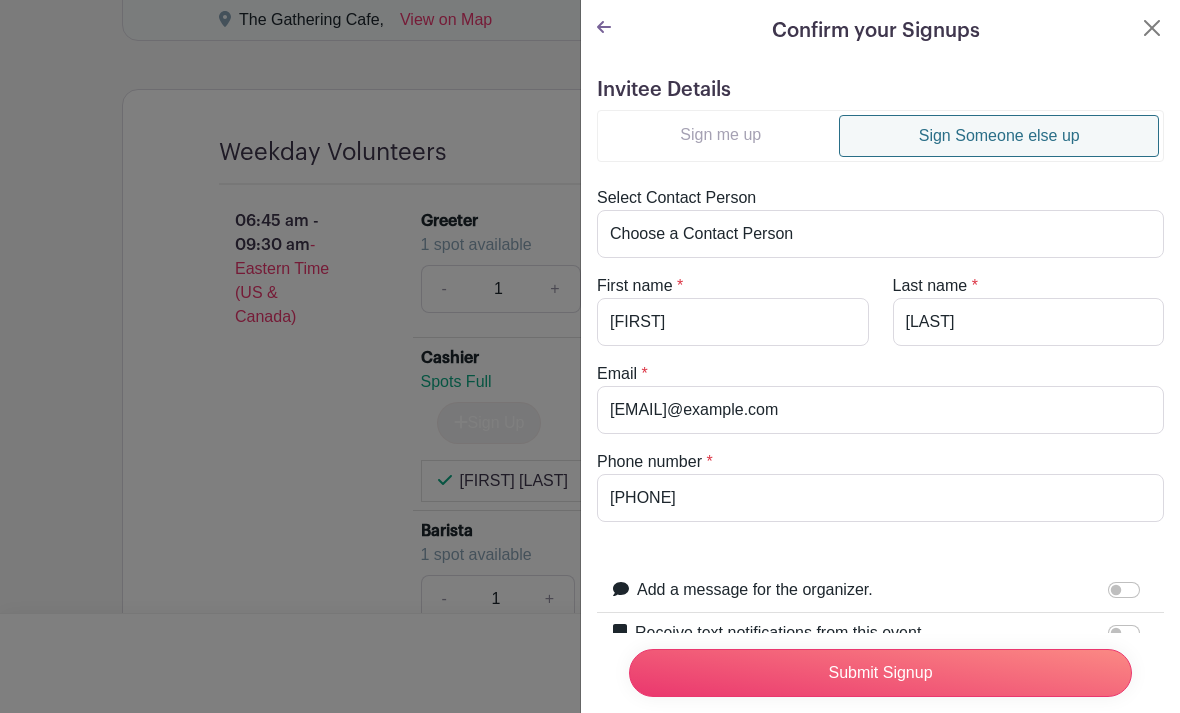 click on "Submit Signup" at bounding box center [880, 673] 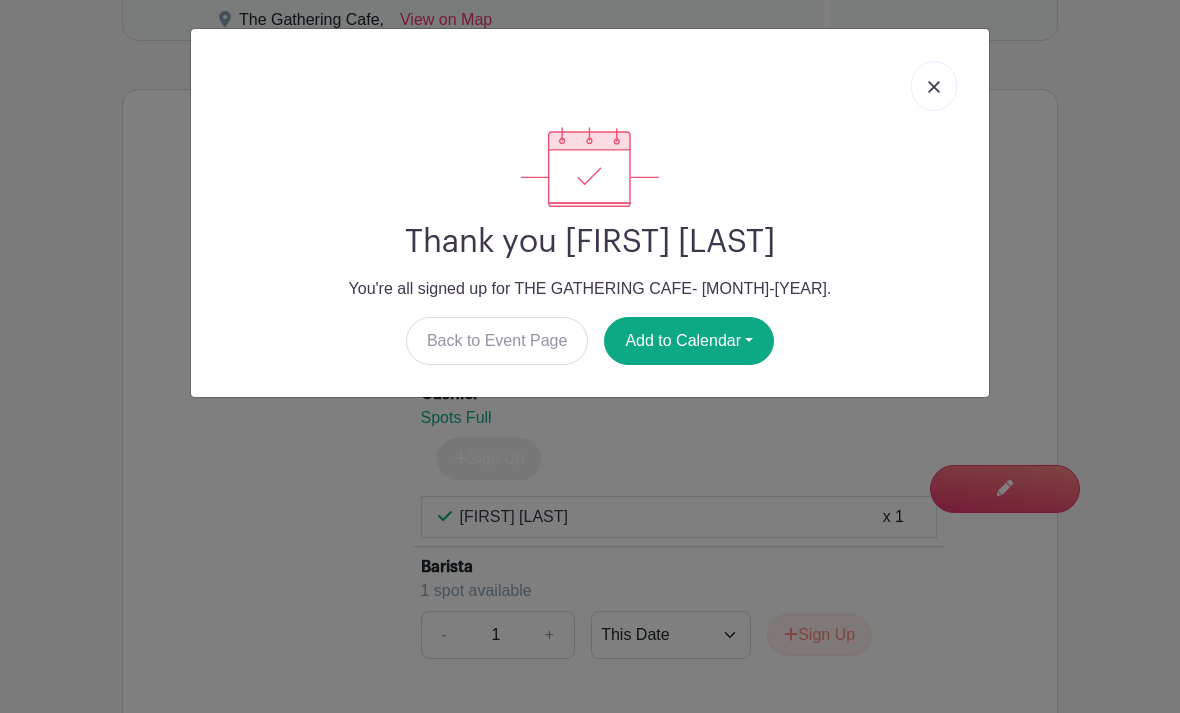 click at bounding box center (934, 86) 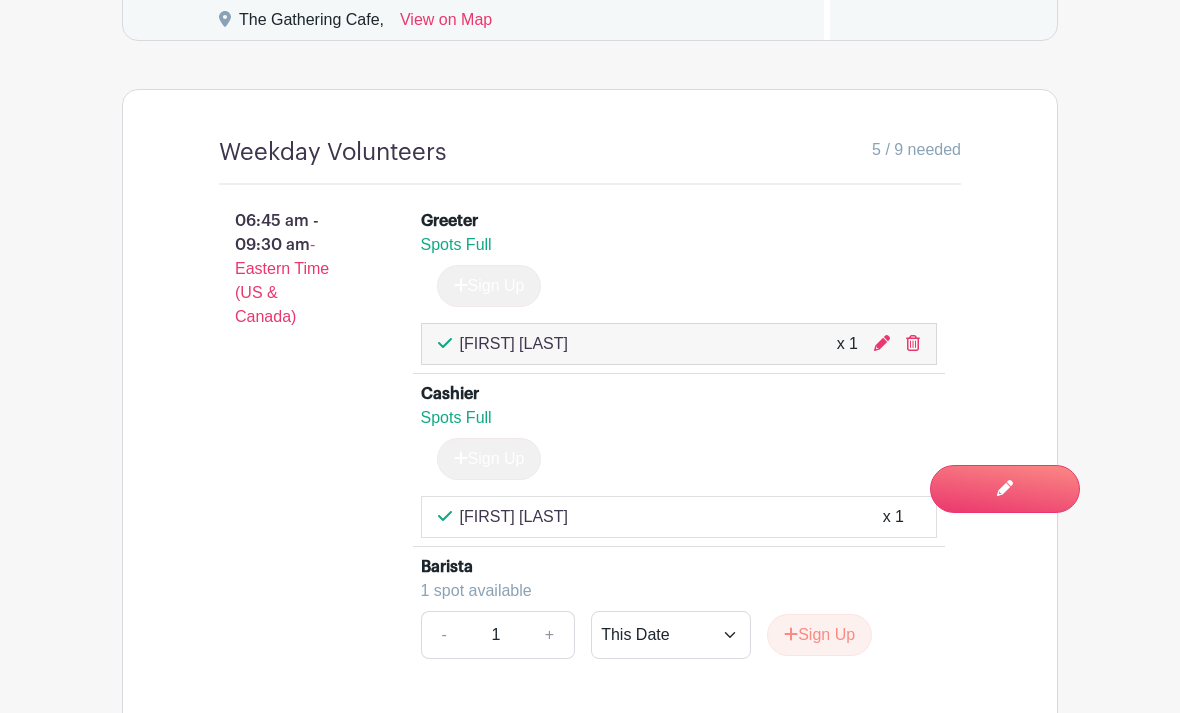 click on "Greeter
Spots Full  Sign Up
[FIRST] [LAST]
x 1
Cashier
Spots Full  Sign Up
[FIRST] [LAST]
x 1
Barista
1 spot available - 1 + This Date
Select Dates Select Dates  Sign Up" at bounding box center [691, 442] 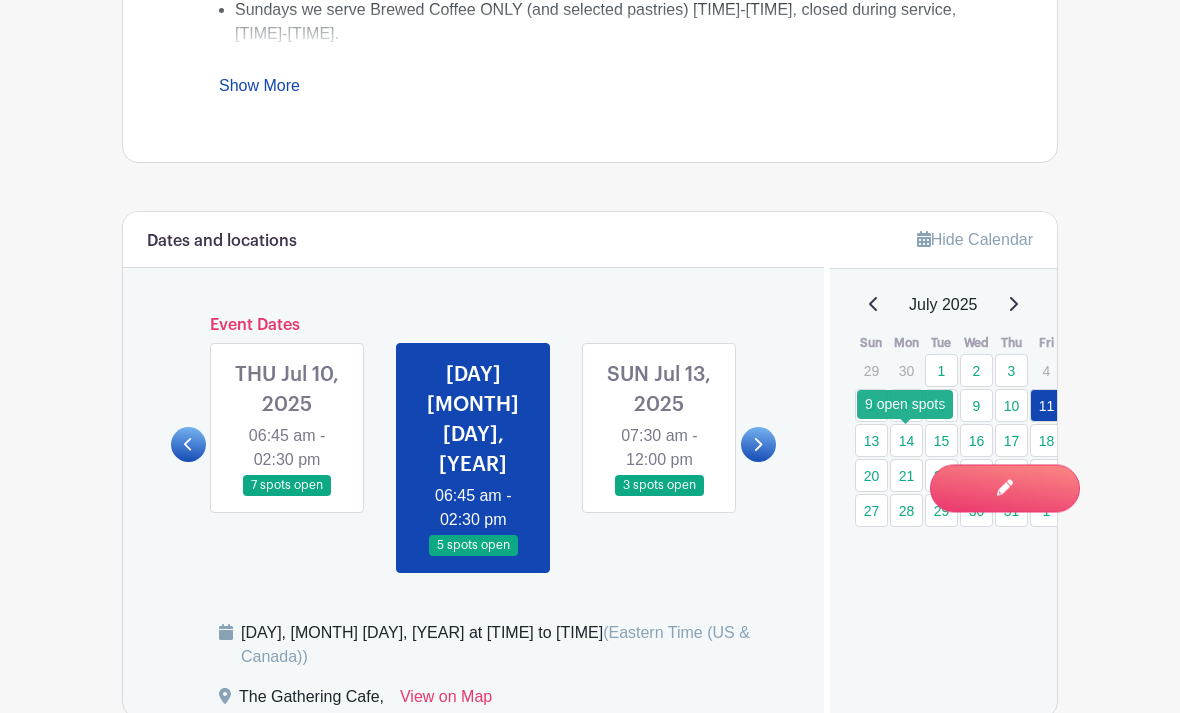 scroll, scrollTop: 1025, scrollLeft: 0, axis: vertical 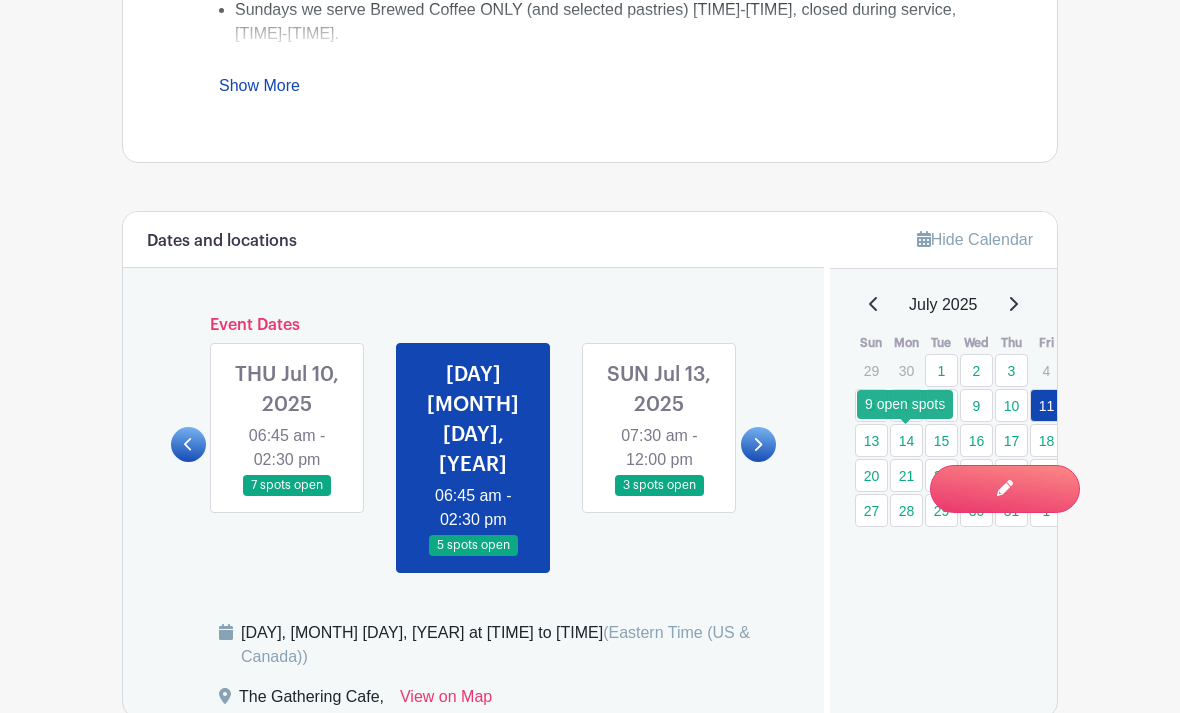 click on "14" at bounding box center [906, 440] 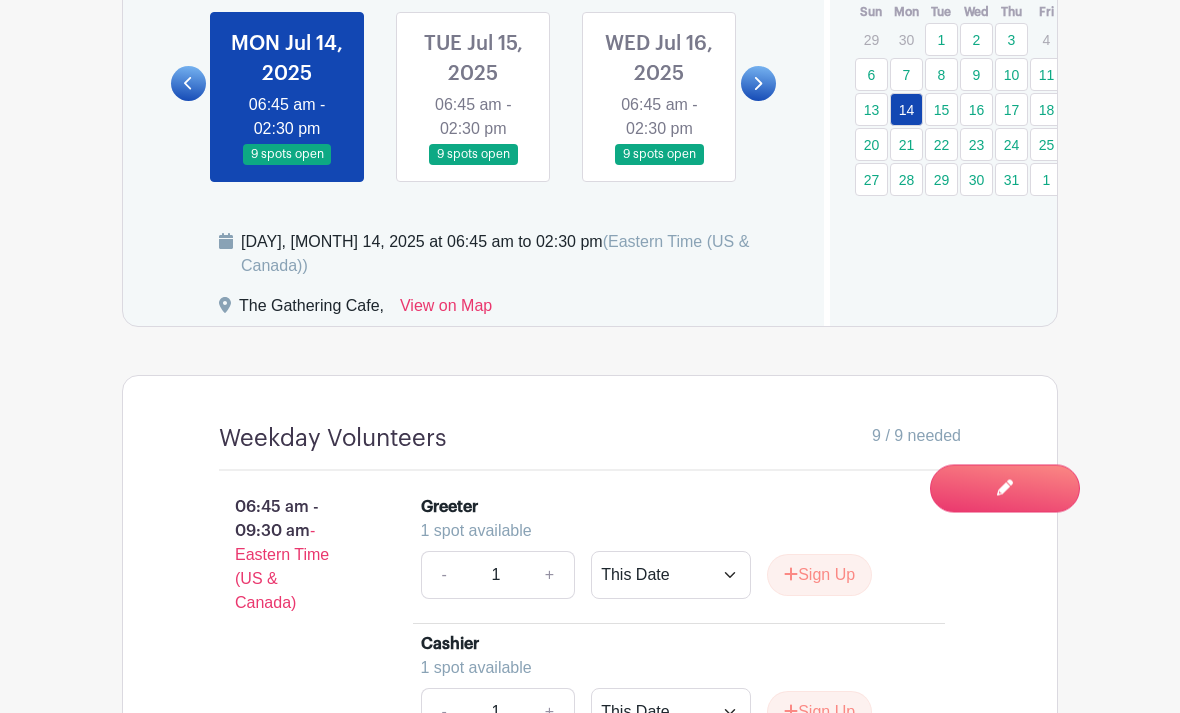 scroll, scrollTop: 1383, scrollLeft: 0, axis: vertical 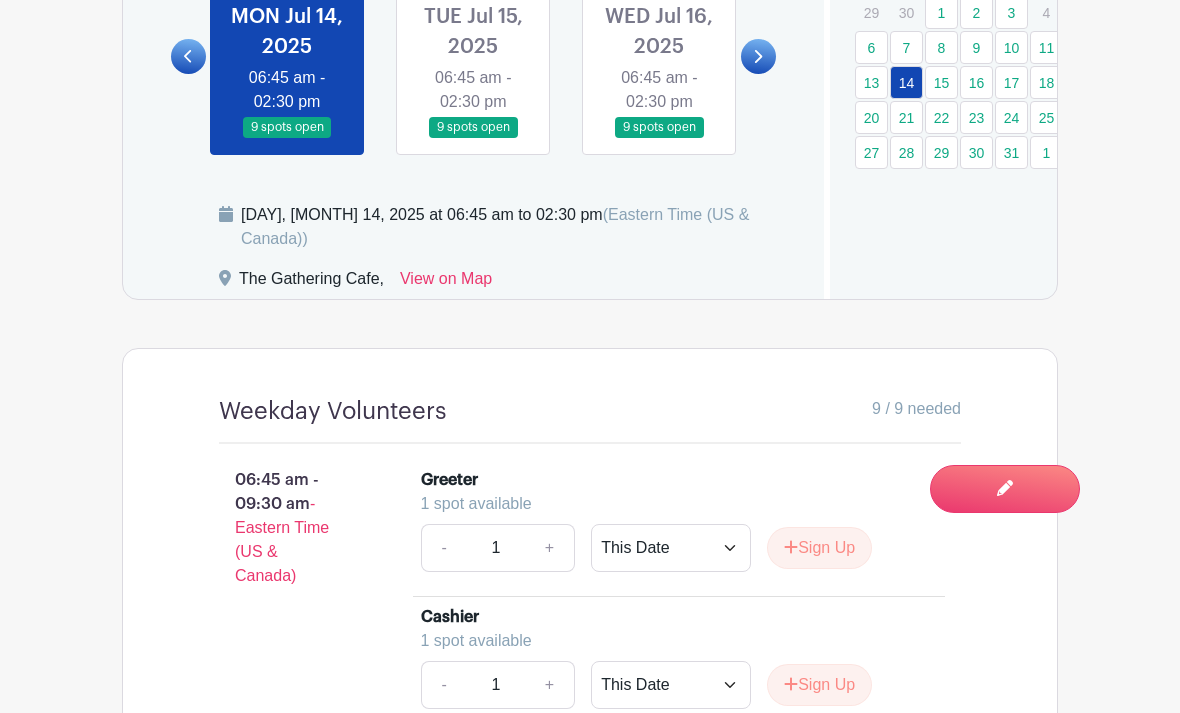 click on "Sign Up" at bounding box center (819, 548) 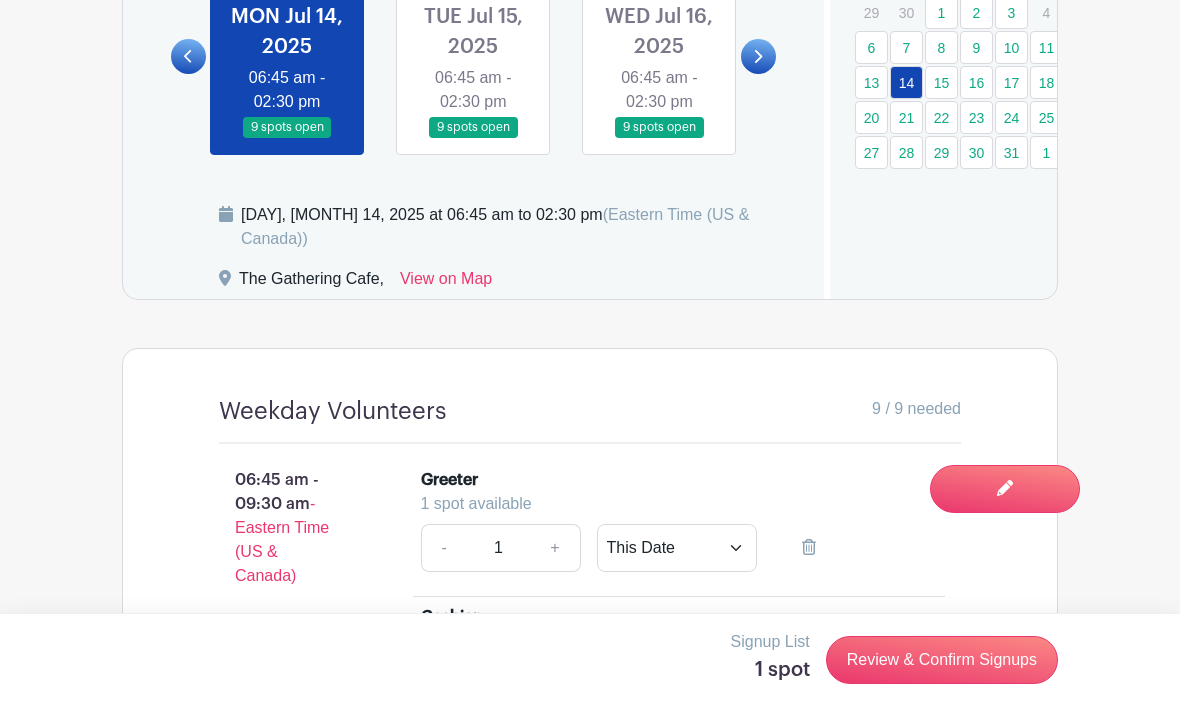 click on "Review & Confirm Signups" at bounding box center (942, 660) 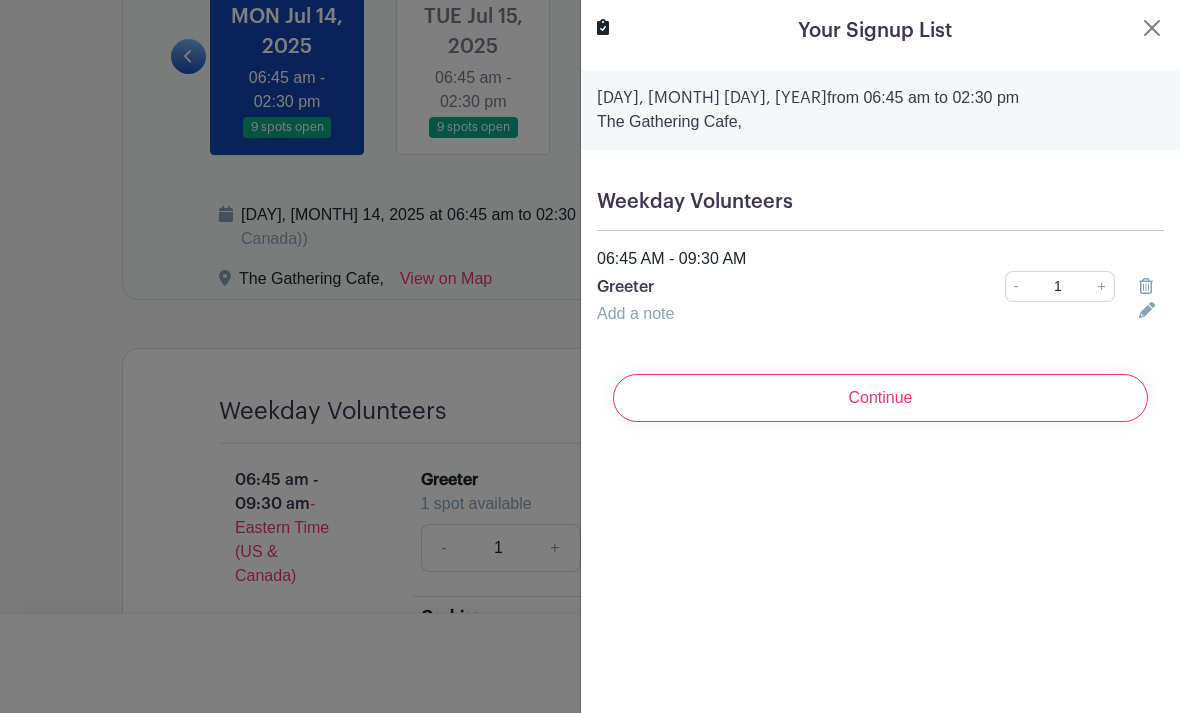 click on "Continue" at bounding box center [880, 398] 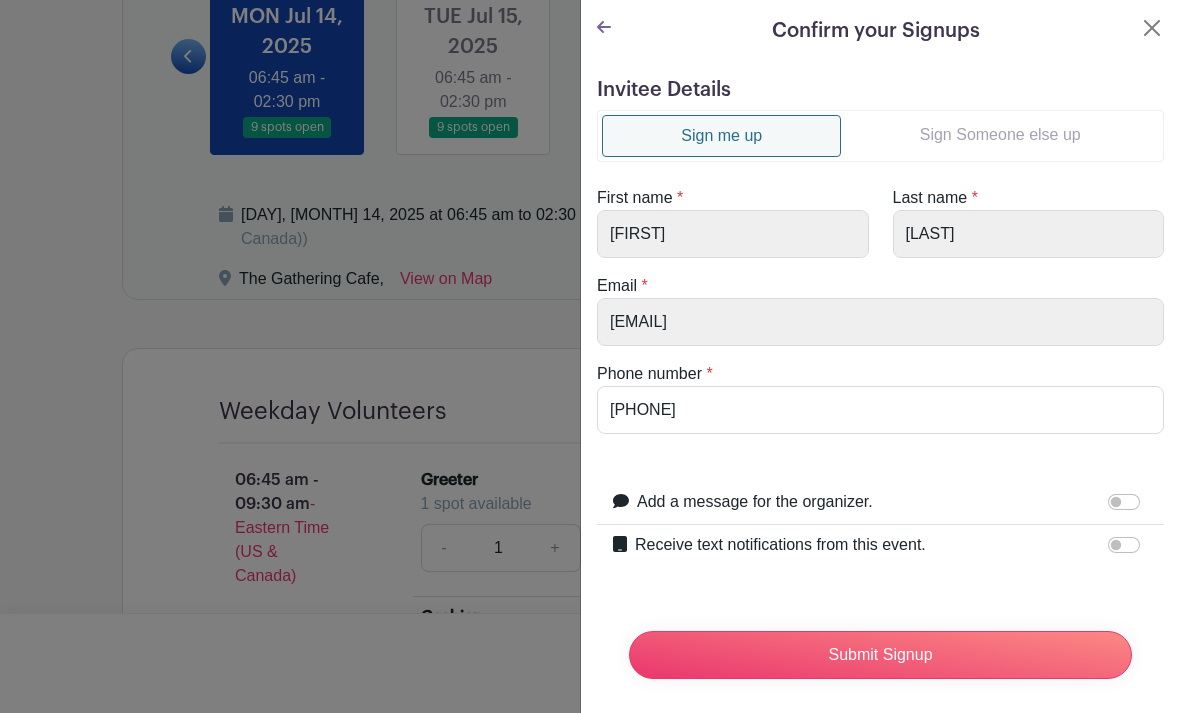 click on "Submit Signup" at bounding box center [880, 655] 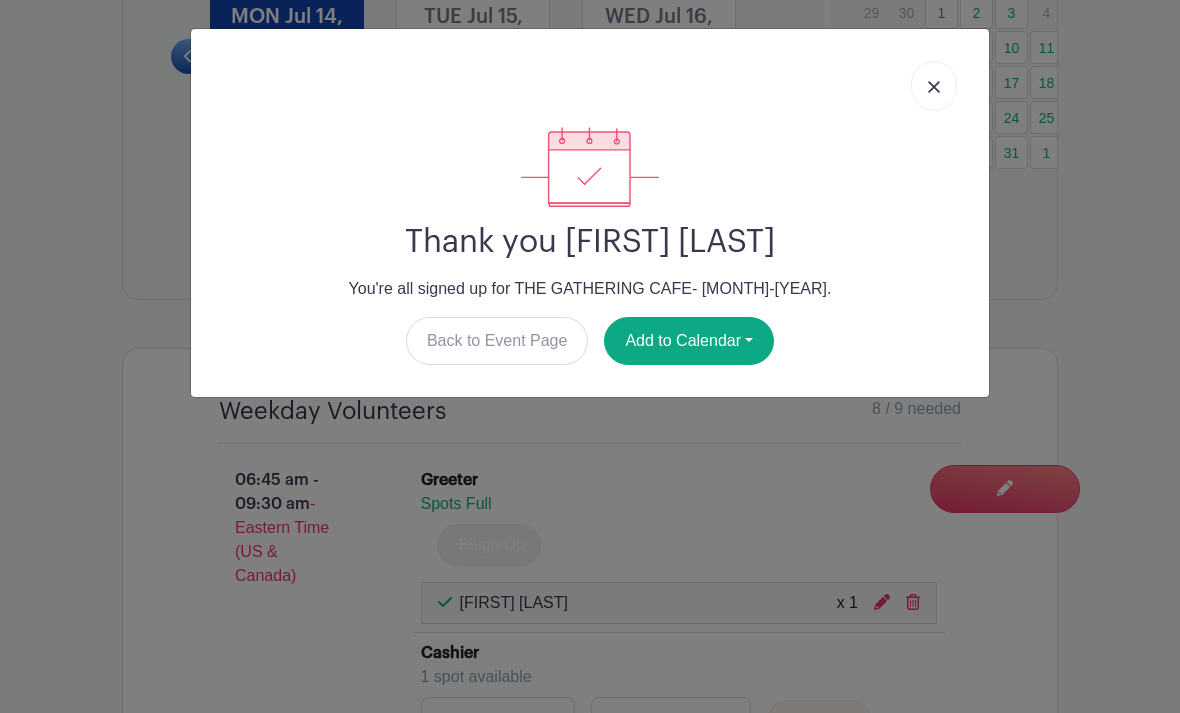 click at bounding box center [934, 87] 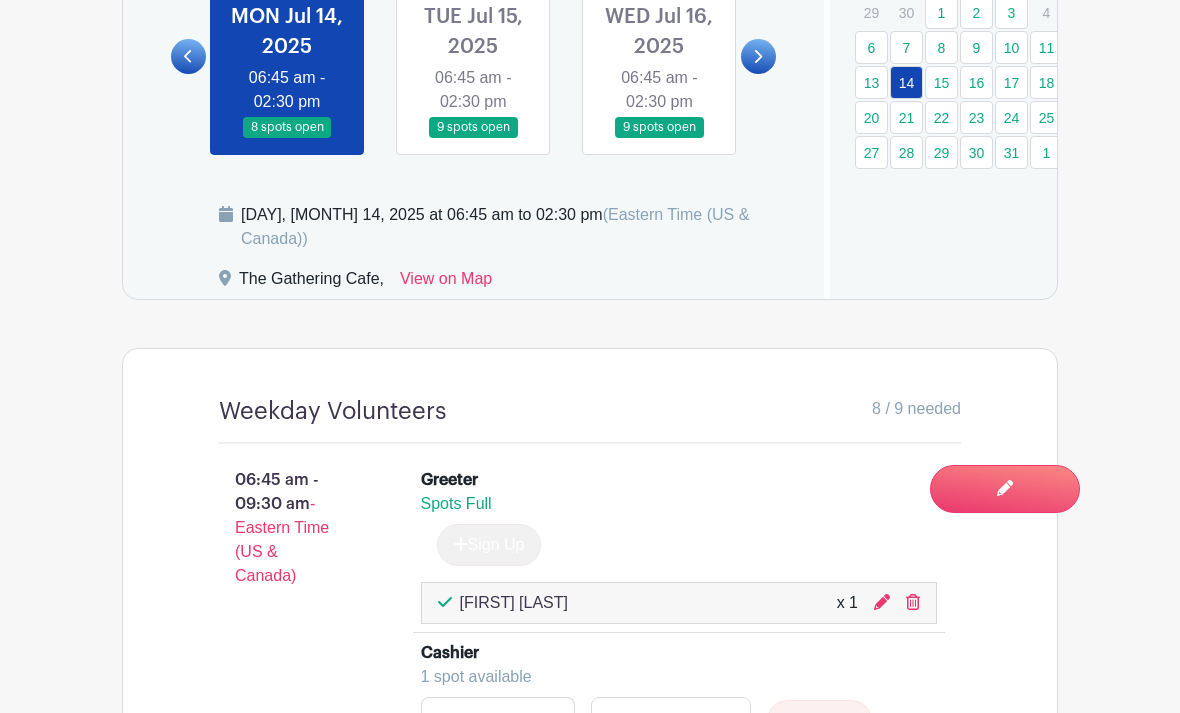 click at bounding box center (913, 602) 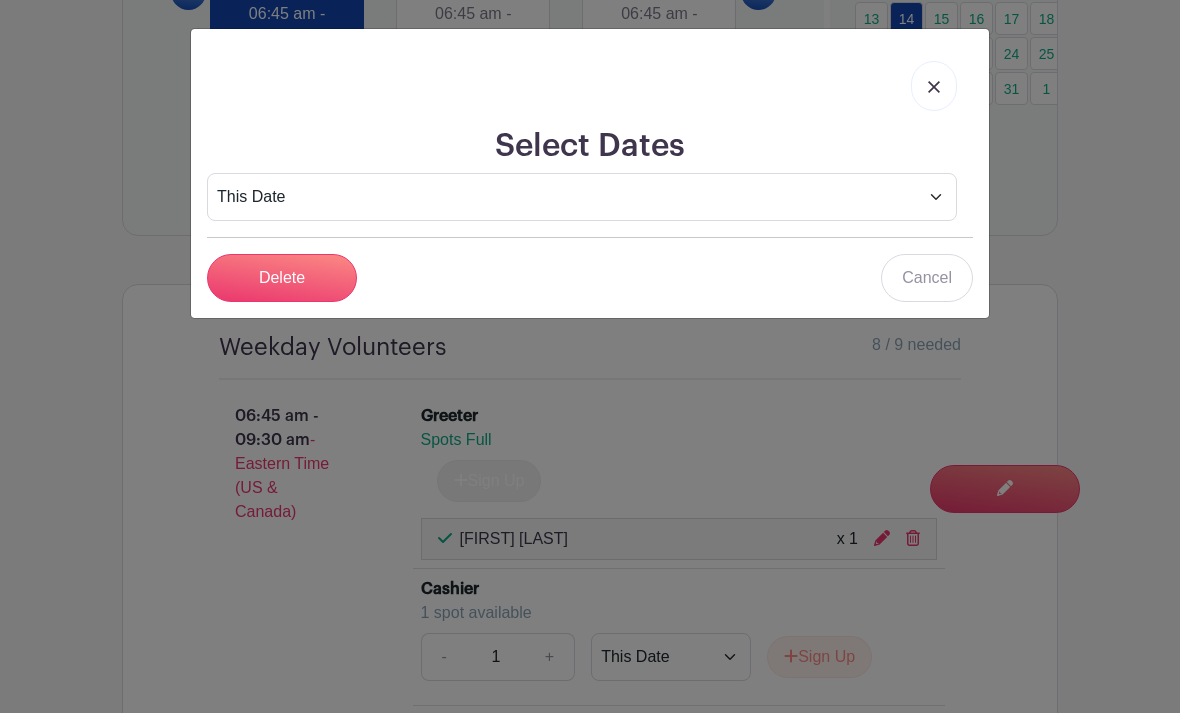 click on "Delete" at bounding box center (282, 278) 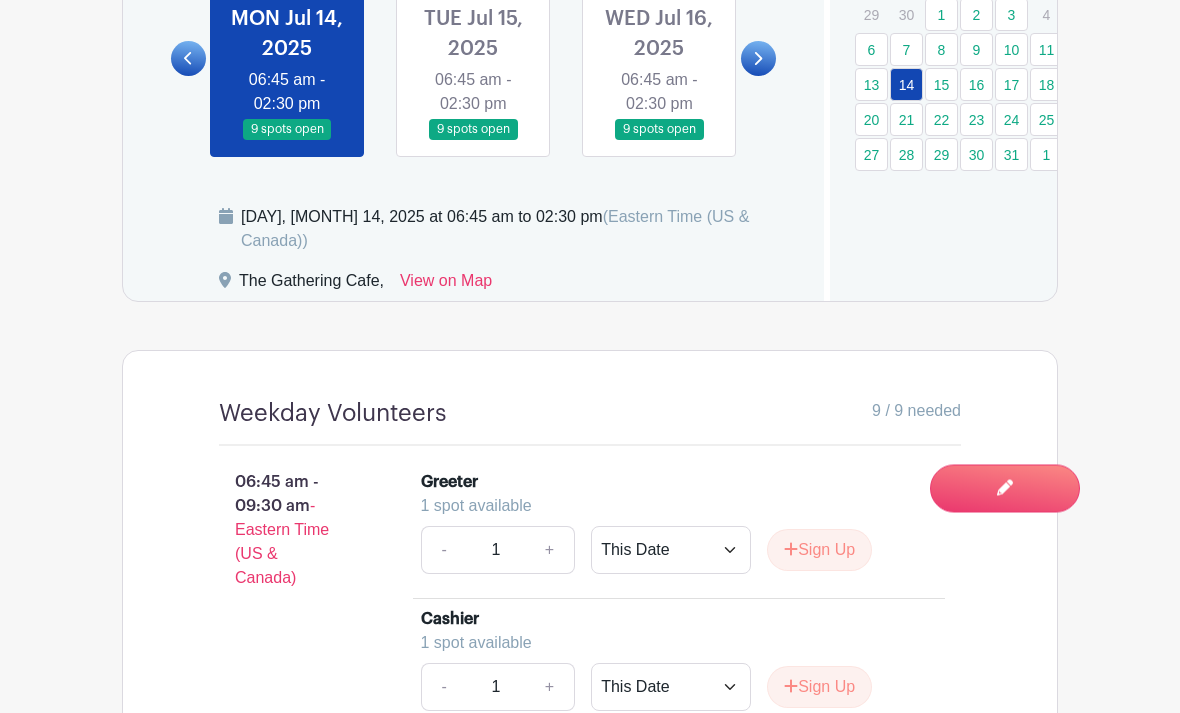 scroll, scrollTop: 1378, scrollLeft: 0, axis: vertical 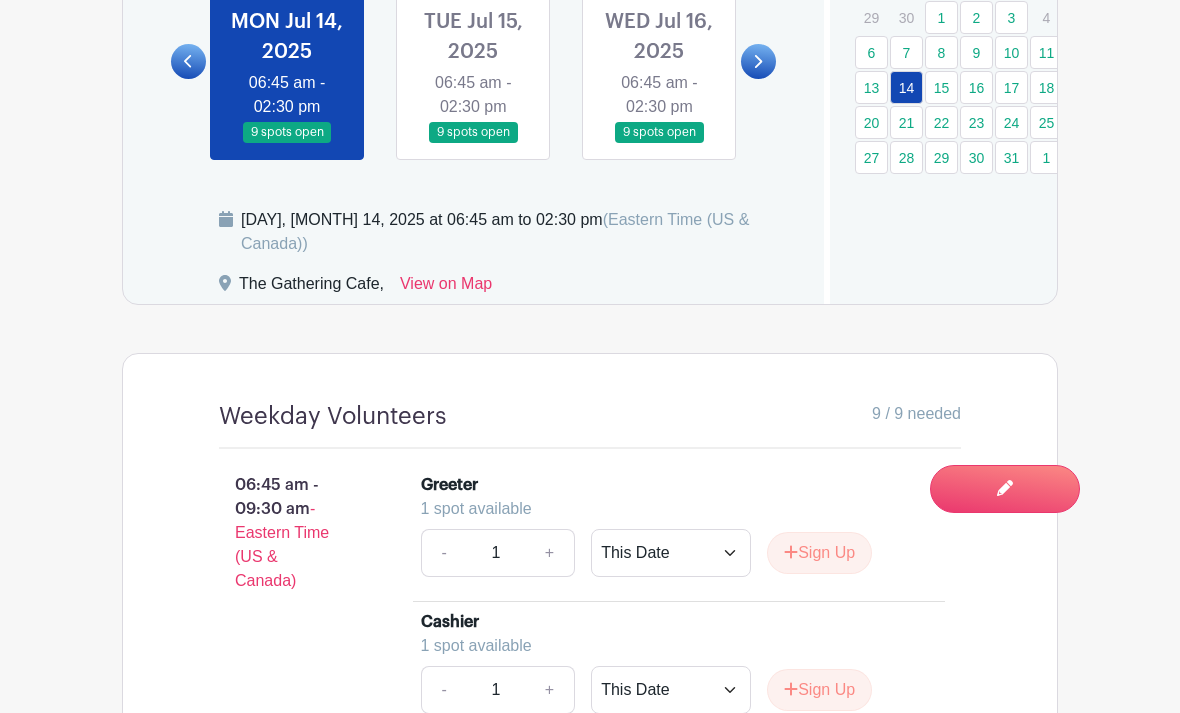 click on "Sign Up" at bounding box center [819, 553] 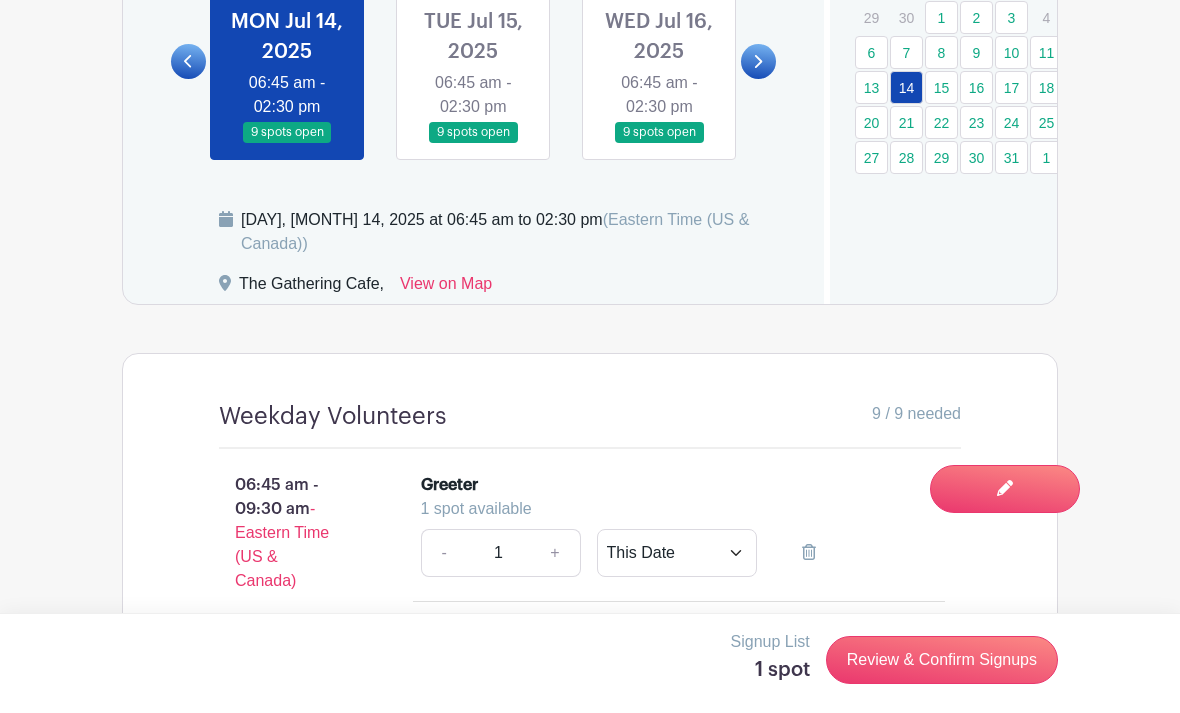 click on "Review & Confirm Signups" at bounding box center (942, 660) 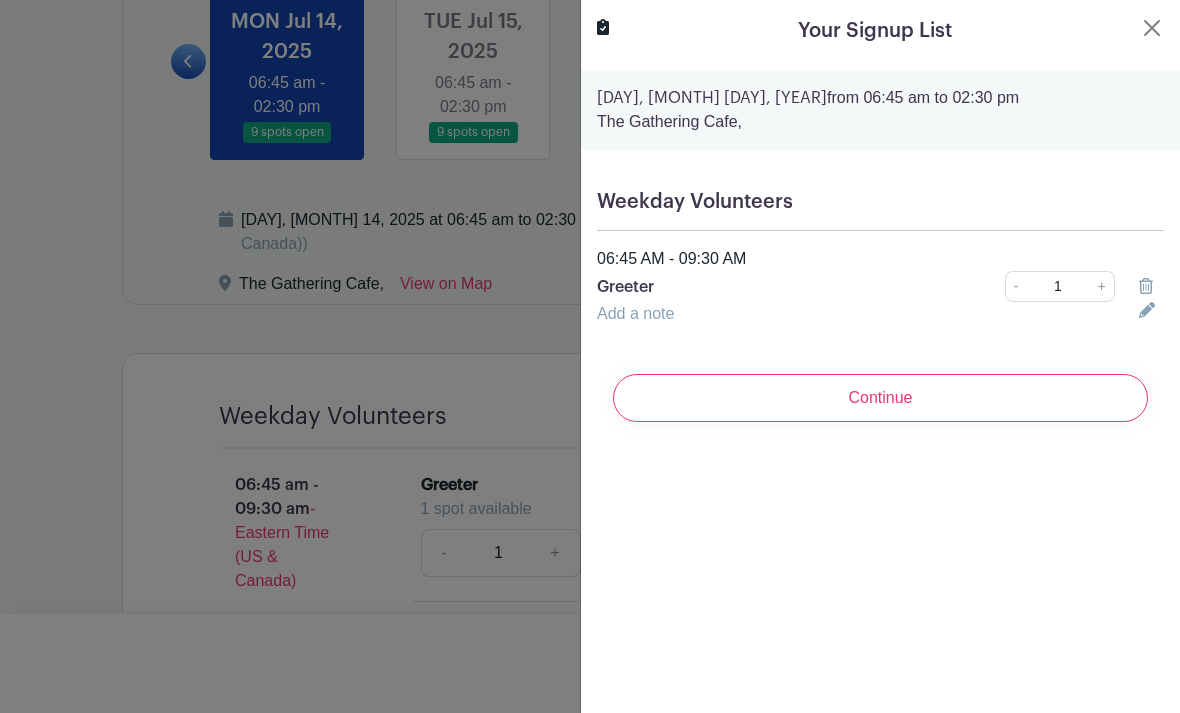 click on "Continue" at bounding box center [880, 398] 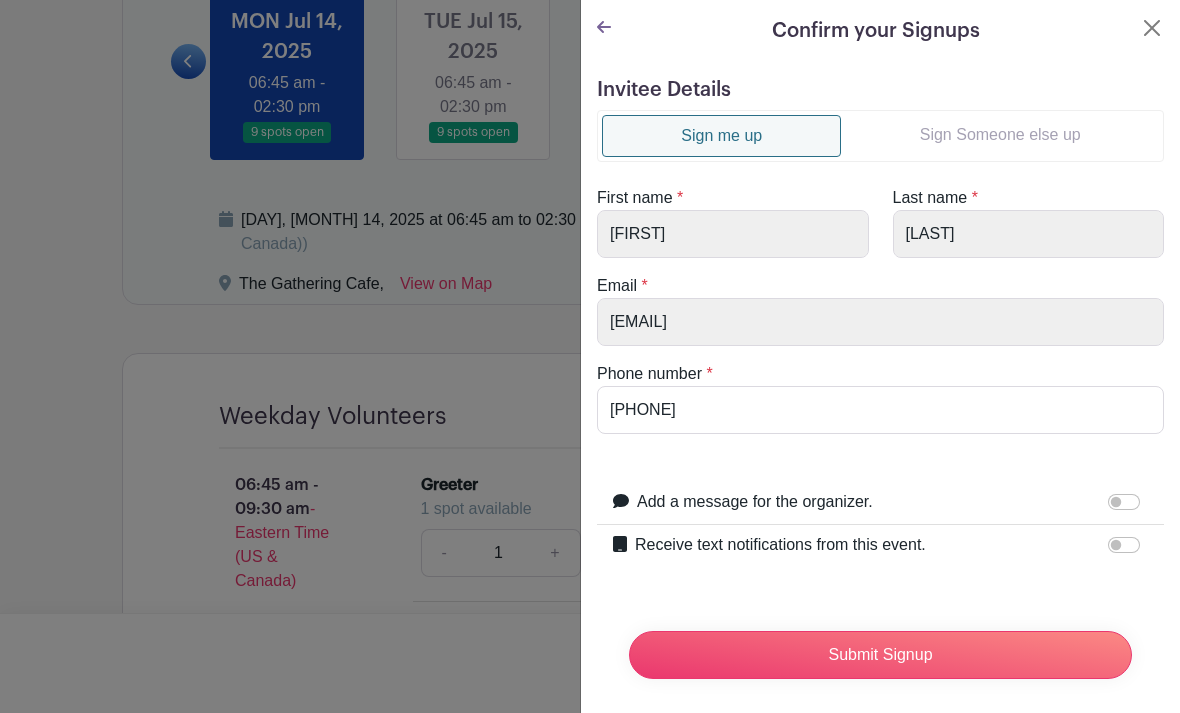 click on "Sign Someone else up" at bounding box center [1000, 135] 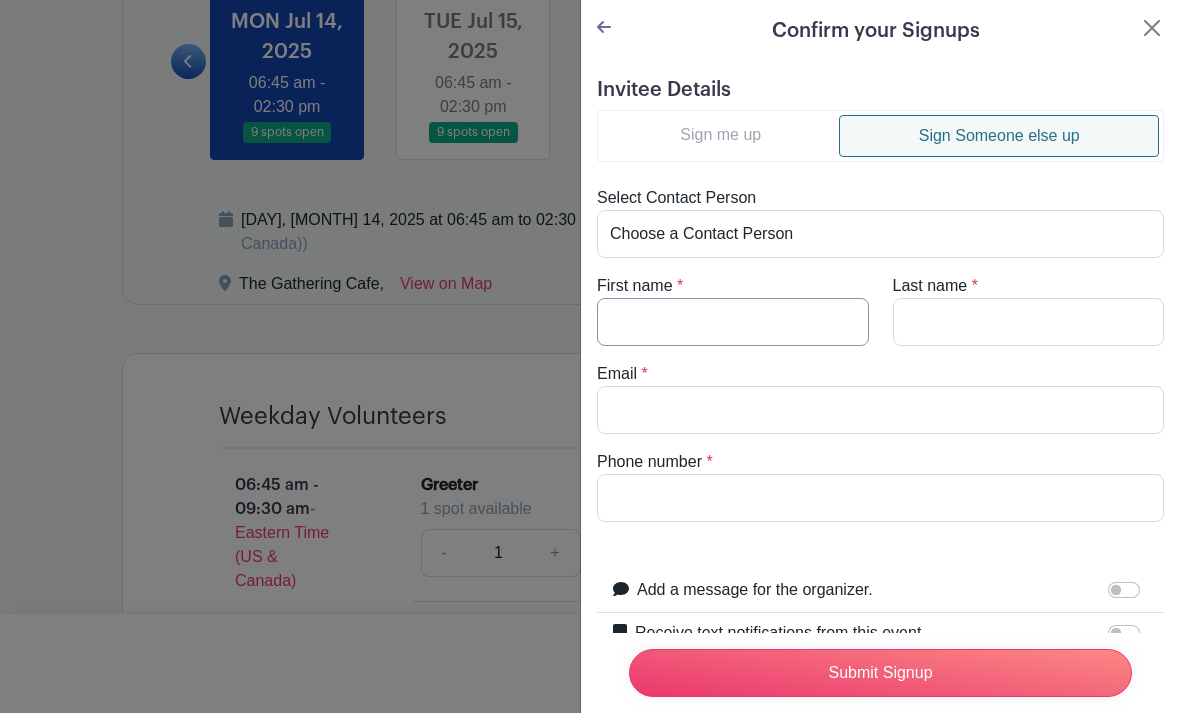 click on "First name" at bounding box center [733, 322] 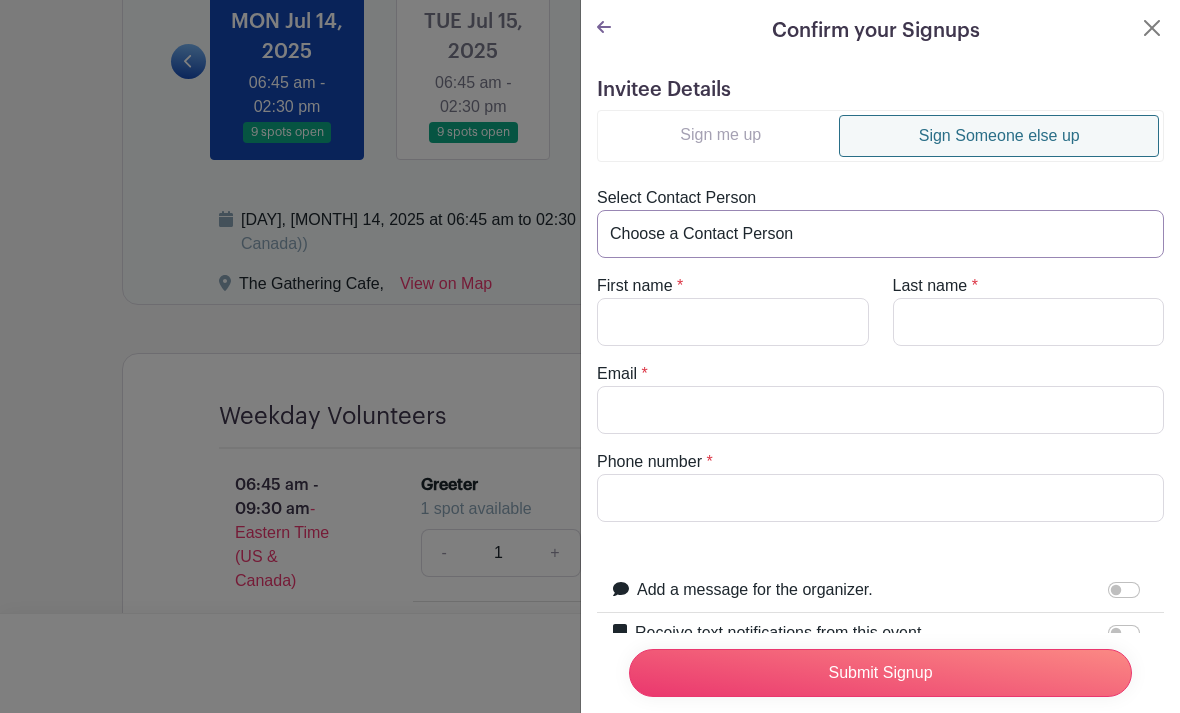 click on "Choose a Contact Person [FIRST] [LAST] ([EMAIL])
[FIRST] [LAST] ([EMAIL])
[FIRST] [LAST] ([EMAIL])
[FIRST] [LAST] ([EMAIL])
[FIRST] [LAST] ([EMAIL])
[FIRST] [LAST] ([EMAIL])
[FIRST] [LAST] ([EMAIL])
[FIRST] [LAST] ([EMAIL])
[FIRST] [LAST] ([EMAIL])
[FIRST] [LAST] ([EMAIL])
[FIRST] [LAST] ([EMAIL])
[FIRST] [LAST] ([EMAIL])
[FIRST] [LAST] ([EMAIL])
[FIRST] [LAST] ([EMAIL])
[FIRST] [LAST] ([EMAIL])
[FIRST] [LAST] ([EMAIL])
[FIRST] [LAST] ([EMAIL])
[FIRST] [LAST] ([EMAIL])
[FIRST] [LAST] ([EMAIL])
[FIRST] [LAST] ([EMAIL])
[FIRST] [LAST] ([EMAIL])
[FIRST] [LAST] ([EMAIL])
[FIRST] [LAST] ([EMAIL])
[FIRST] [LAST] ([EMAIL])" at bounding box center [880, 234] 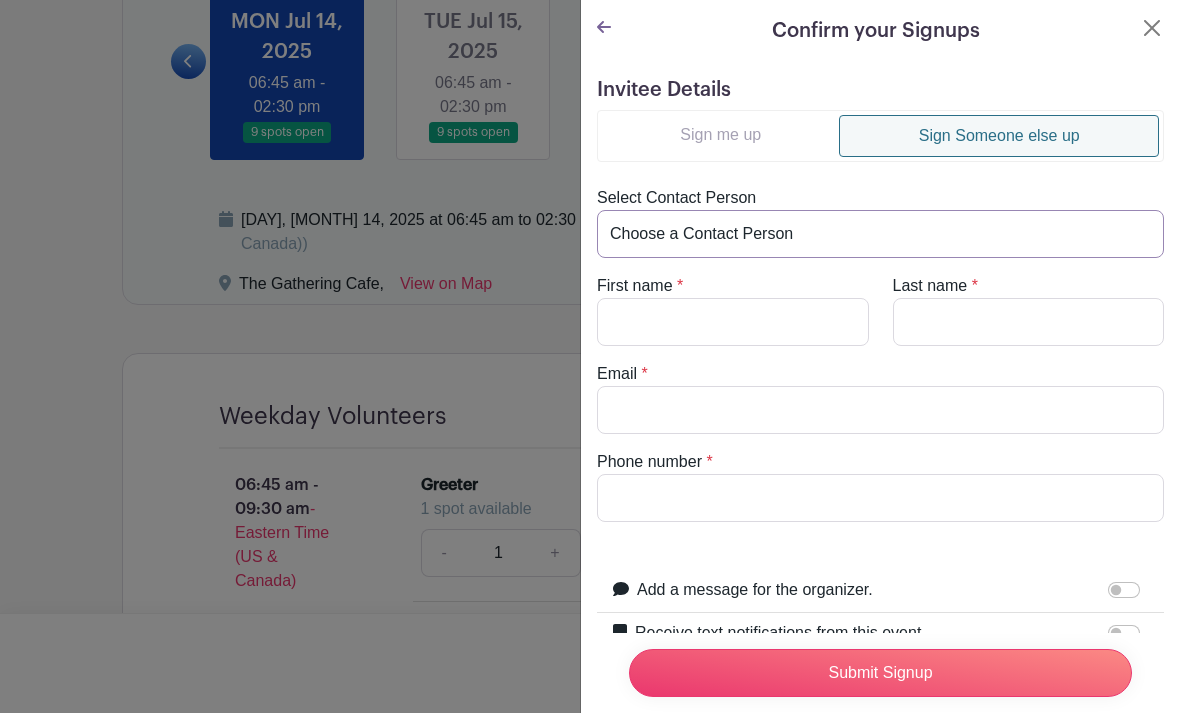 select on "[EMAIL]@example.com" 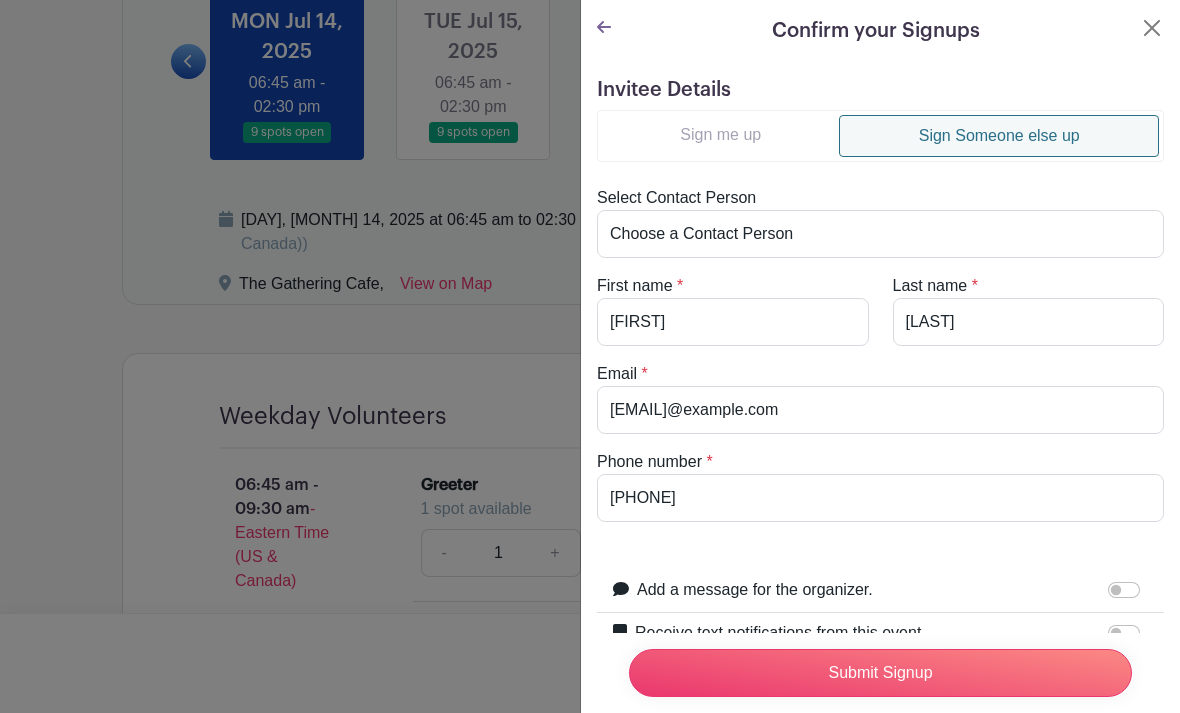 click on "Submit Signup" at bounding box center (880, 673) 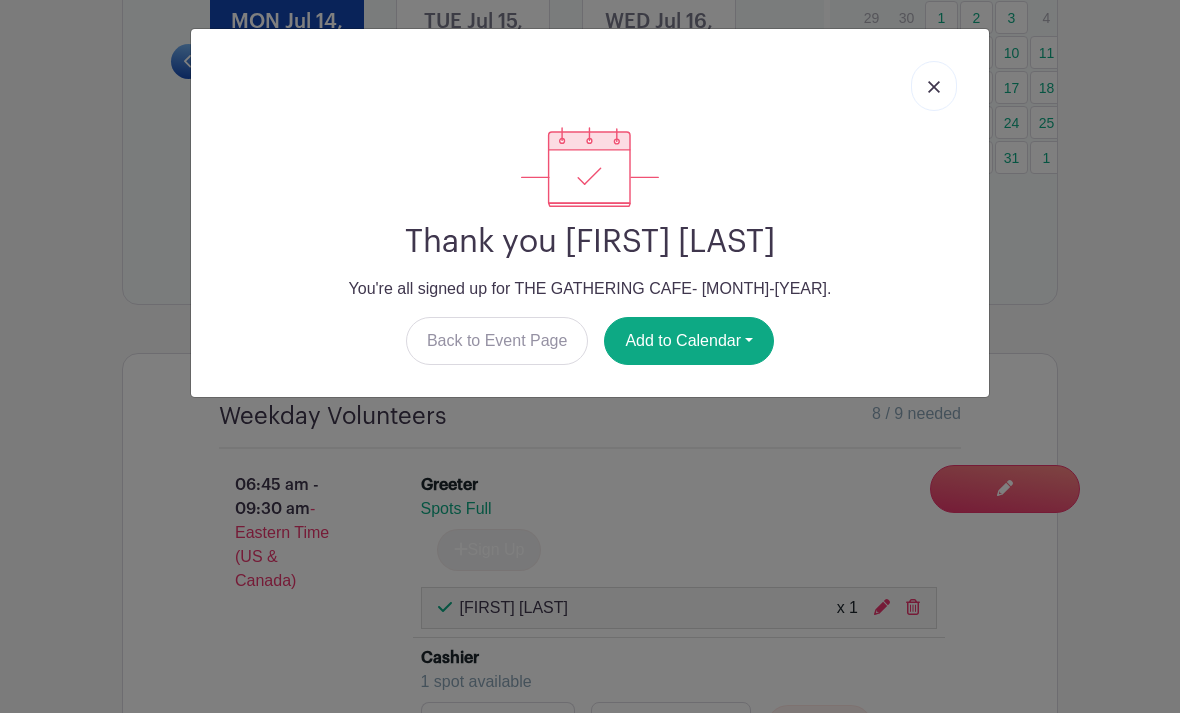 click at bounding box center (934, 86) 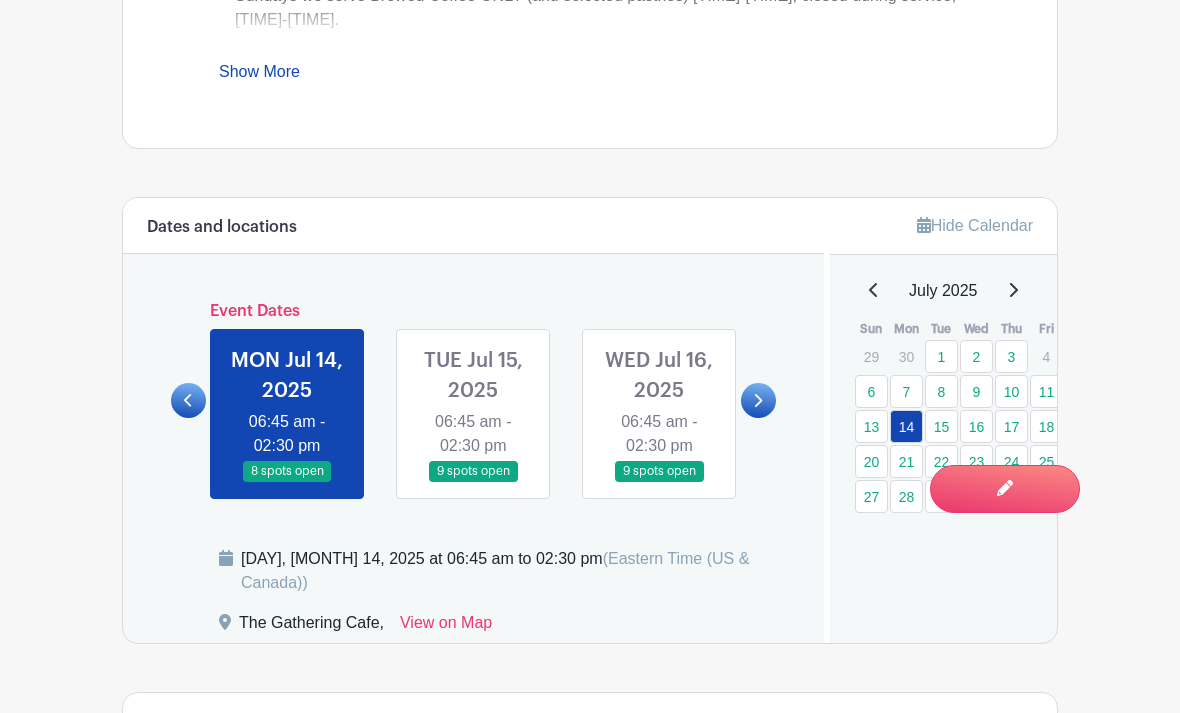 scroll, scrollTop: 1037, scrollLeft: 0, axis: vertical 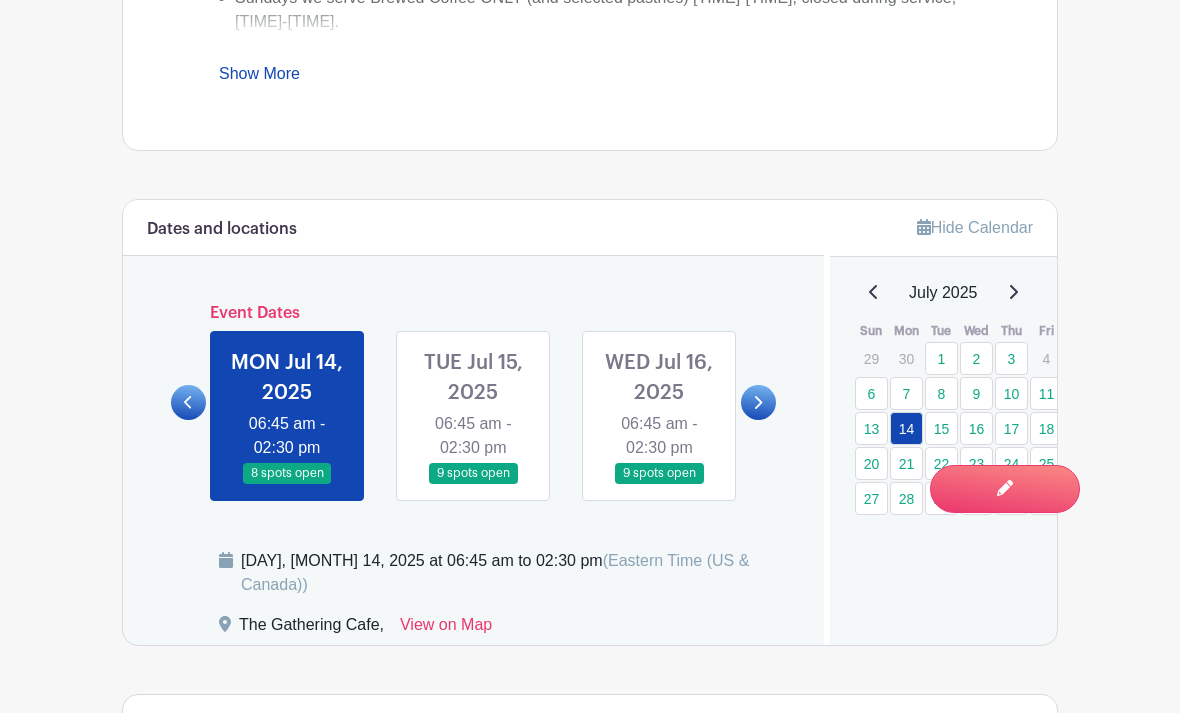 click on "18" at bounding box center (1046, 428) 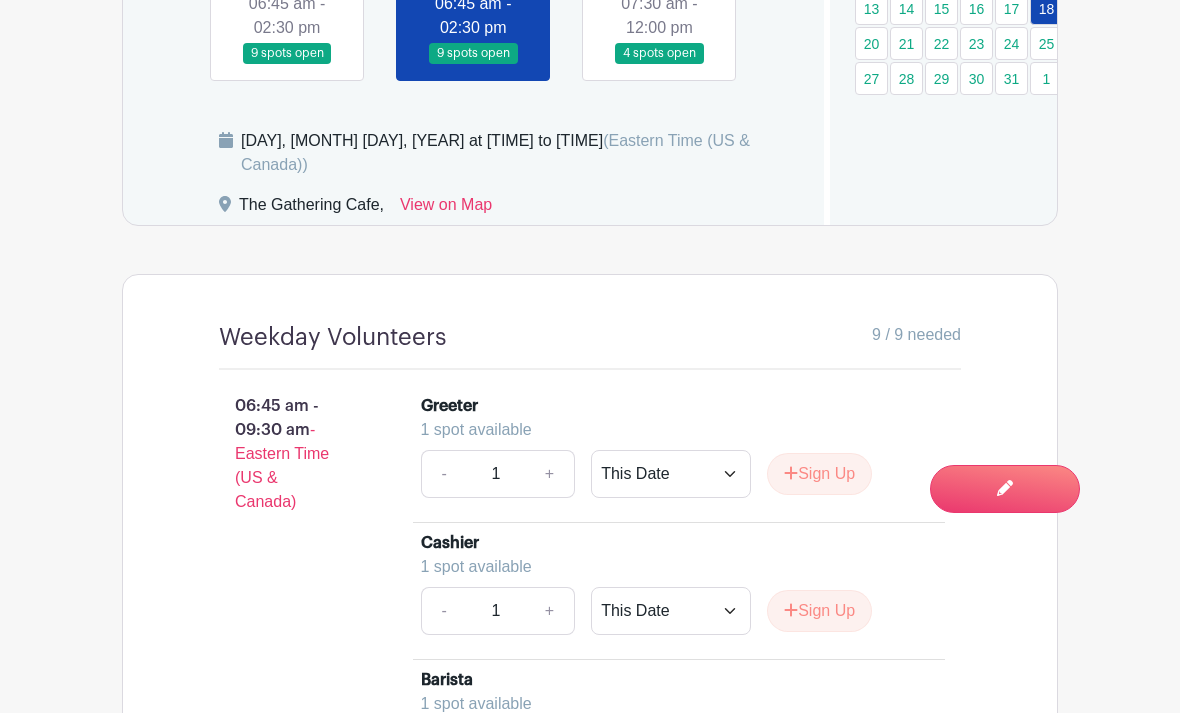 scroll, scrollTop: 1458, scrollLeft: 0, axis: vertical 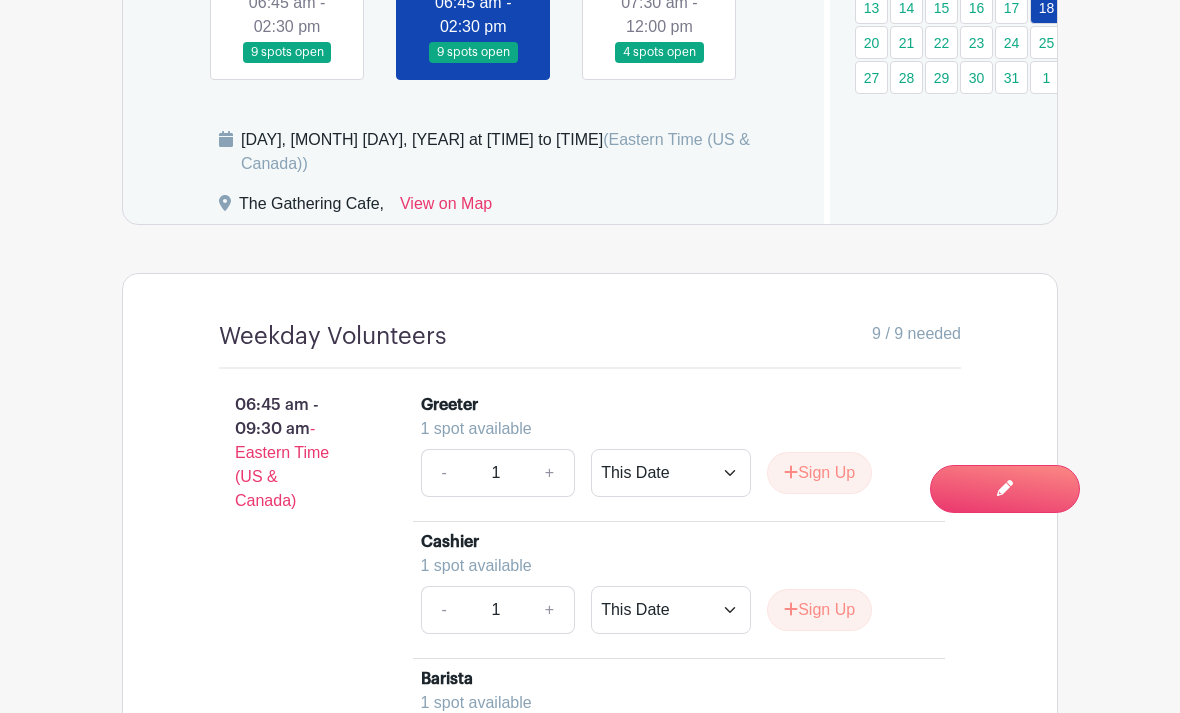 click on "Sign Up" at bounding box center (819, 473) 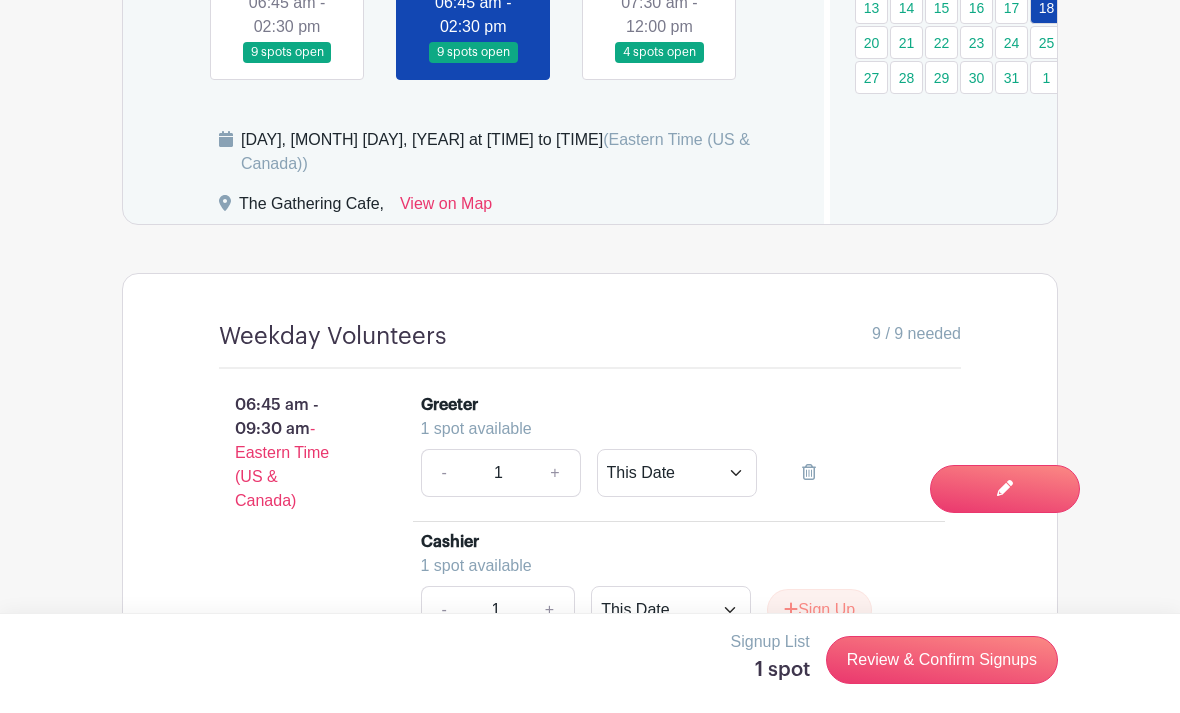 click on "Review & Confirm Signups" at bounding box center (942, 660) 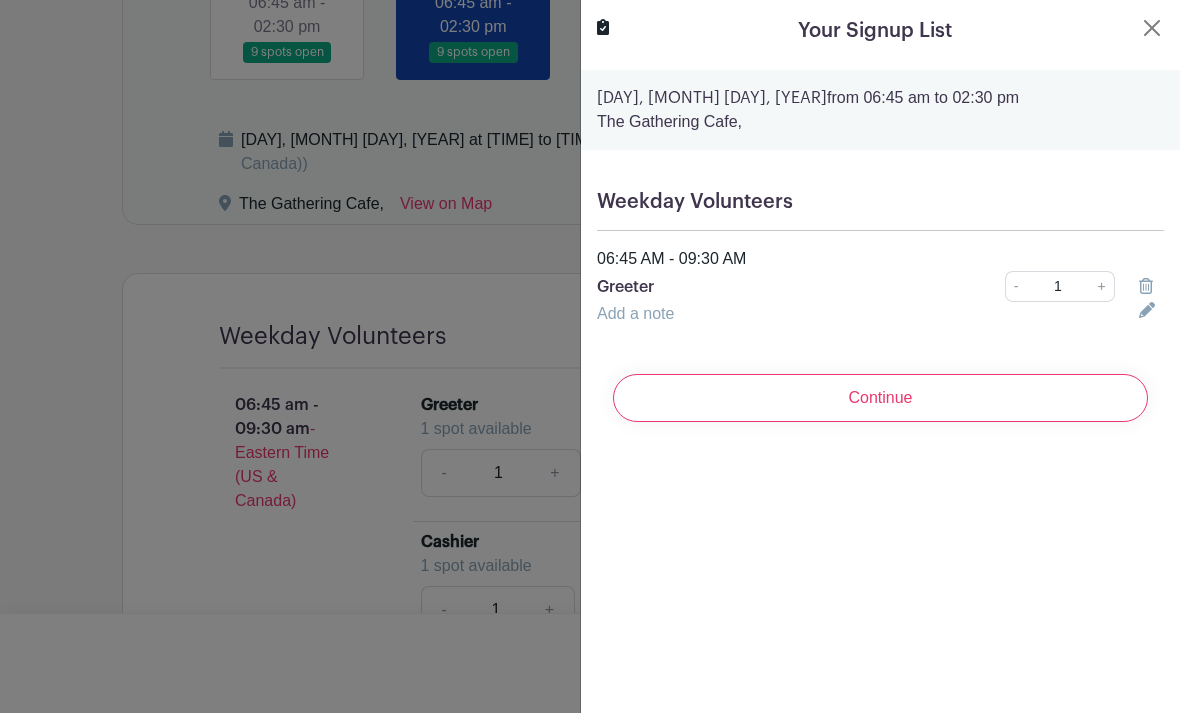 click on "Continue" at bounding box center (880, 398) 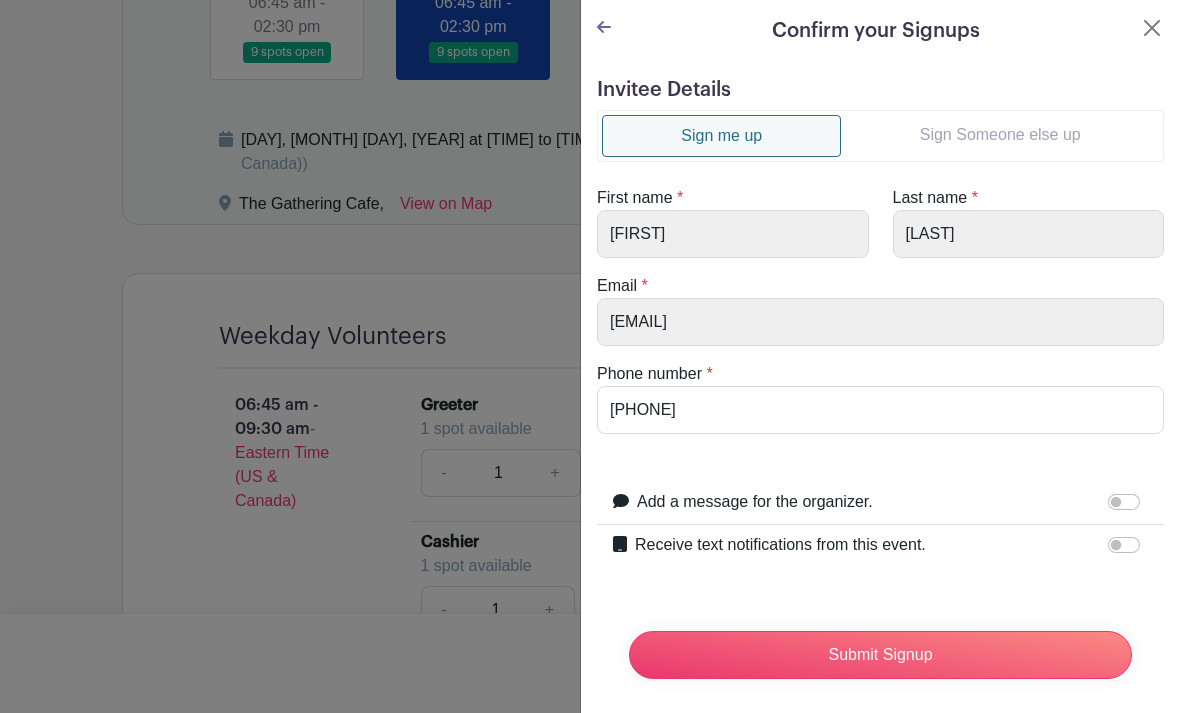 click on "Sign Someone else up" at bounding box center (1000, 135) 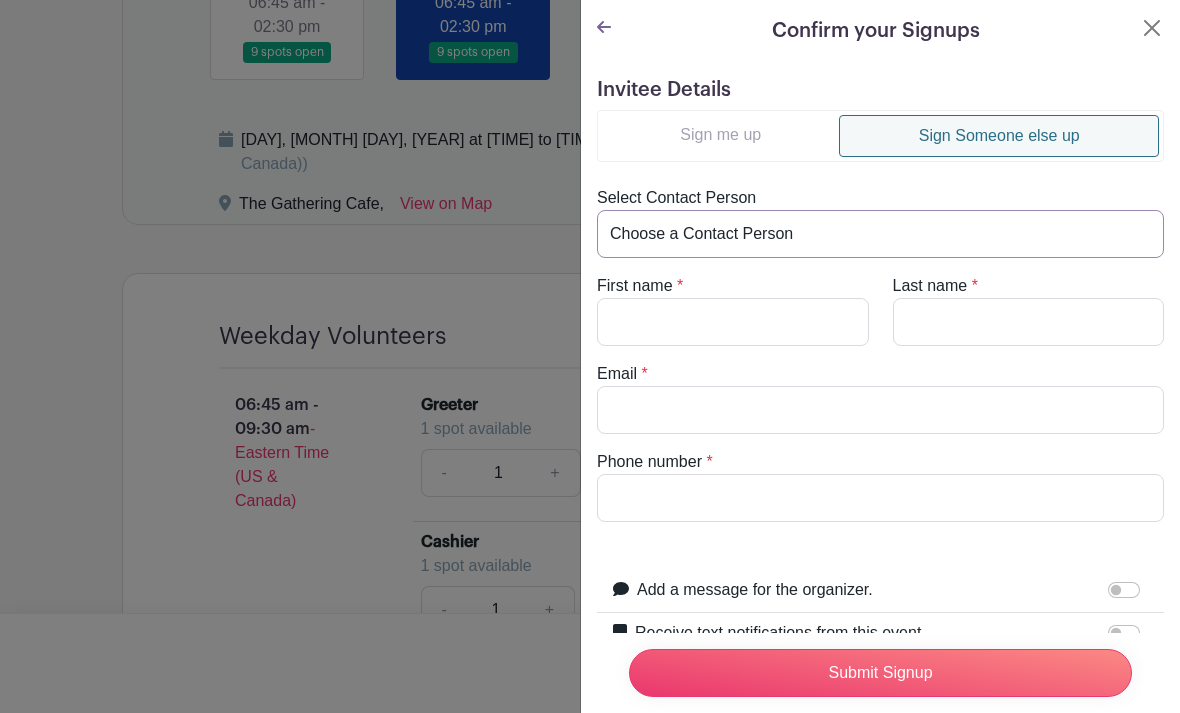 click on "Choose a Contact Person [FIRST] [LAST] ([EMAIL])
[FIRST] [LAST] ([EMAIL])
[FIRST] [LAST] ([EMAIL])
[FIRST] [LAST] ([EMAIL])
[FIRST] [LAST] ([EMAIL])
[FIRST] [LAST] ([EMAIL])
[FIRST] [LAST] ([EMAIL])
[FIRST] [LAST] ([EMAIL])
[FIRST] [LAST] ([EMAIL])
[FIRST] [LAST] ([EMAIL])
[FIRST] [LAST] ([EMAIL])
[FIRST] [LAST] ([EMAIL])
[FIRST] [LAST] ([EMAIL])
[FIRST] [LAST] ([EMAIL])
[FIRST] [LAST] ([EMAIL])
[FIRST] [LAST] ([EMAIL])
[FIRST] [LAST] ([EMAIL])
[FIRST] [LAST] ([EMAIL])
[FIRST] [LAST] ([EMAIL])
[FIRST] [LAST] ([EMAIL])
[FIRST] [LAST] ([EMAIL])
[FIRST] [LAST] ([EMAIL])
[FIRST] [LAST] ([EMAIL])
[FIRST] [LAST] ([EMAIL])" at bounding box center [880, 234] 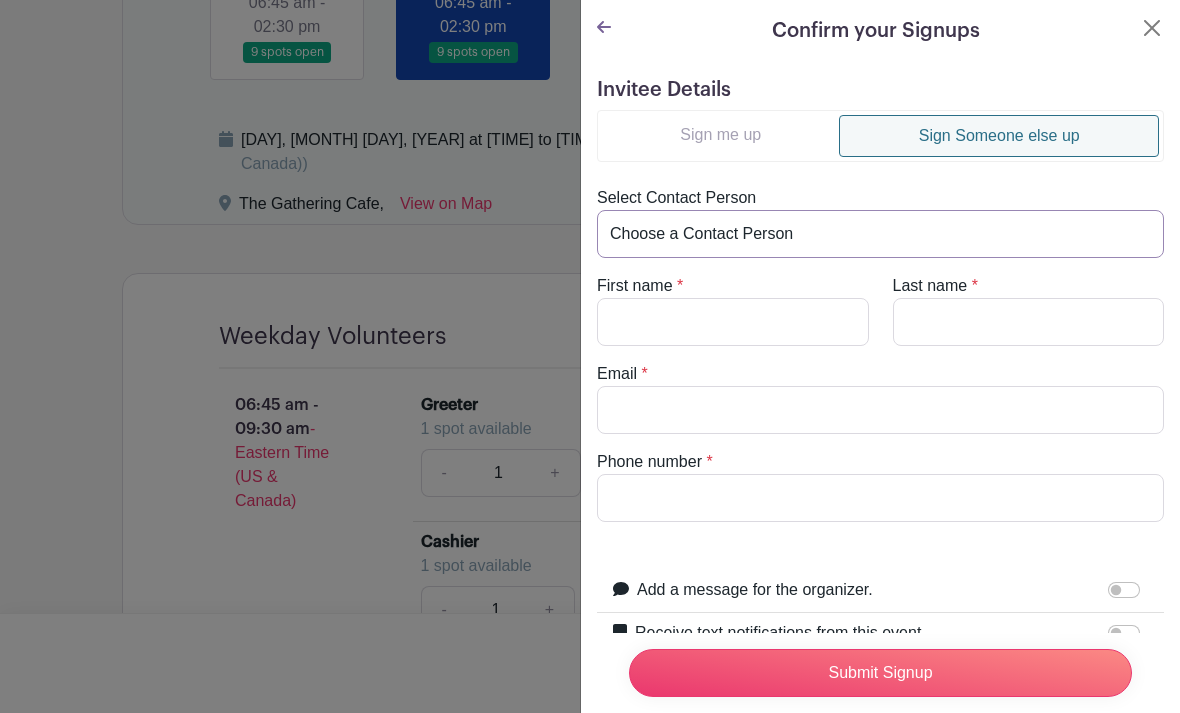 select on "[EMAIL]@example.com" 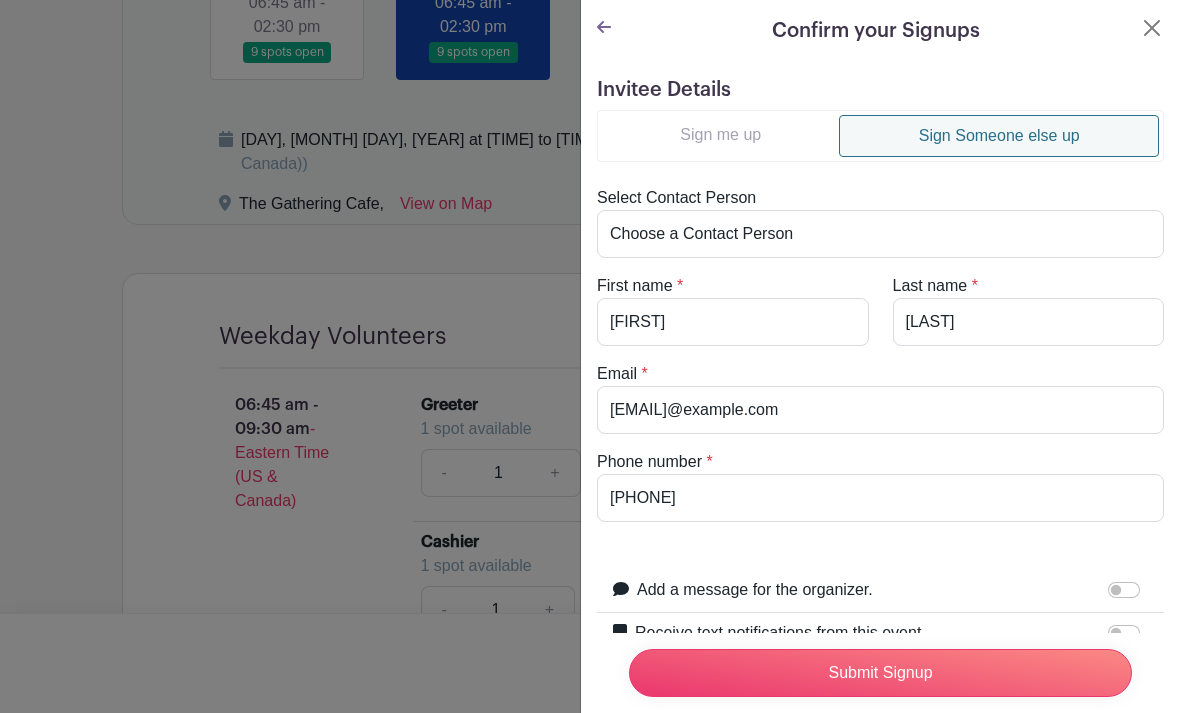 click on "Submit Signup" at bounding box center [880, 673] 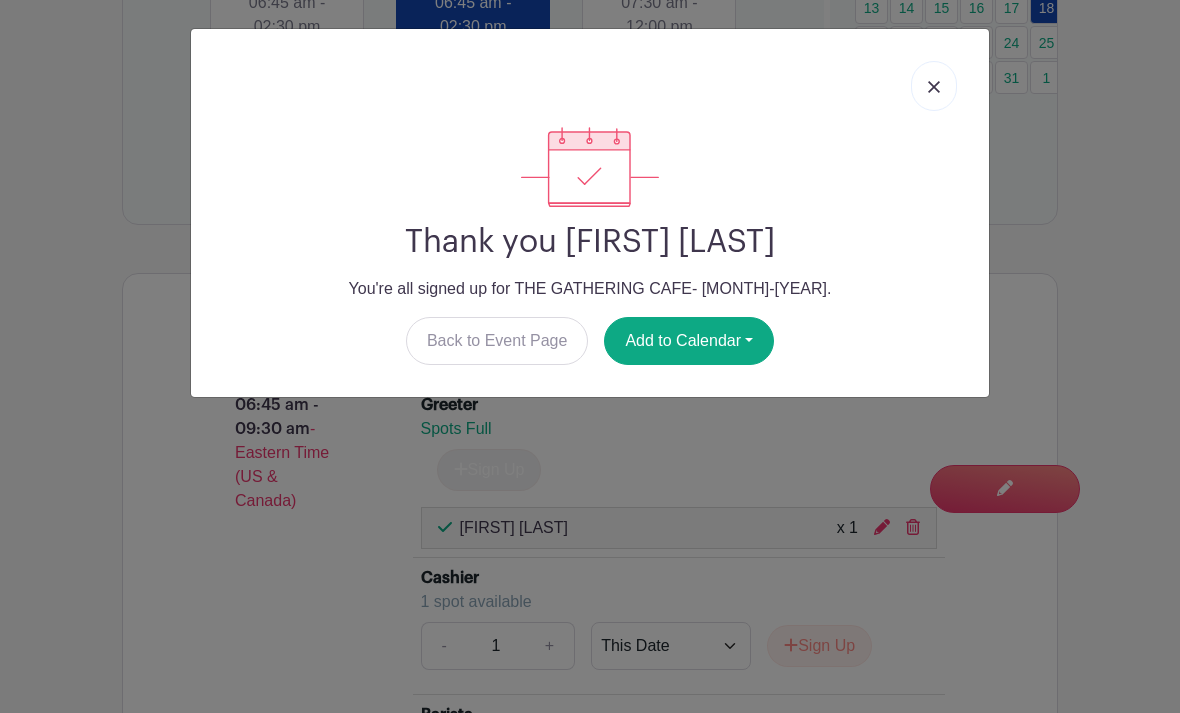 click at bounding box center [934, 87] 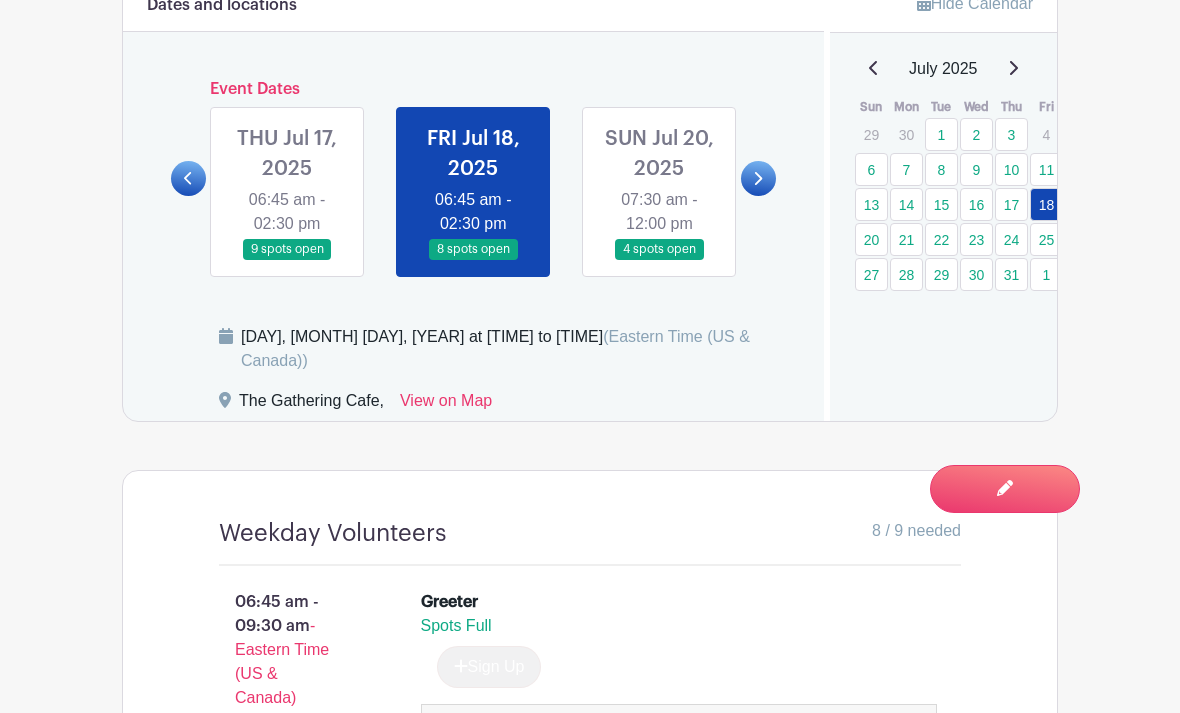 scroll, scrollTop: 1258, scrollLeft: 0, axis: vertical 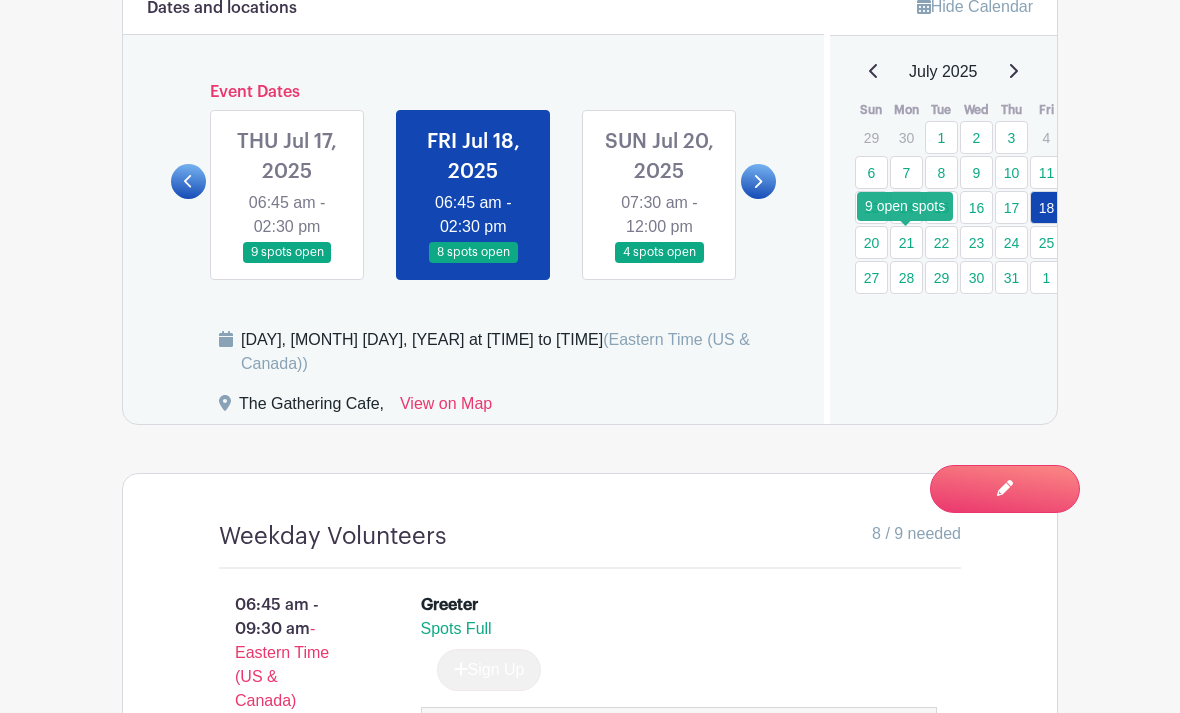 click on "21" at bounding box center (906, 242) 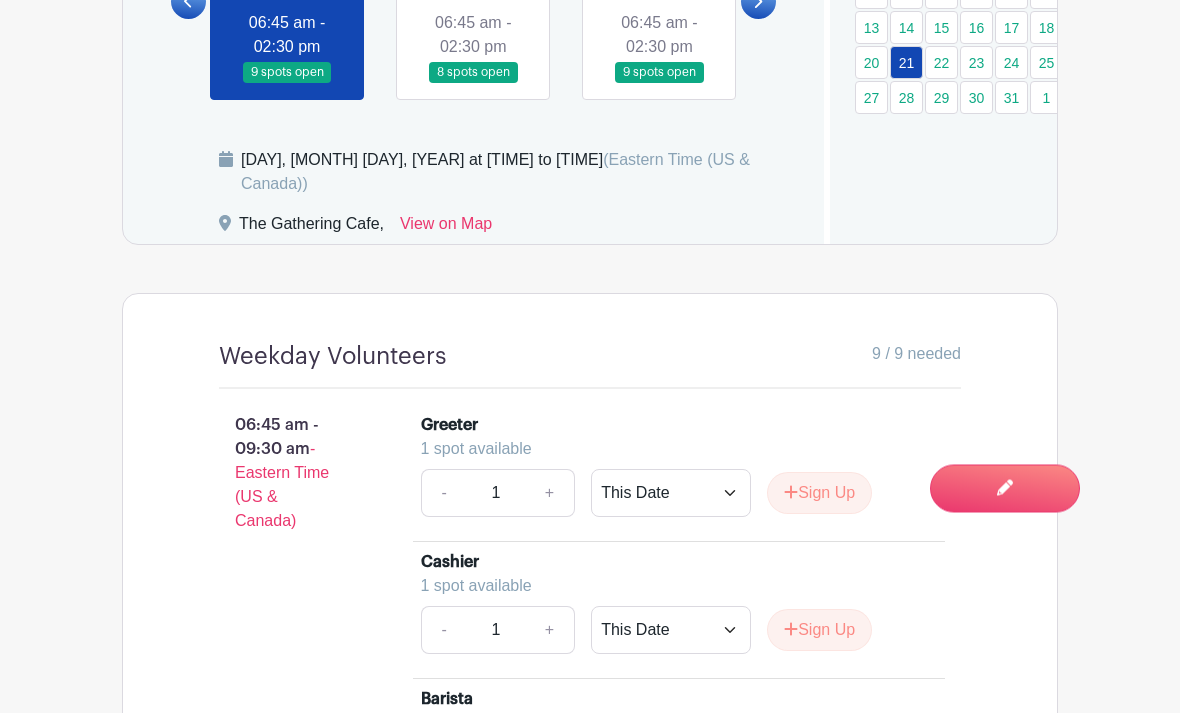 click on "Sign Up" at bounding box center [819, 494] 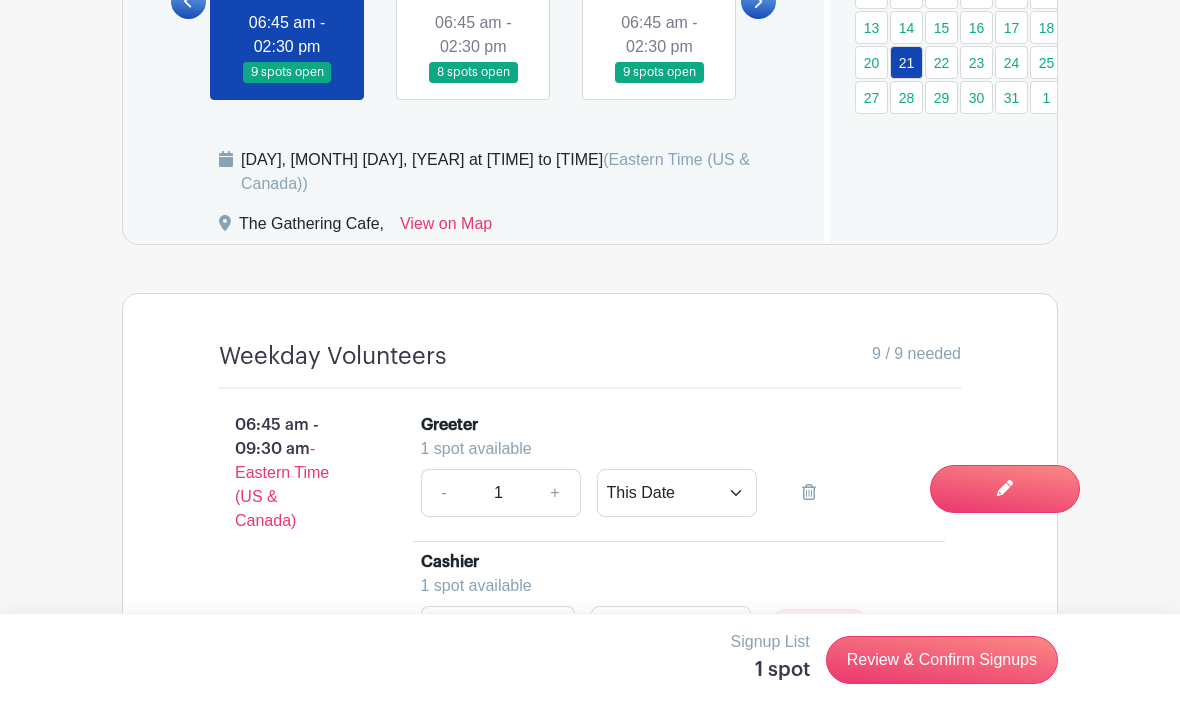 click on "Review & Confirm Signups" at bounding box center (942, 660) 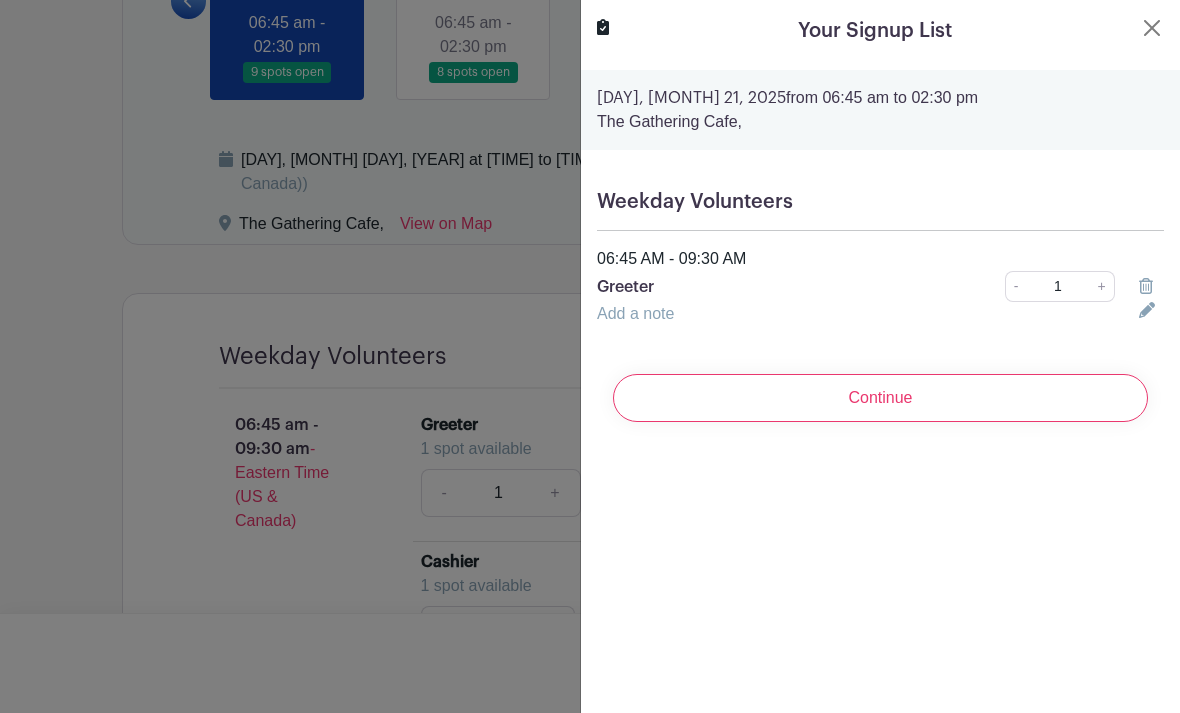 click on "Continue" at bounding box center [880, 398] 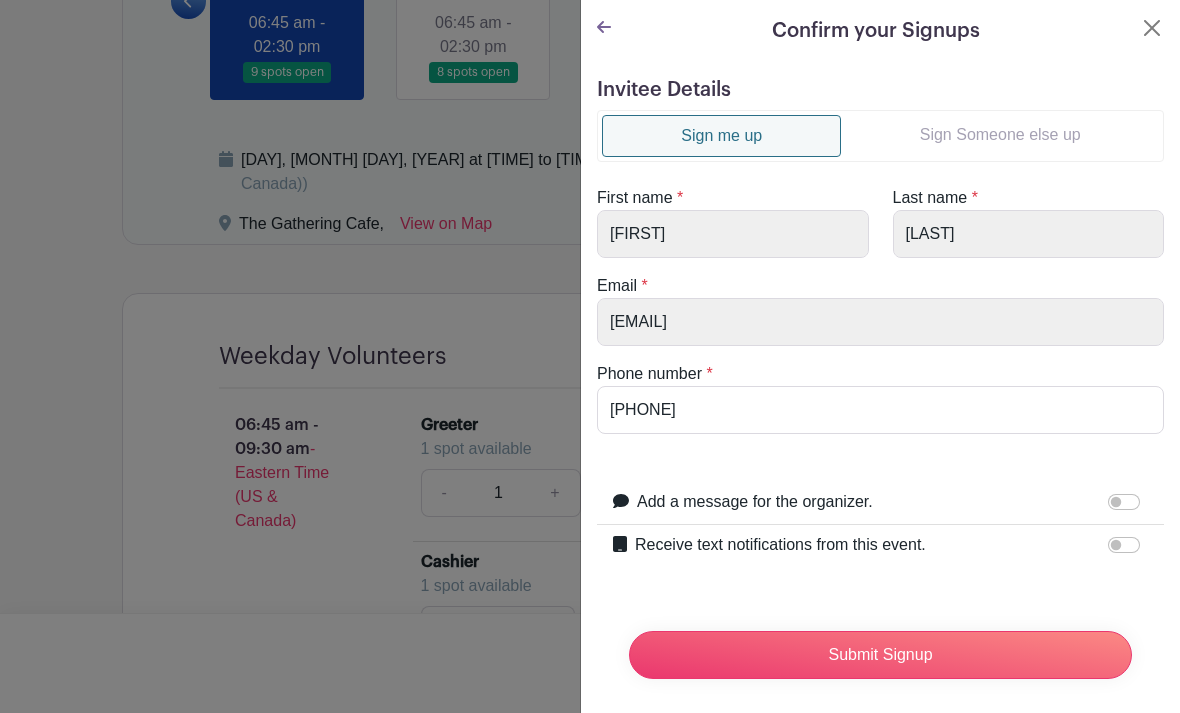 click on "Sign Someone else up" at bounding box center [1000, 135] 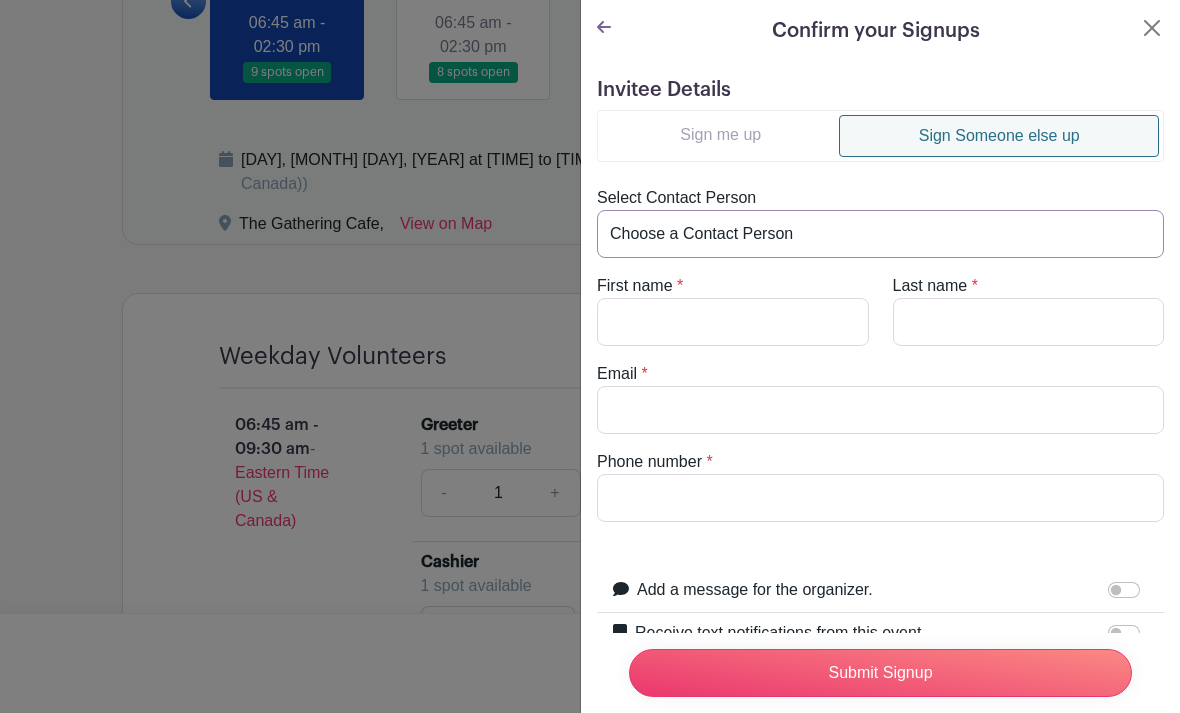 click on "Choose a Contact Person [FIRST] [LAST] ([EMAIL])
[FIRST] [LAST] ([EMAIL])
[FIRST] [LAST] ([EMAIL])
[FIRST] [LAST] ([EMAIL])
[FIRST] [LAST] ([EMAIL])
[FIRST] [LAST] ([EMAIL])
[FIRST] [LAST] ([EMAIL])
[FIRST] [LAST] ([EMAIL])
[FIRST] [LAST] ([EMAIL])
[FIRST] [LAST] ([EMAIL])
[FIRST] [LAST] ([EMAIL])
[FIRST] [LAST] ([EMAIL])
[FIRST] [LAST] ([EMAIL])
[FIRST] [LAST] ([EMAIL])
[FIRST] [LAST] ([EMAIL])
[FIRST] [LAST] ([EMAIL])
[FIRST] [LAST] ([EMAIL])
[FIRST] [LAST] ([EMAIL])
[FIRST] [LAST] ([EMAIL])
[FIRST] [LAST] ([EMAIL])
[FIRST] [LAST] ([EMAIL])
[FIRST] [LAST] ([EMAIL])
[FIRST] [LAST] ([EMAIL])
[FIRST] [LAST] ([EMAIL])" at bounding box center (880, 234) 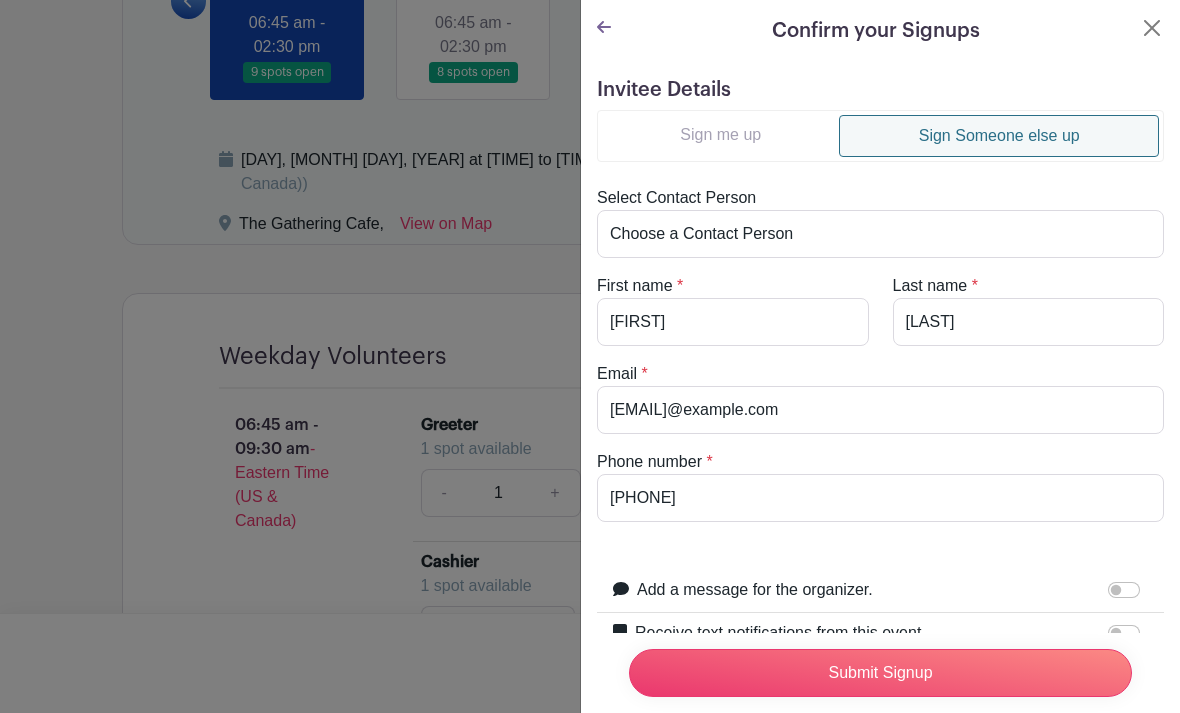 click on "Submit Signup" at bounding box center (880, 673) 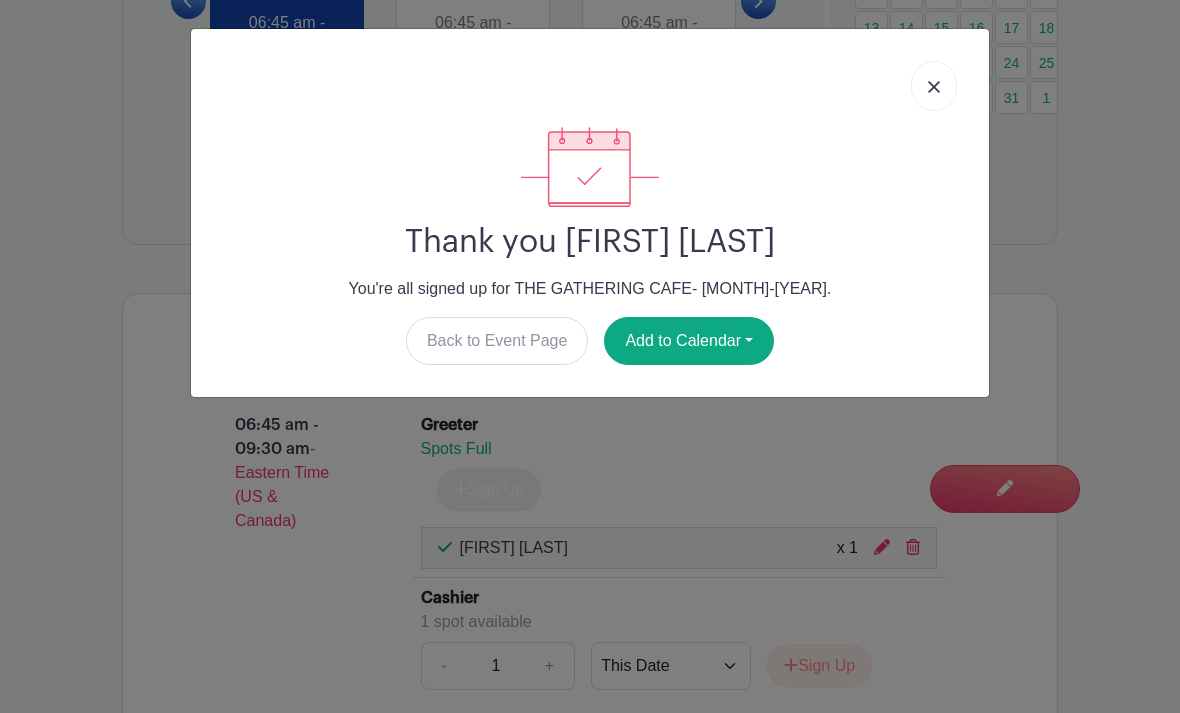 click at bounding box center (934, 86) 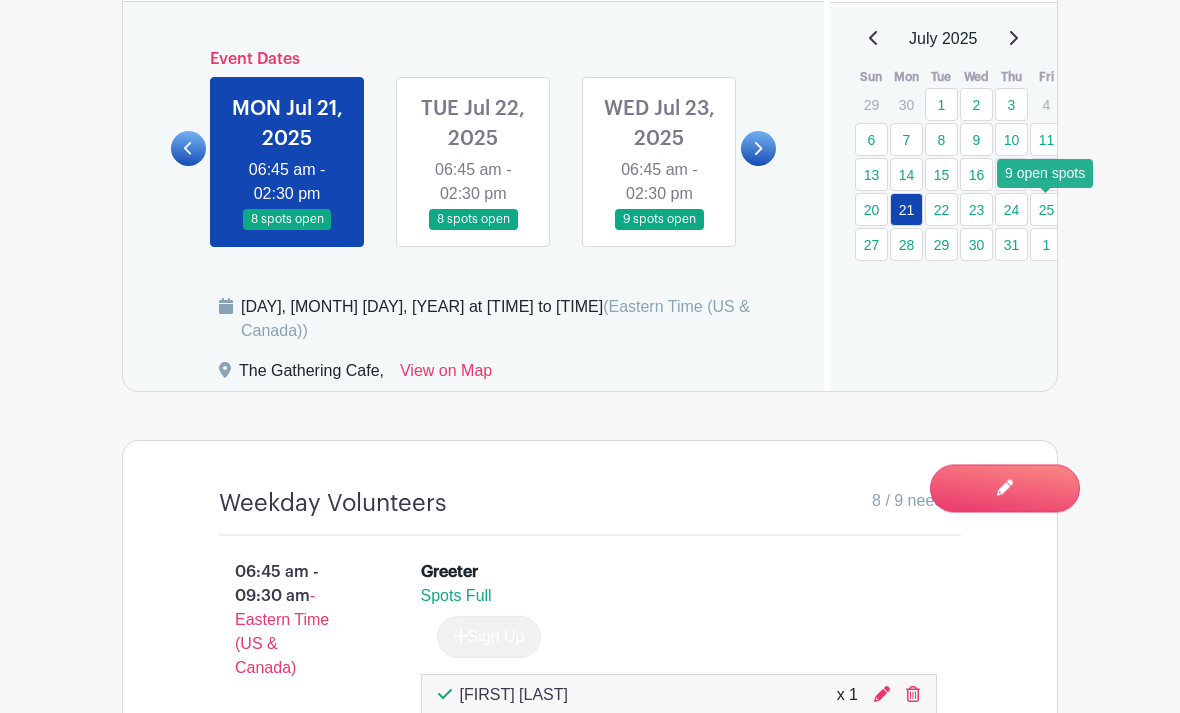 scroll, scrollTop: 1291, scrollLeft: 0, axis: vertical 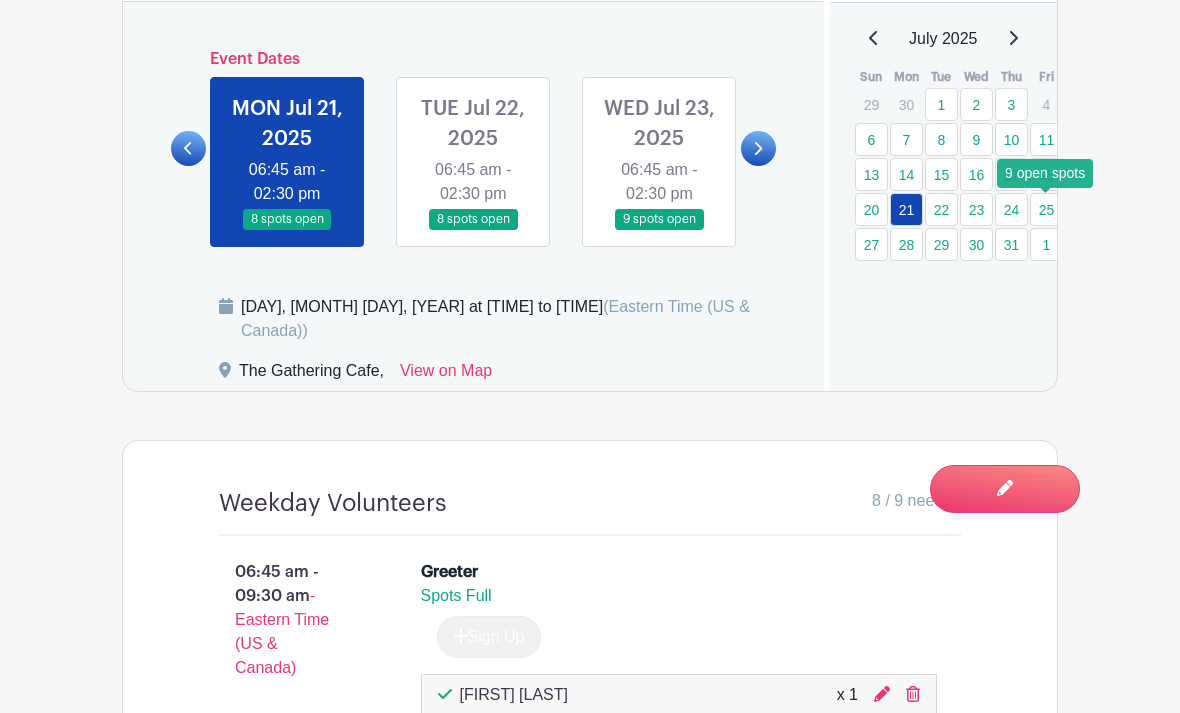 click on "25" at bounding box center [1046, 209] 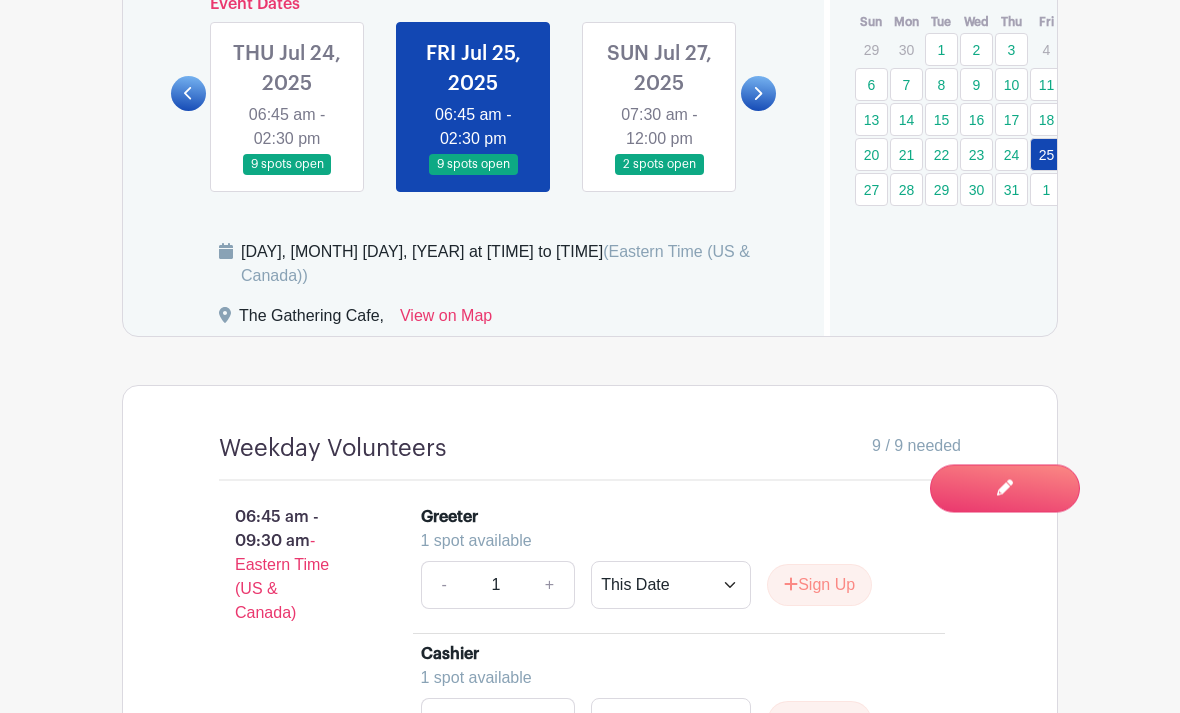 scroll, scrollTop: 1346, scrollLeft: 0, axis: vertical 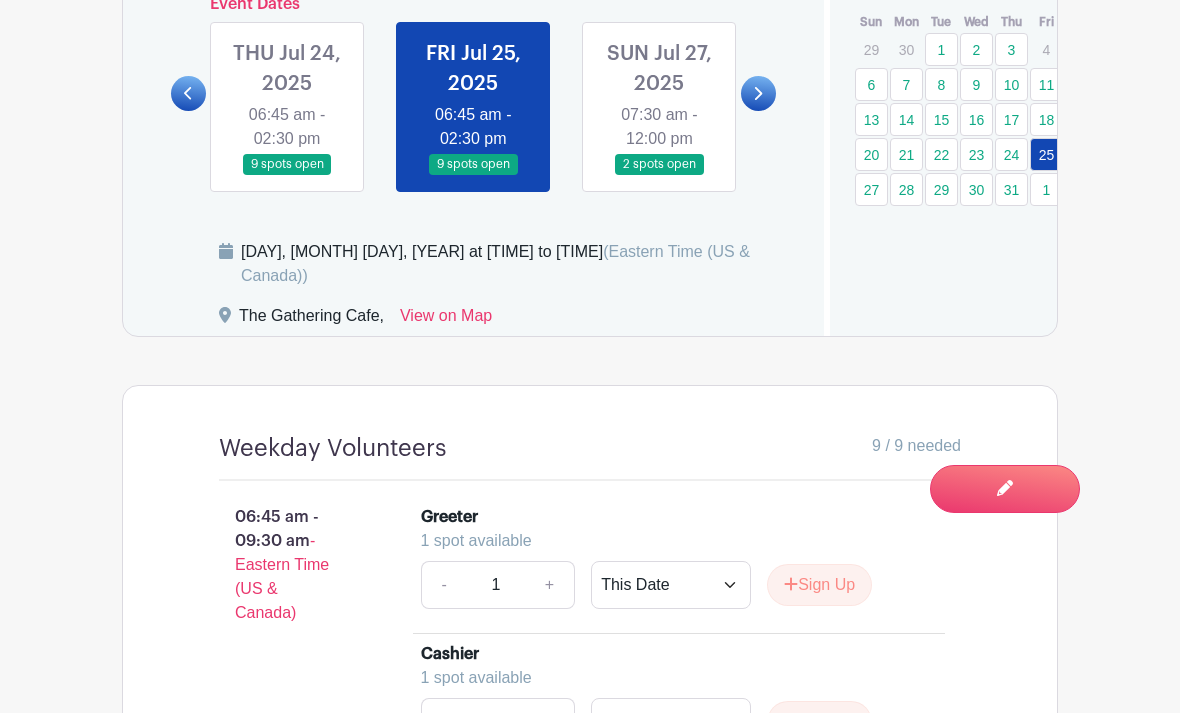 click on "Sign Up" at bounding box center (819, 585) 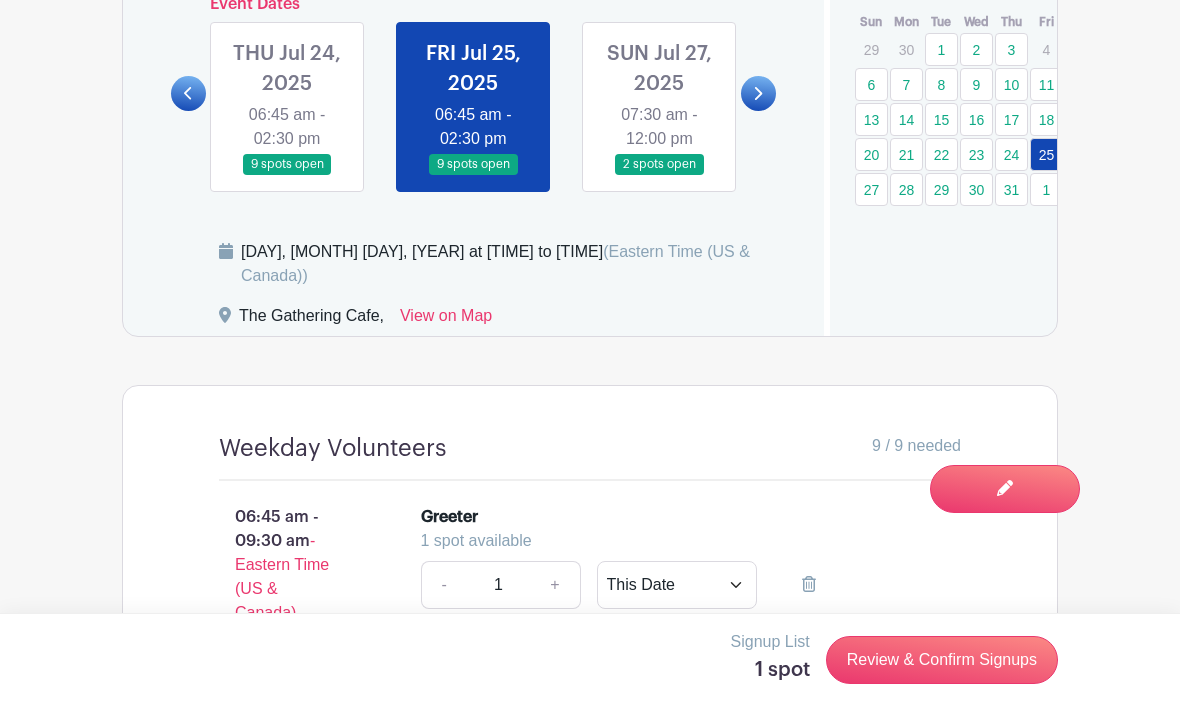 click on "Review & Confirm Signups" at bounding box center (942, 660) 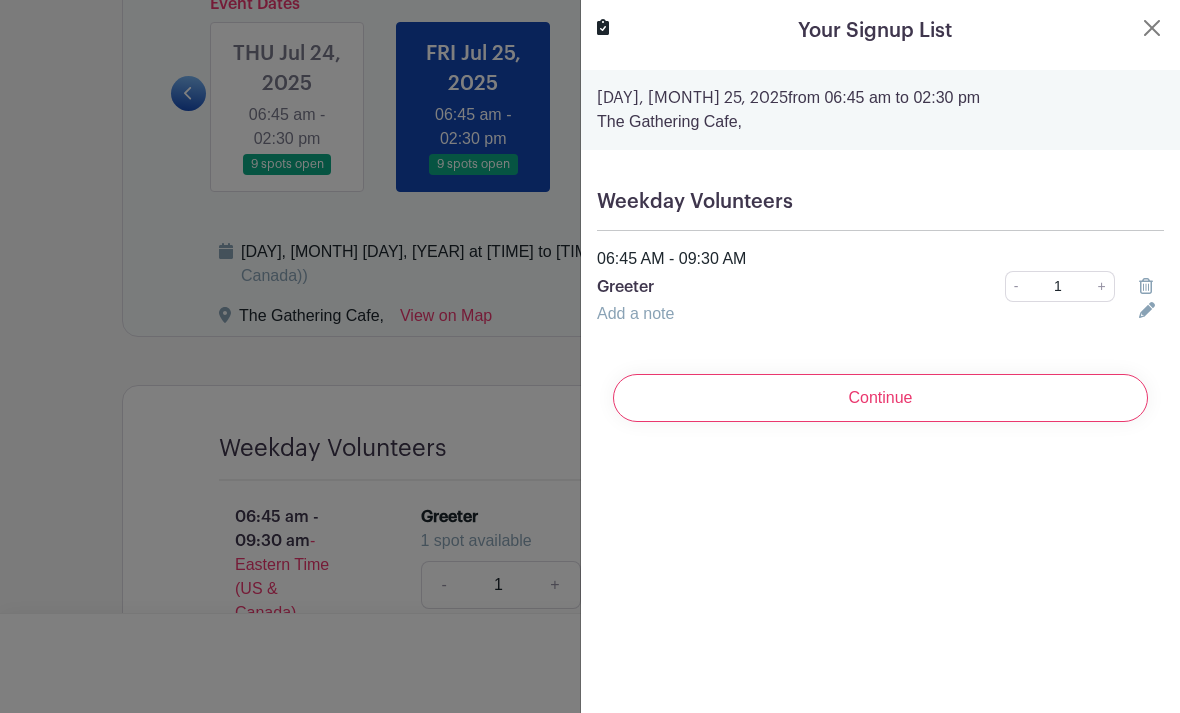 click on "Continue" at bounding box center [880, 398] 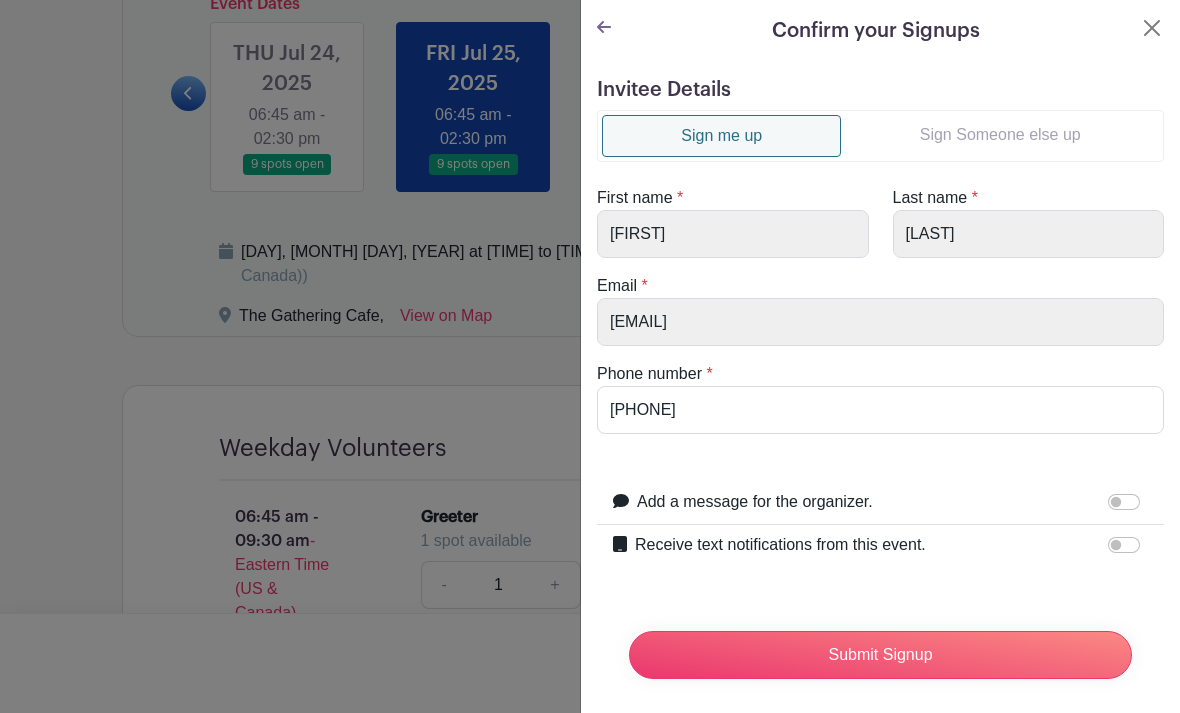 click on "Sign Someone else up" at bounding box center [1000, 135] 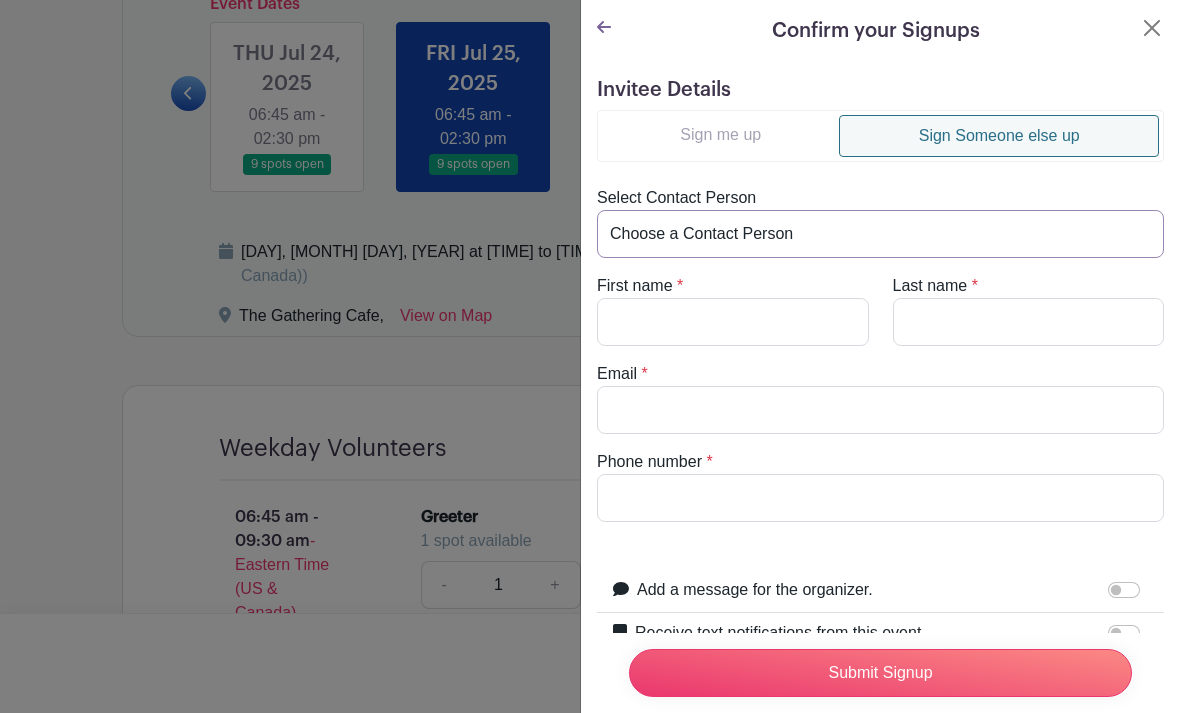 click on "Choose a Contact Person [FIRST] [LAST] ([EMAIL])
[FIRST] [LAST] ([EMAIL])
[FIRST] [LAST] ([EMAIL])
[FIRST] [LAST] ([EMAIL])
[FIRST] [LAST] ([EMAIL])
[FIRST] [LAST] ([EMAIL])
[FIRST] [LAST] ([EMAIL])
[FIRST] [LAST] ([EMAIL])
[FIRST] [LAST] ([EMAIL])
[FIRST] [LAST] ([EMAIL])
[FIRST] [LAST] ([EMAIL])
[FIRST] [LAST] ([EMAIL])
[FIRST] [LAST] ([EMAIL])
[FIRST] [LAST] ([EMAIL])
[FIRST] [LAST] ([EMAIL])
[FIRST] [LAST] ([EMAIL])
[FIRST] [LAST] ([EMAIL])
[FIRST] [LAST] ([EMAIL])
[FIRST] [LAST] ([EMAIL])
[FIRST] [LAST] ([EMAIL])
[FIRST] [LAST] ([EMAIL])
[FIRST] [LAST] ([EMAIL])
[FIRST] [LAST] ([EMAIL])
[FIRST] [LAST] ([EMAIL])" at bounding box center [880, 234] 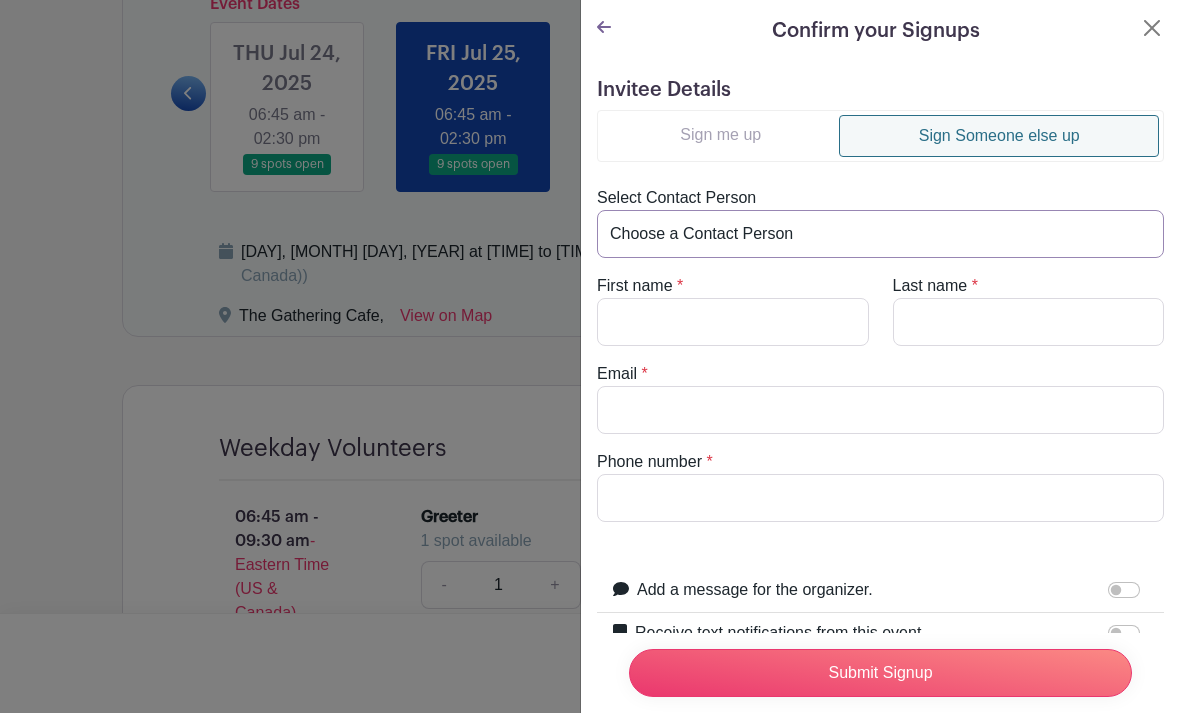 select on "[EMAIL]@example.com" 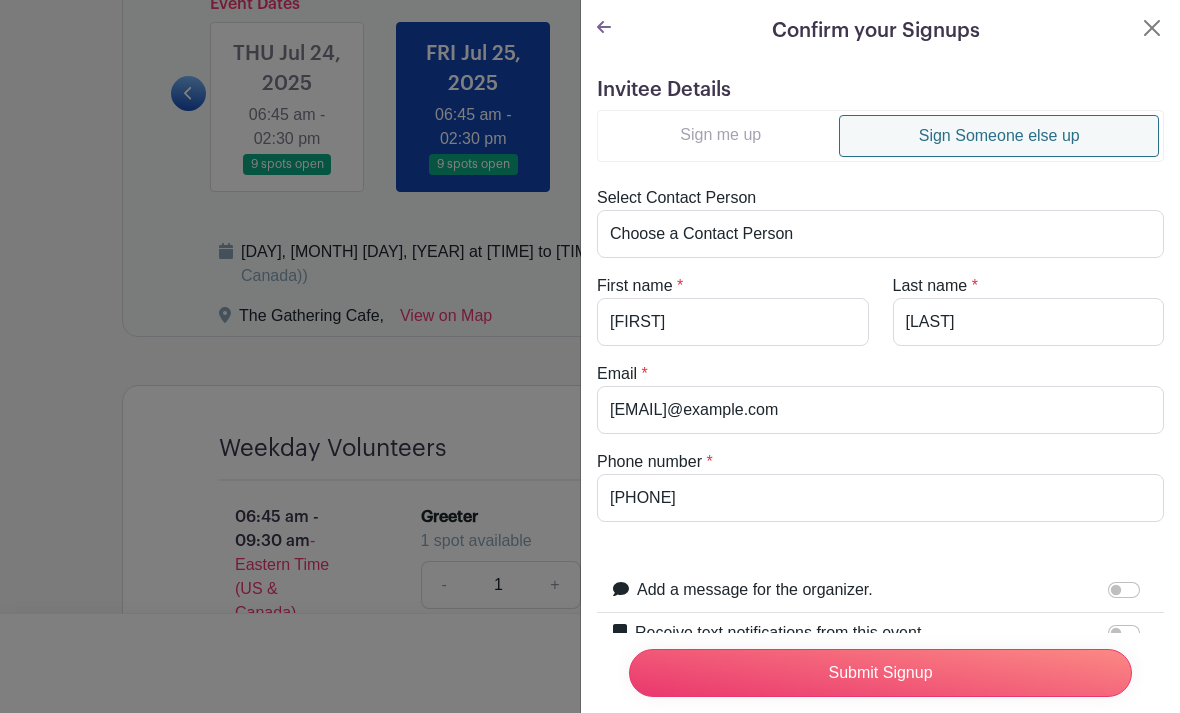 click on "Submit Signup" at bounding box center [880, 673] 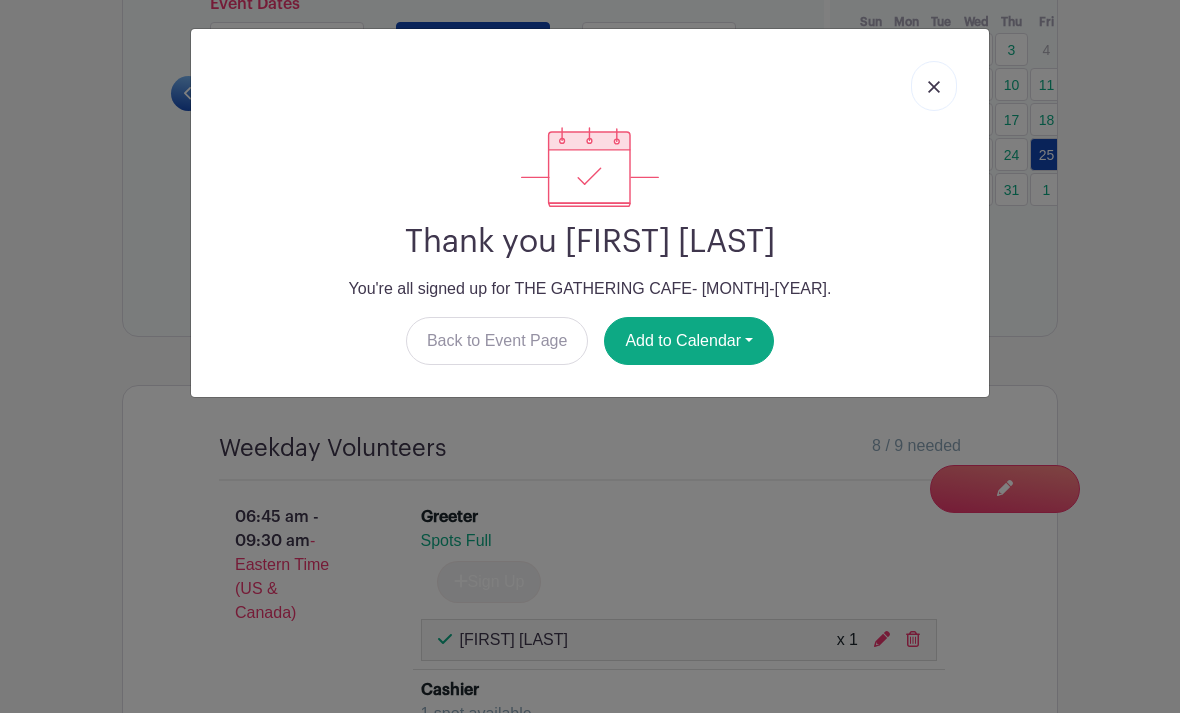 click at bounding box center [934, 87] 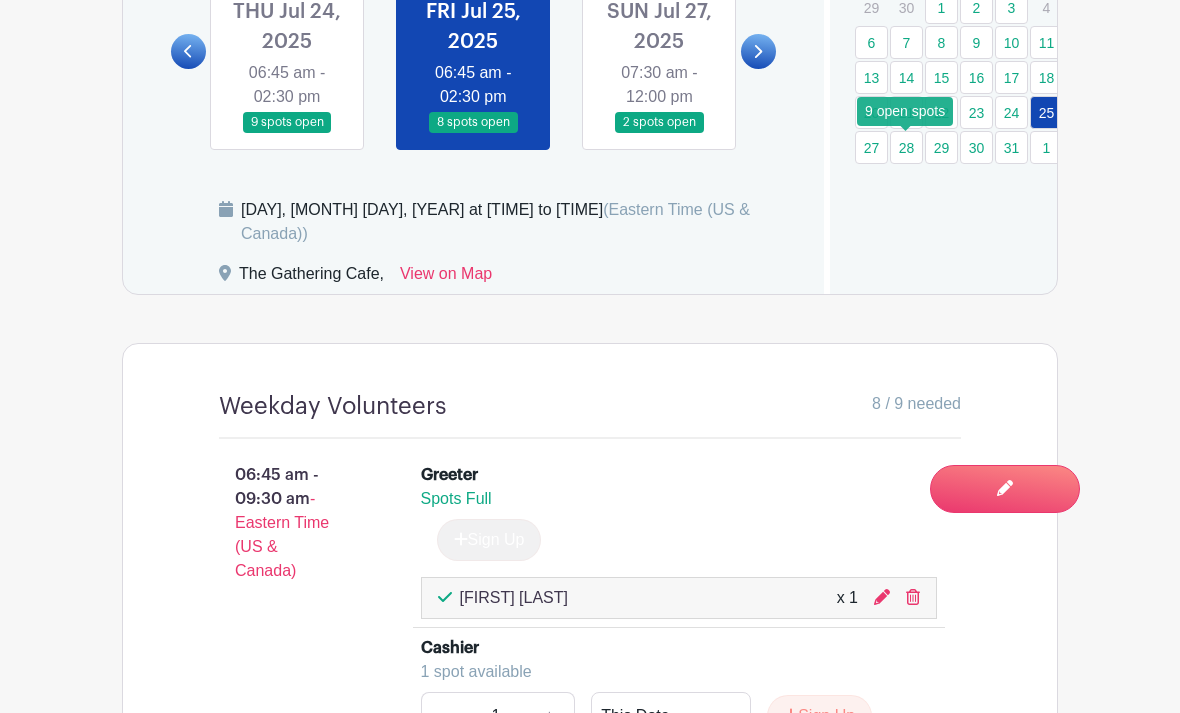 click on "28" at bounding box center (906, 147) 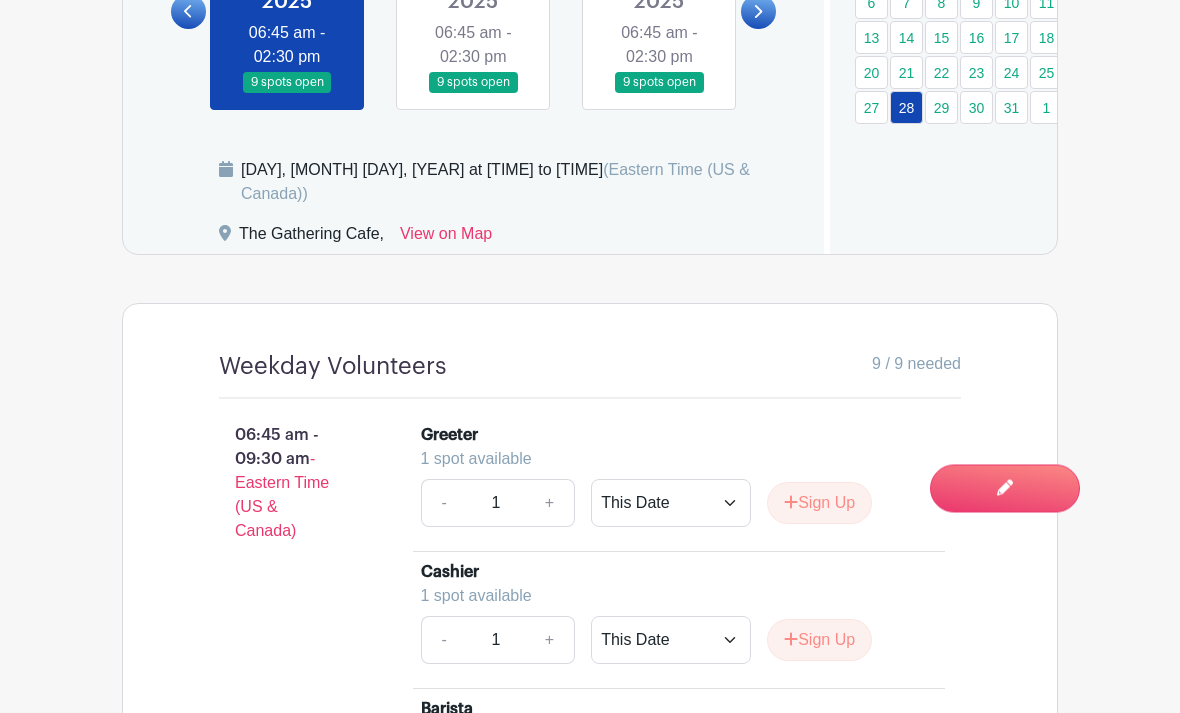 scroll, scrollTop: 1429, scrollLeft: 0, axis: vertical 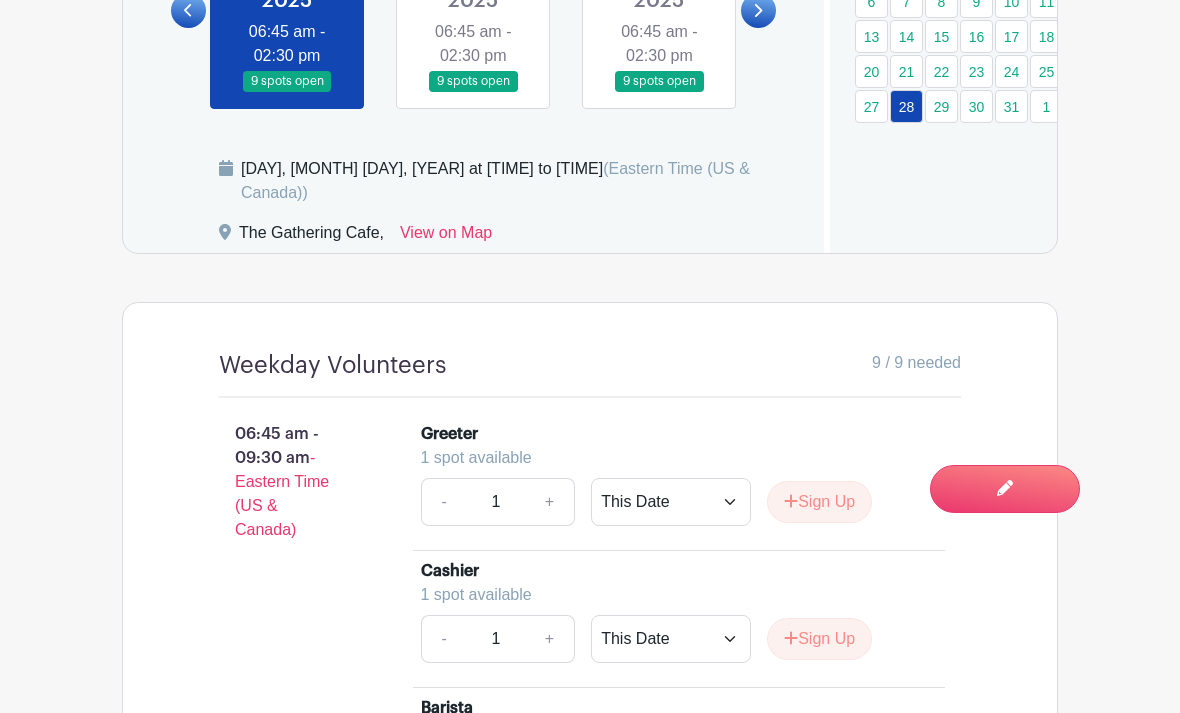 click on "Sign Up" at bounding box center [819, 502] 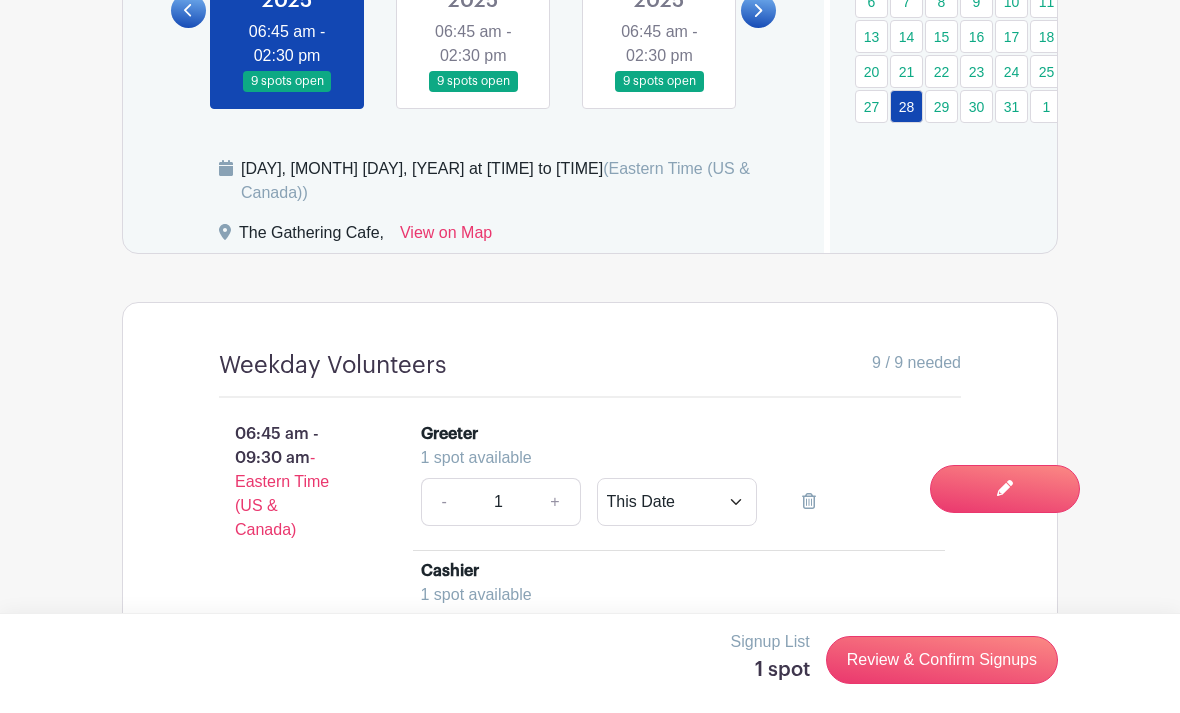 click on "Review & Confirm Signups" at bounding box center (942, 660) 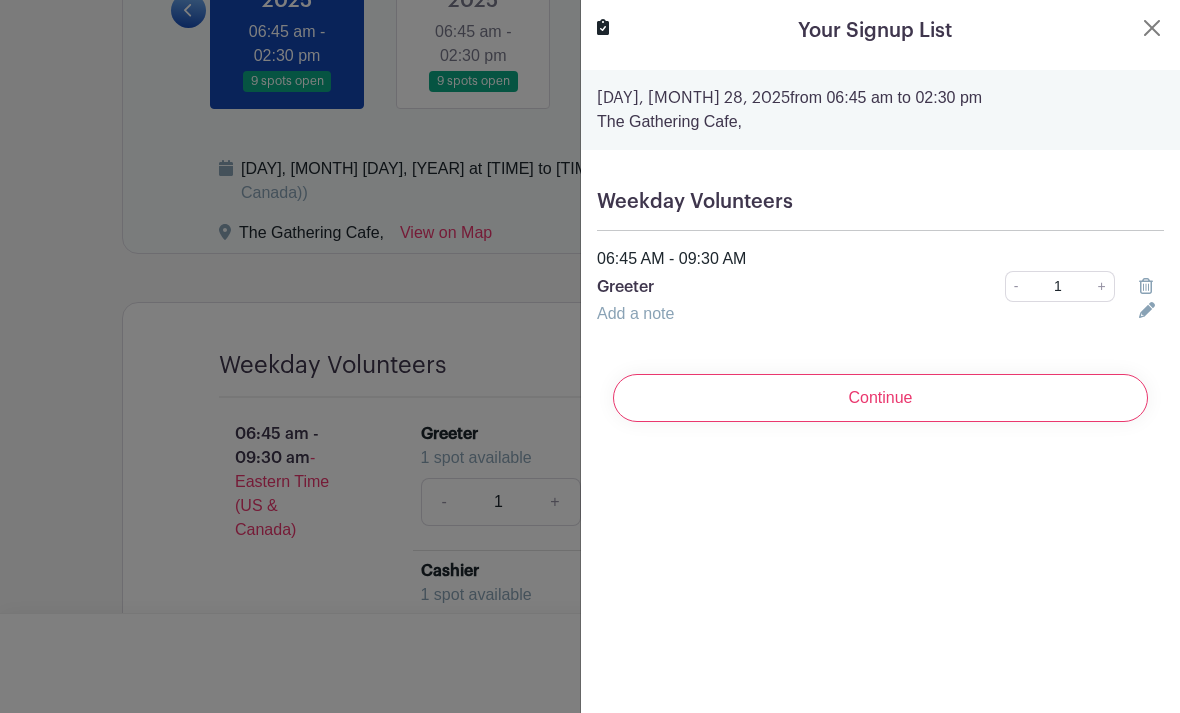 click on "Continue" at bounding box center (880, 398) 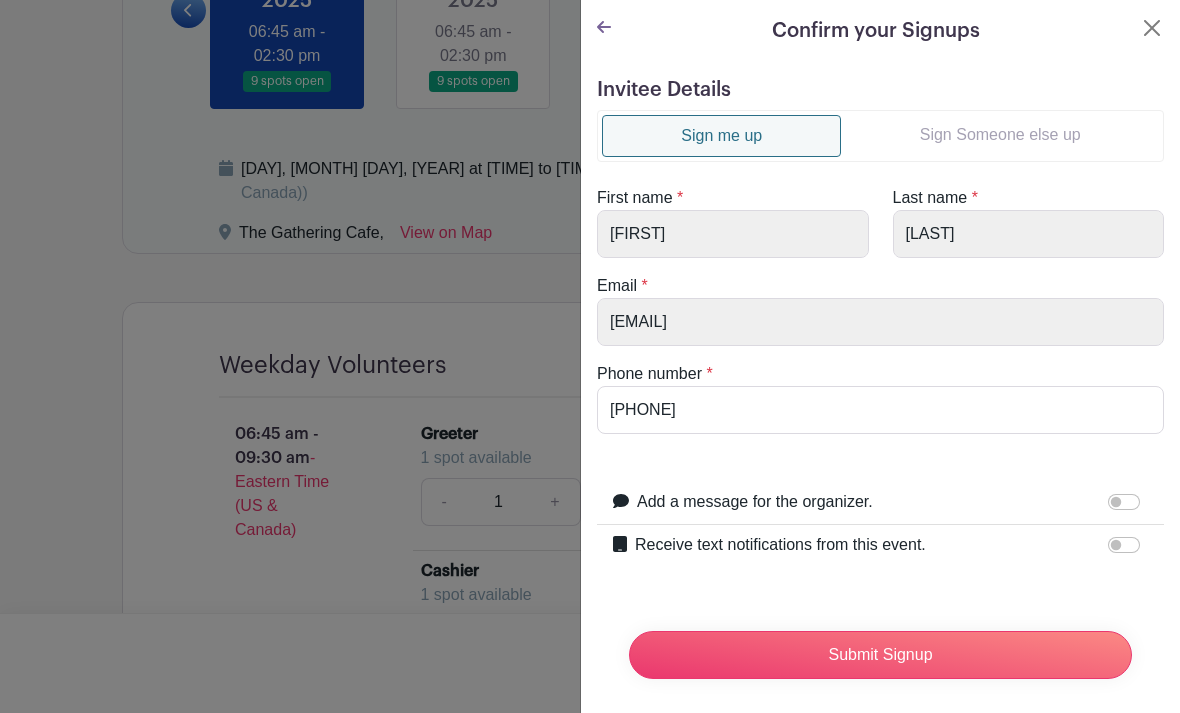 click on "Sign Someone else up" at bounding box center [1000, 135] 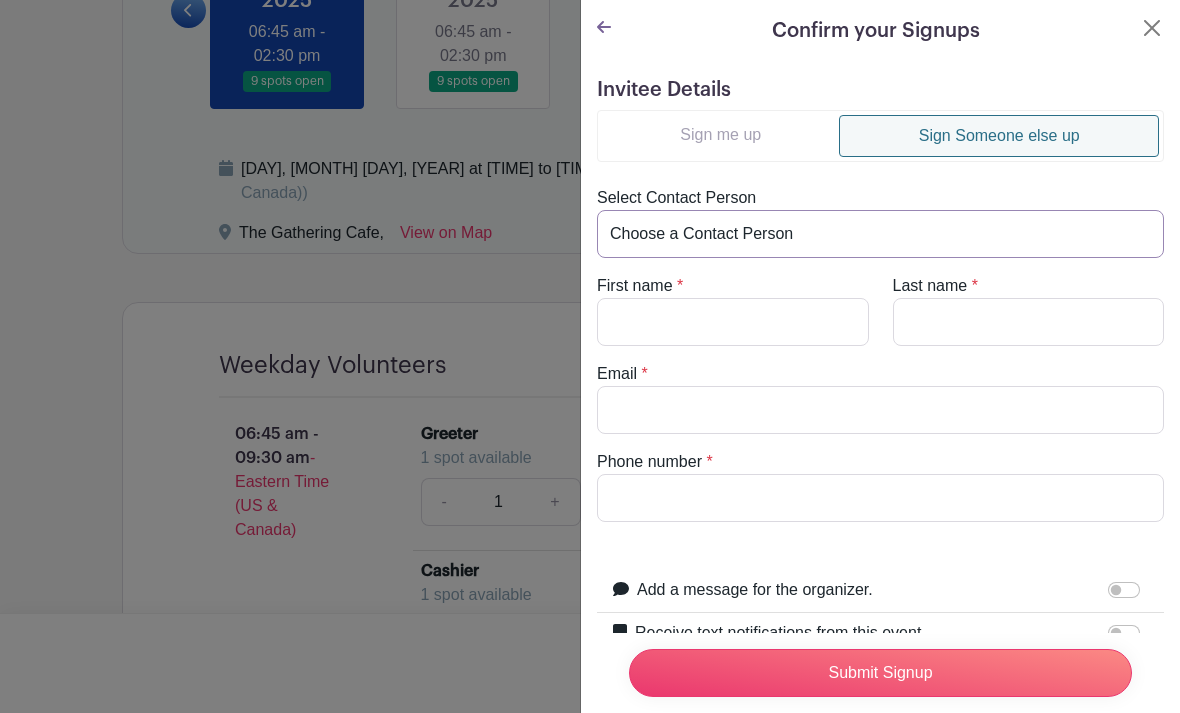 click on "Choose a Contact Person [FIRST] [LAST] ([EMAIL])
[FIRST] [LAST] ([EMAIL])
[FIRST] [LAST] ([EMAIL])
[FIRST] [LAST] ([EMAIL])
[FIRST] [LAST] ([EMAIL])
[FIRST] [LAST] ([EMAIL])
[FIRST] [LAST] ([EMAIL])
[FIRST] [LAST] ([EMAIL])
[FIRST] [LAST] ([EMAIL])
[FIRST] [LAST] ([EMAIL])
[FIRST] [LAST] ([EMAIL])
[FIRST] [LAST] ([EMAIL])
[FIRST] [LAST] ([EMAIL])
[FIRST] [LAST] ([EMAIL])
[FIRST] [LAST] ([EMAIL])
[FIRST] [LAST] ([EMAIL])
[FIRST] [LAST] ([EMAIL])
[FIRST] [LAST] ([EMAIL])
[FIRST] [LAST] ([EMAIL])
[FIRST] [LAST] ([EMAIL])
[FIRST] [LAST] ([EMAIL])
[FIRST] [LAST] ([EMAIL])
[FIRST] [LAST] ([EMAIL])
[FIRST] [LAST] ([EMAIL])" at bounding box center [880, 234] 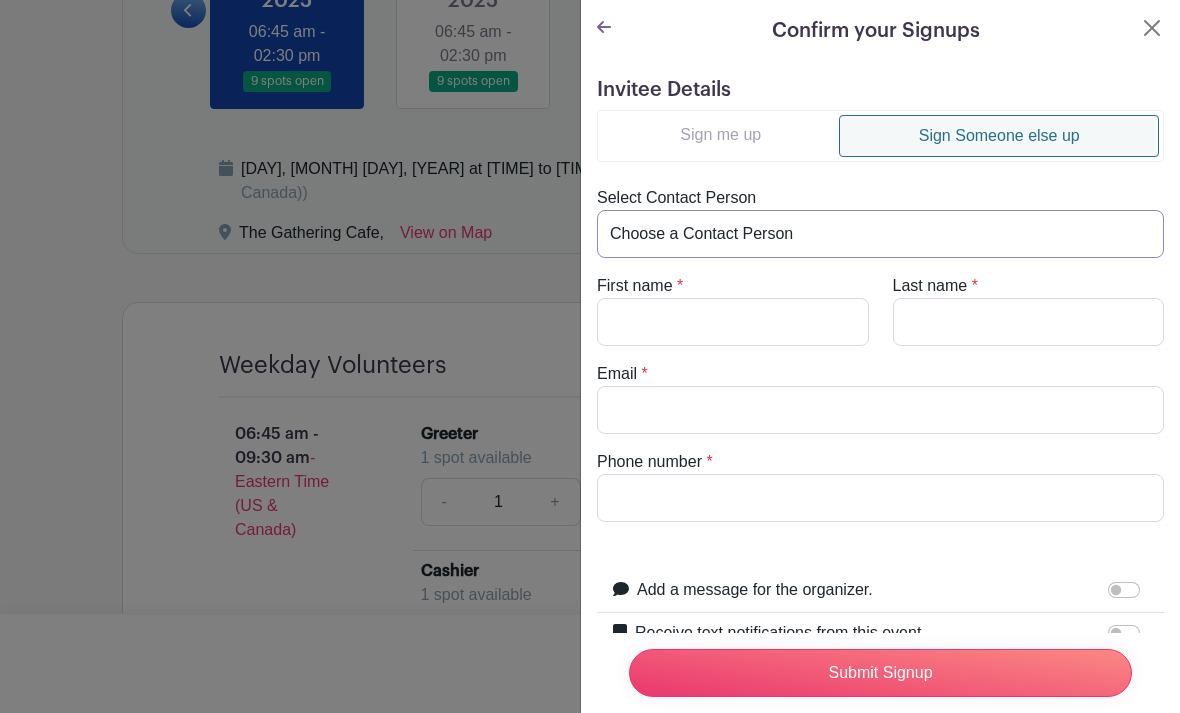 select on "[EMAIL]@example.com" 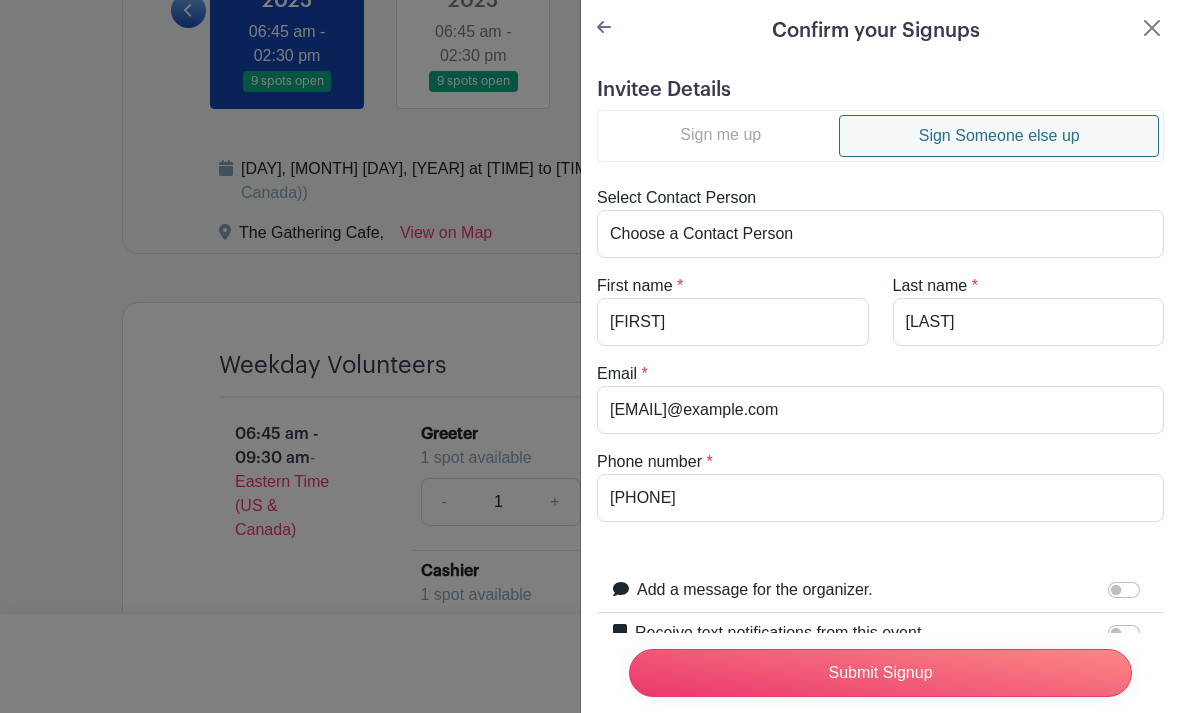 click on "Submit Signup" at bounding box center [880, 673] 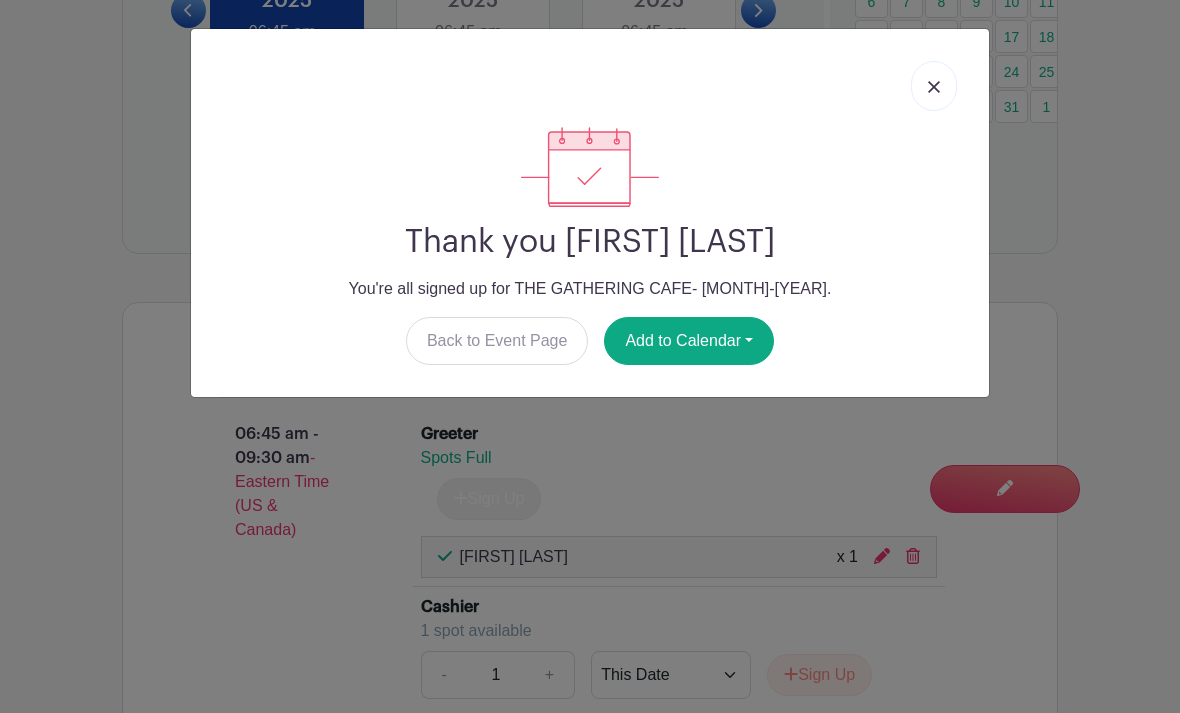 click at bounding box center [934, 87] 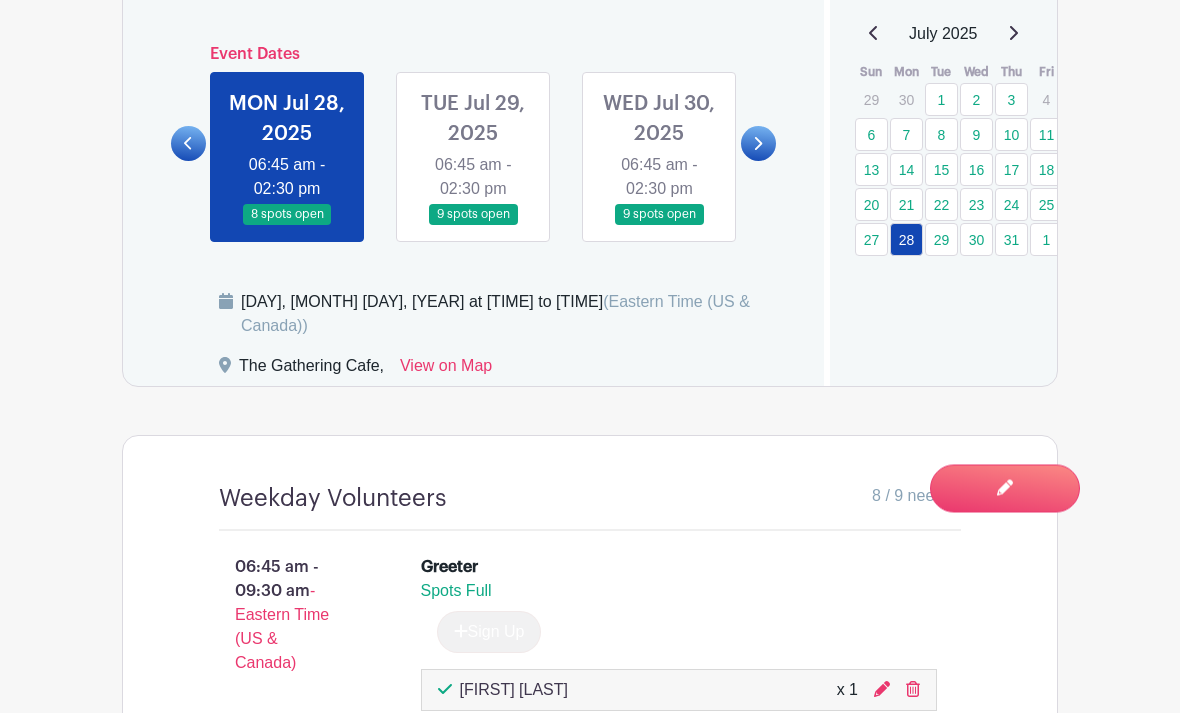 scroll, scrollTop: 1287, scrollLeft: 0, axis: vertical 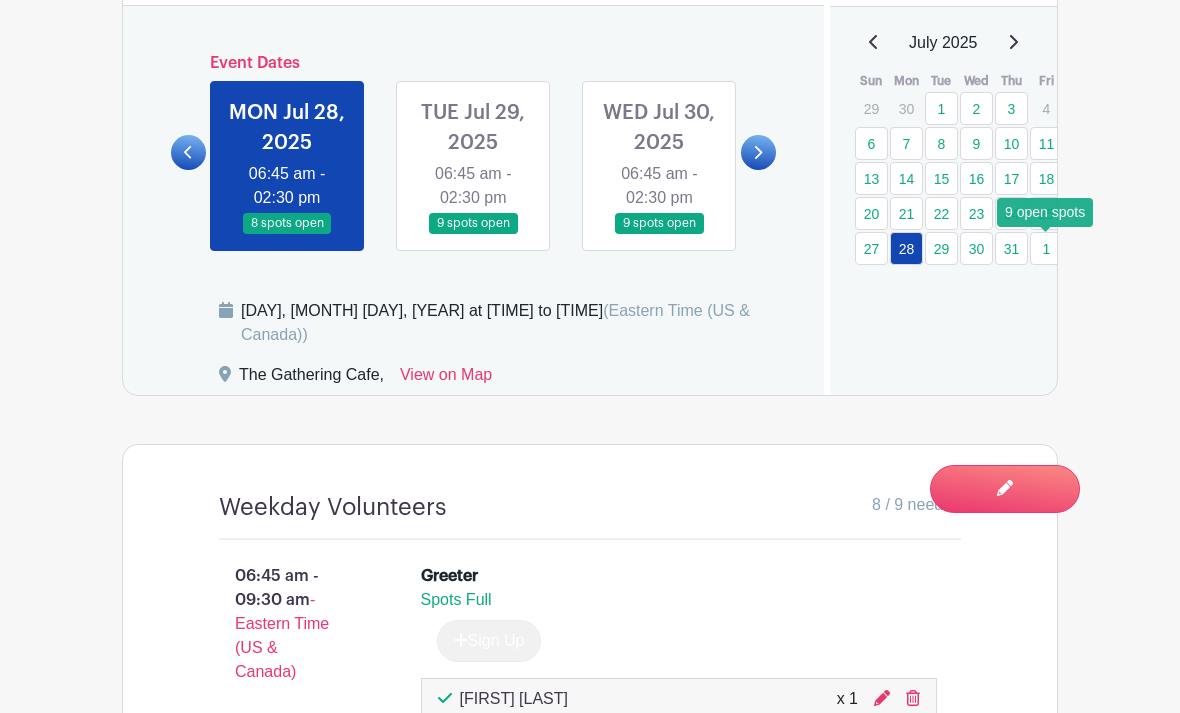 click on "1" at bounding box center (1046, 248) 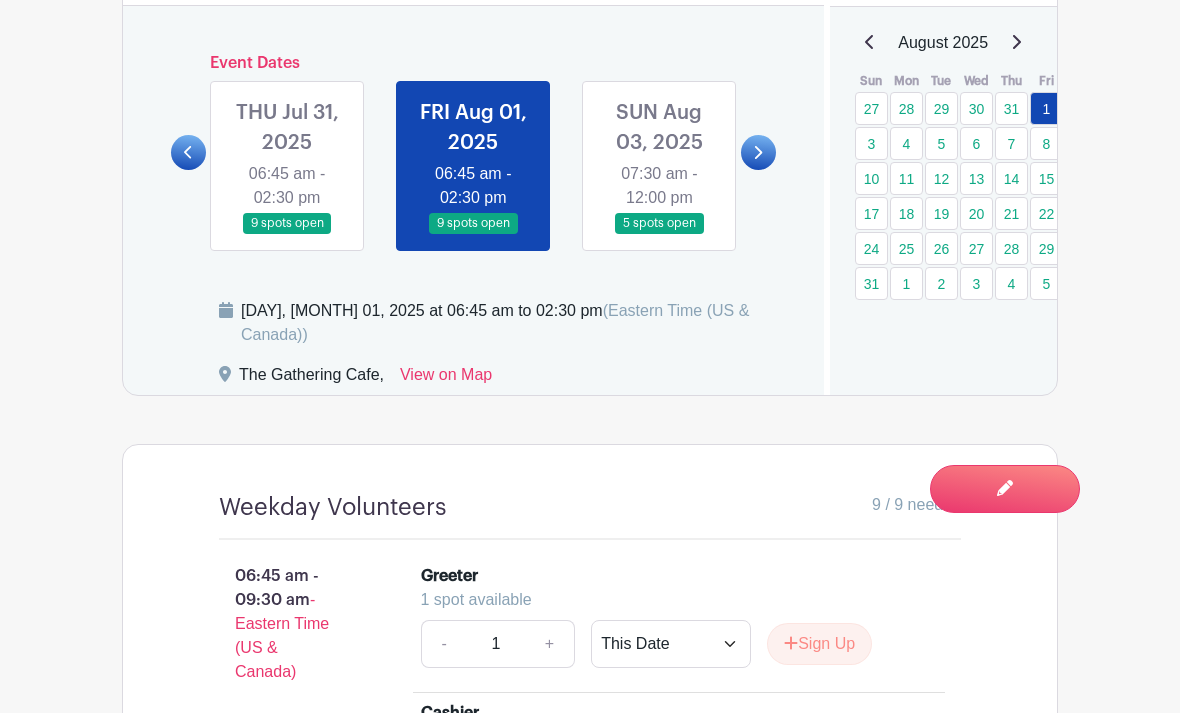 click on "Sign Up" at bounding box center (819, 644) 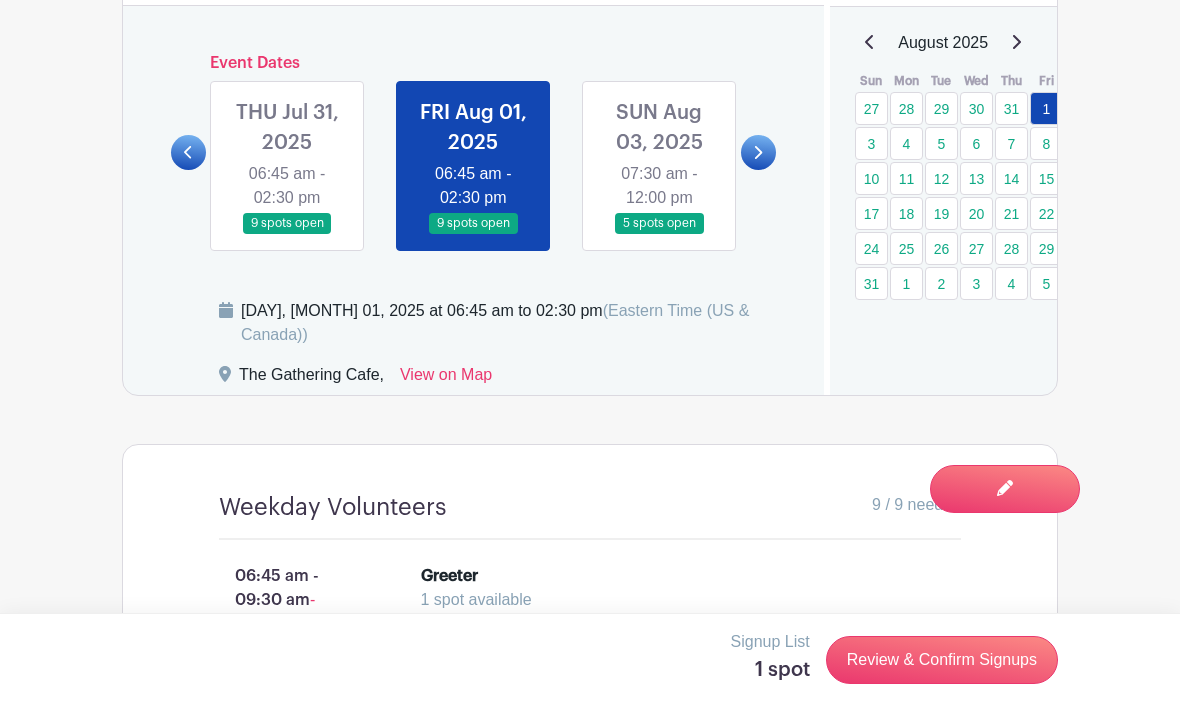 click on "Review & Confirm Signups" at bounding box center (942, 660) 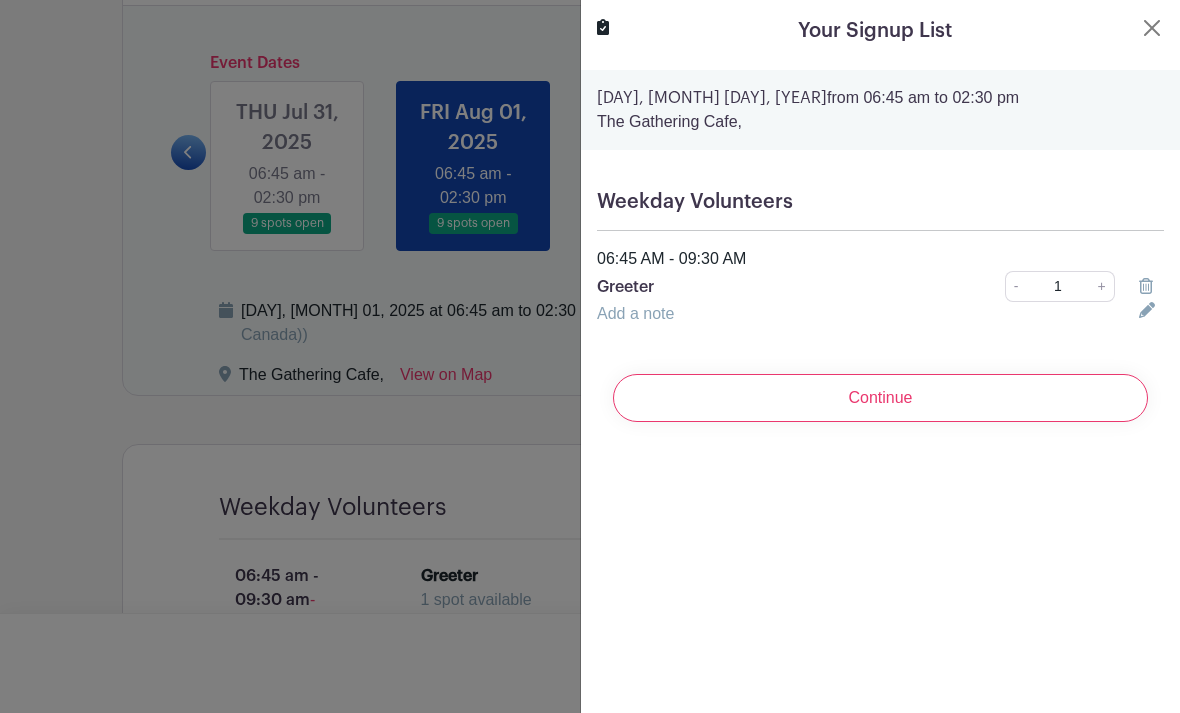 click on "Continue" at bounding box center (880, 398) 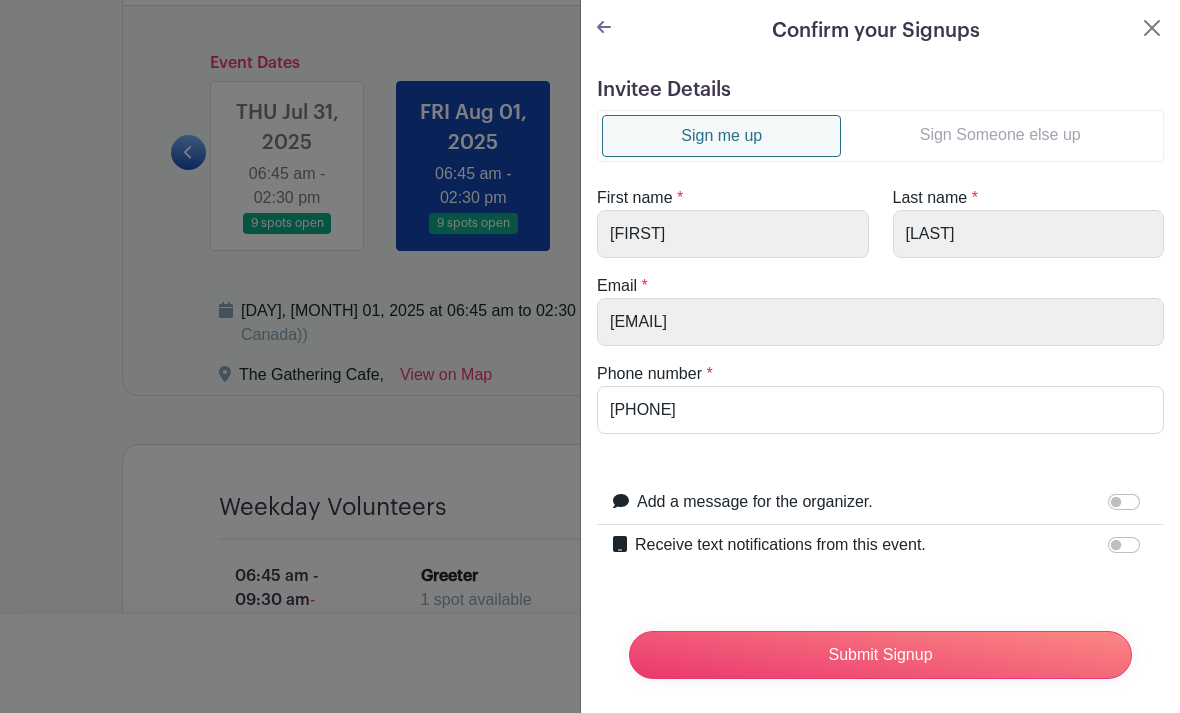 click on "Sign Someone else up" at bounding box center [1000, 135] 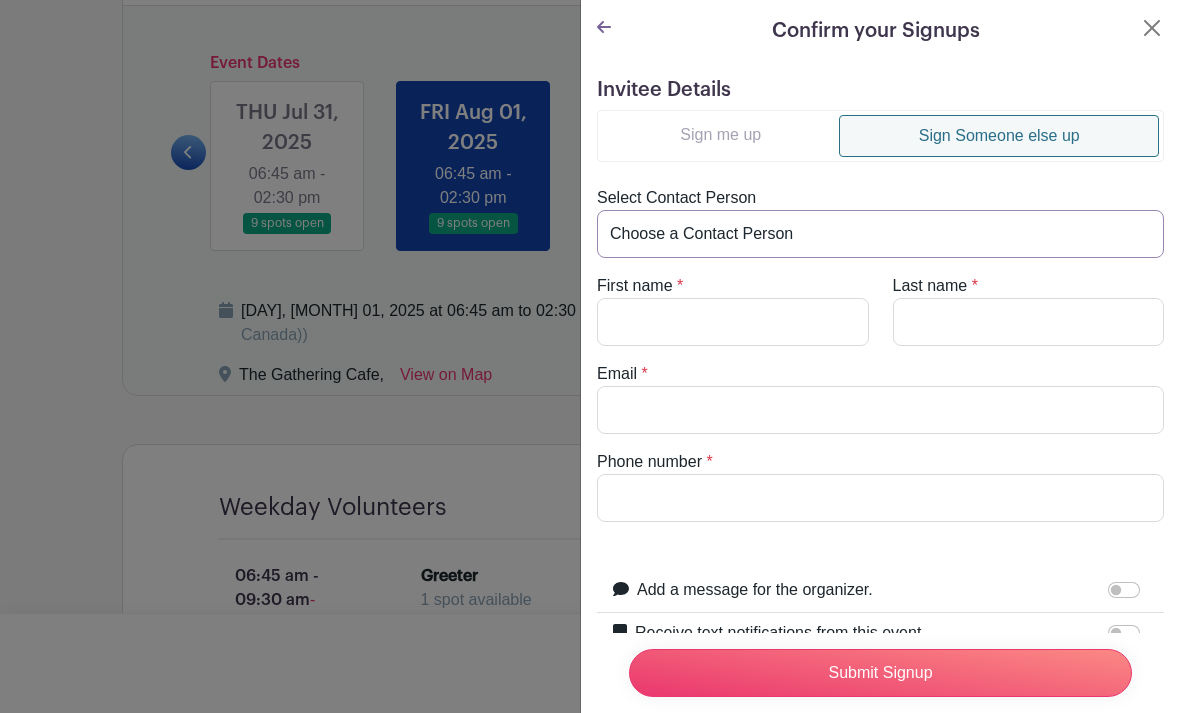 click on "Choose a Contact Person [FIRST] [LAST] ([EMAIL])
[FIRST] [LAST] ([EMAIL])
[FIRST] [LAST] ([EMAIL])
[FIRST] [LAST] ([EMAIL])
[FIRST] [LAST] ([EMAIL])
[FIRST] [LAST] ([EMAIL])
[FIRST] [LAST] ([EMAIL])
[FIRST] [LAST] ([EMAIL])
[FIRST] [LAST] ([EMAIL])
[FIRST] [LAST] ([EMAIL])
[FIRST] [LAST] ([EMAIL])
[FIRST] [LAST] ([EMAIL])
[FIRST] [LAST] ([EMAIL])
[FIRST] [LAST] ([EMAIL])
[FIRST] [LAST] ([EMAIL])
[FIRST] [LAST] ([EMAIL])
[FIRST] [LAST] ([EMAIL])
[FIRST] [LAST] ([EMAIL])
[FIRST] [LAST] ([EMAIL])
[FIRST] [LAST] ([EMAIL])
[FIRST] [LAST] ([EMAIL])
[FIRST] [LAST] ([EMAIL])
[FIRST] [LAST] ([EMAIL])
[FIRST] [LAST] ([EMAIL])" at bounding box center [880, 234] 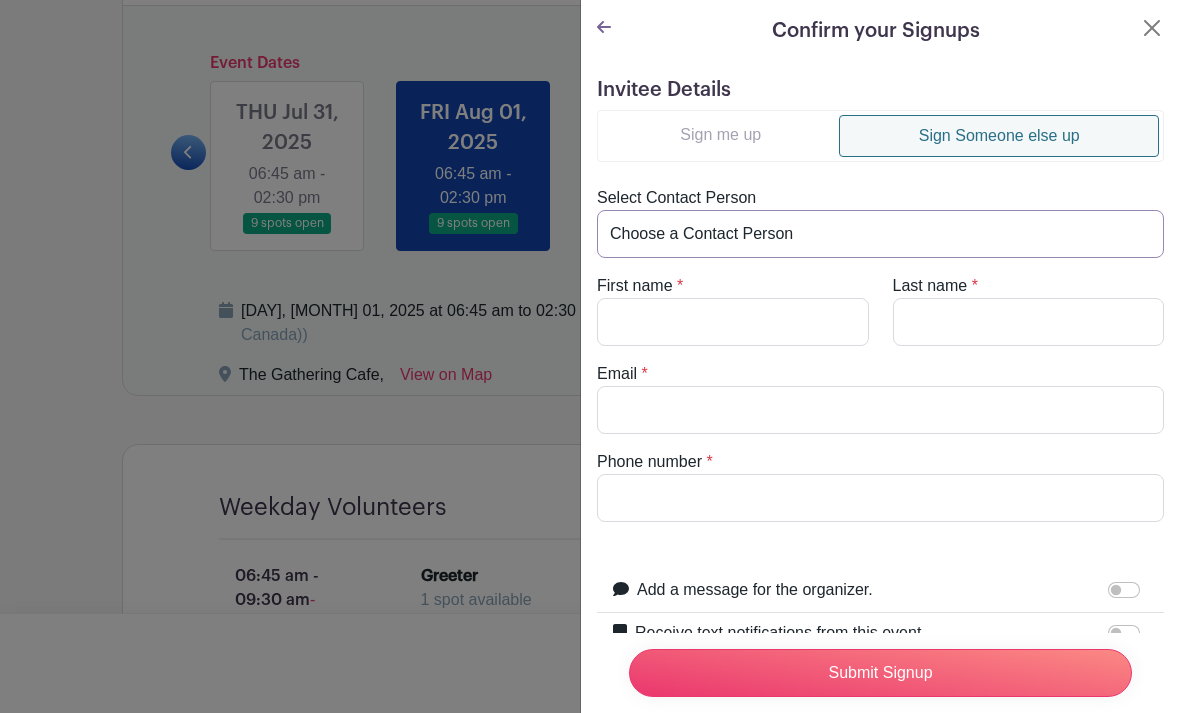 select on "[EMAIL]@example.com" 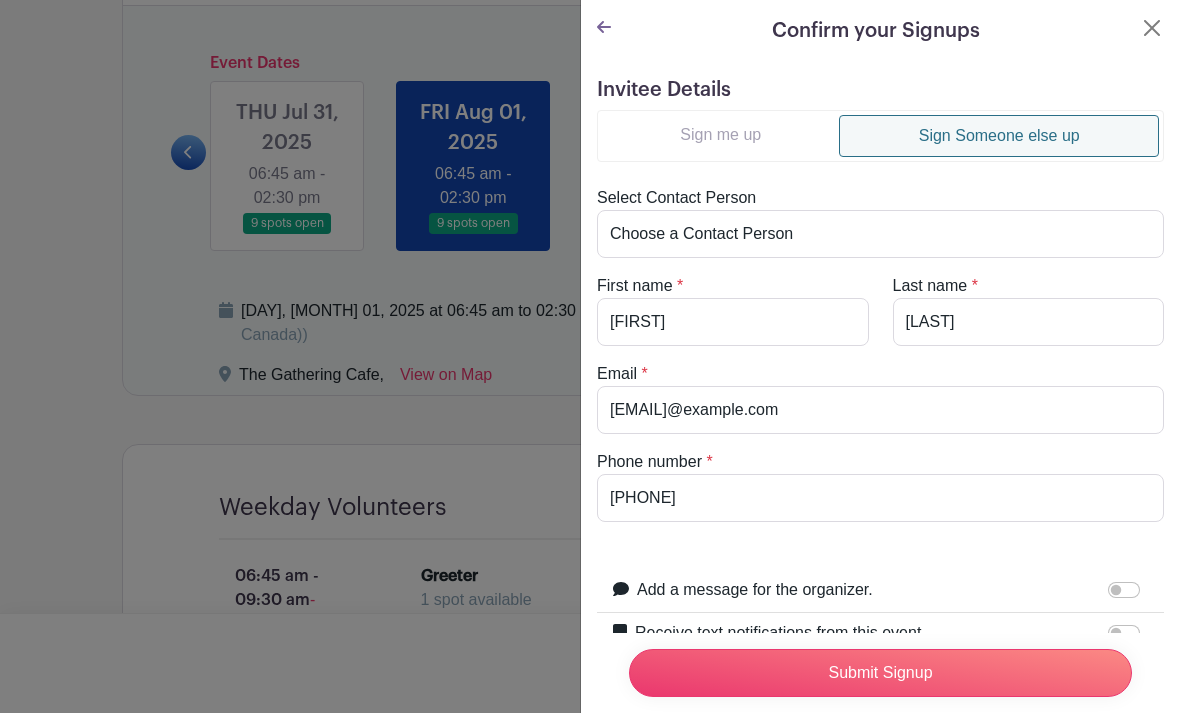 click on "Submit Signup" at bounding box center (880, 673) 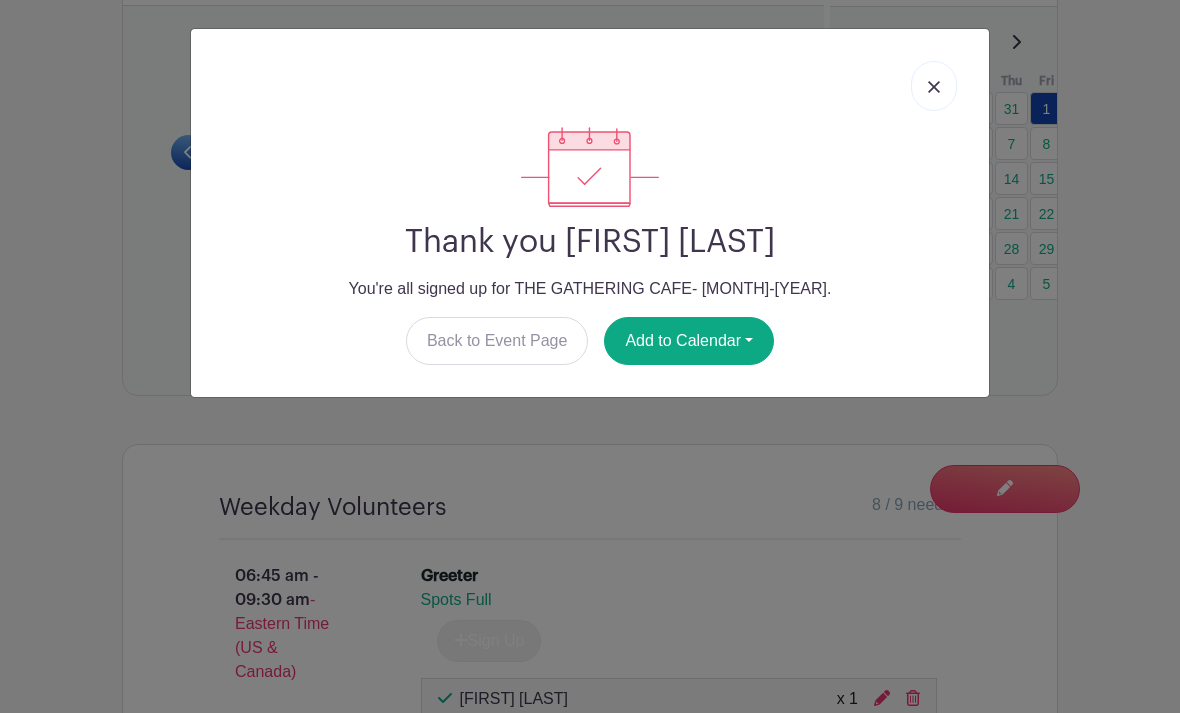 click at bounding box center [934, 86] 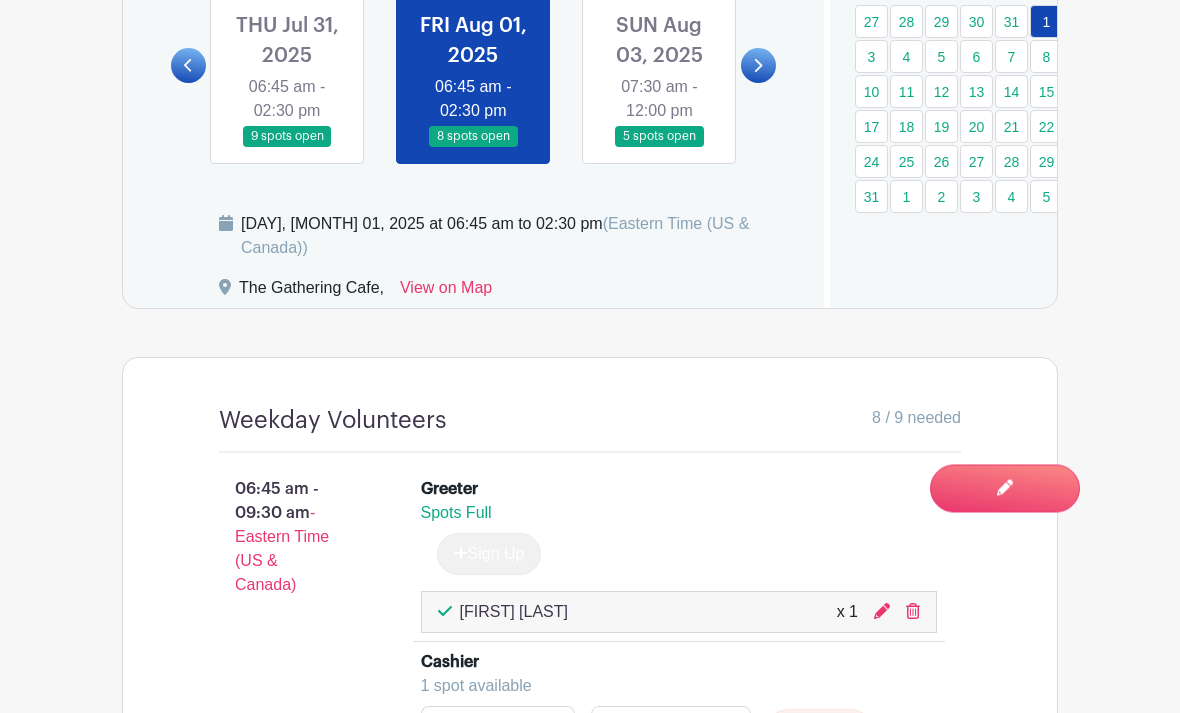 scroll, scrollTop: 1379, scrollLeft: 0, axis: vertical 